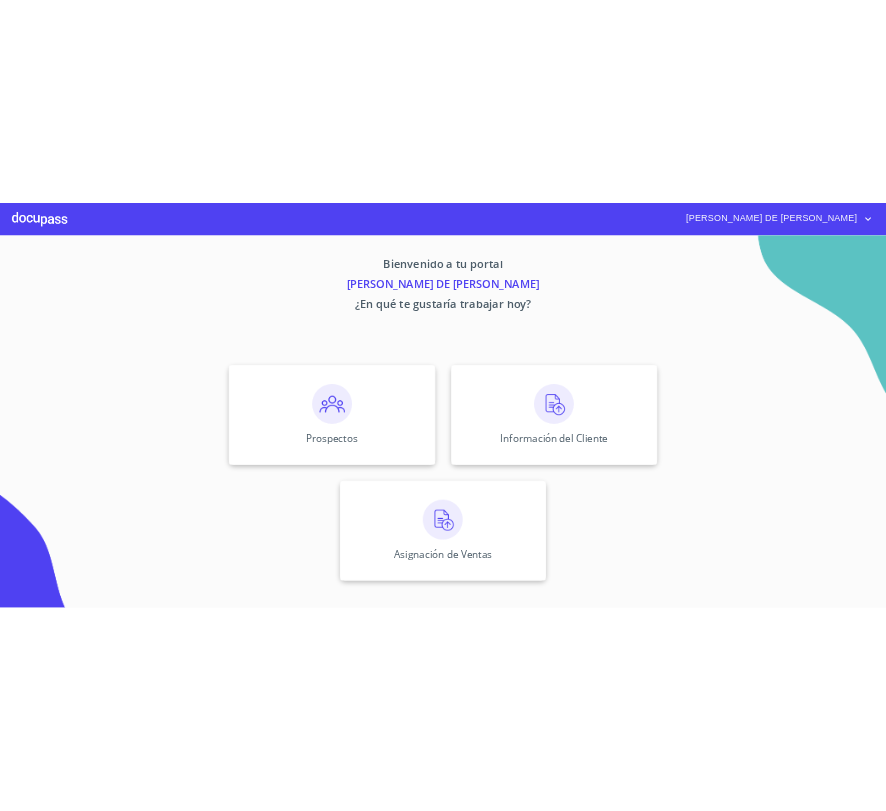 scroll, scrollTop: 0, scrollLeft: 0, axis: both 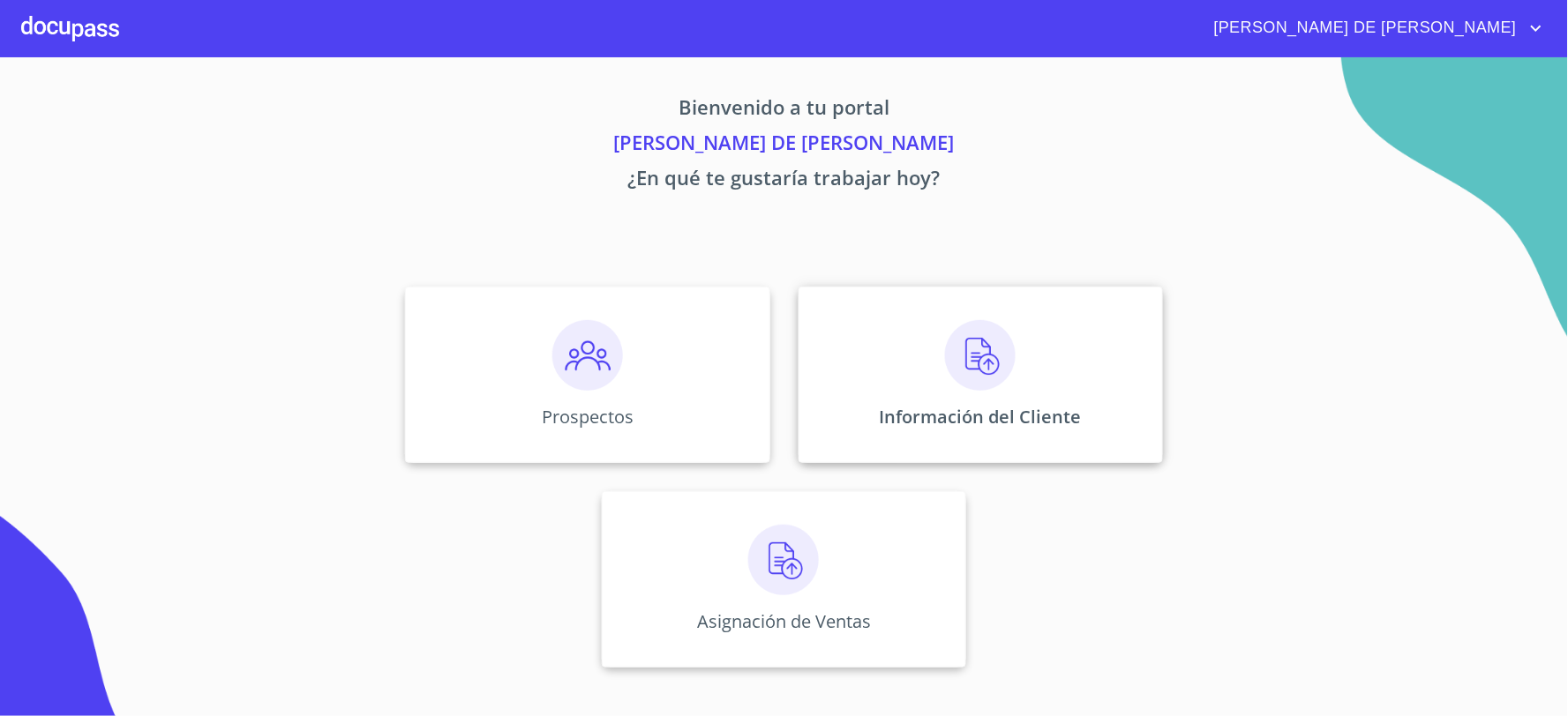 click at bounding box center (980, 355) 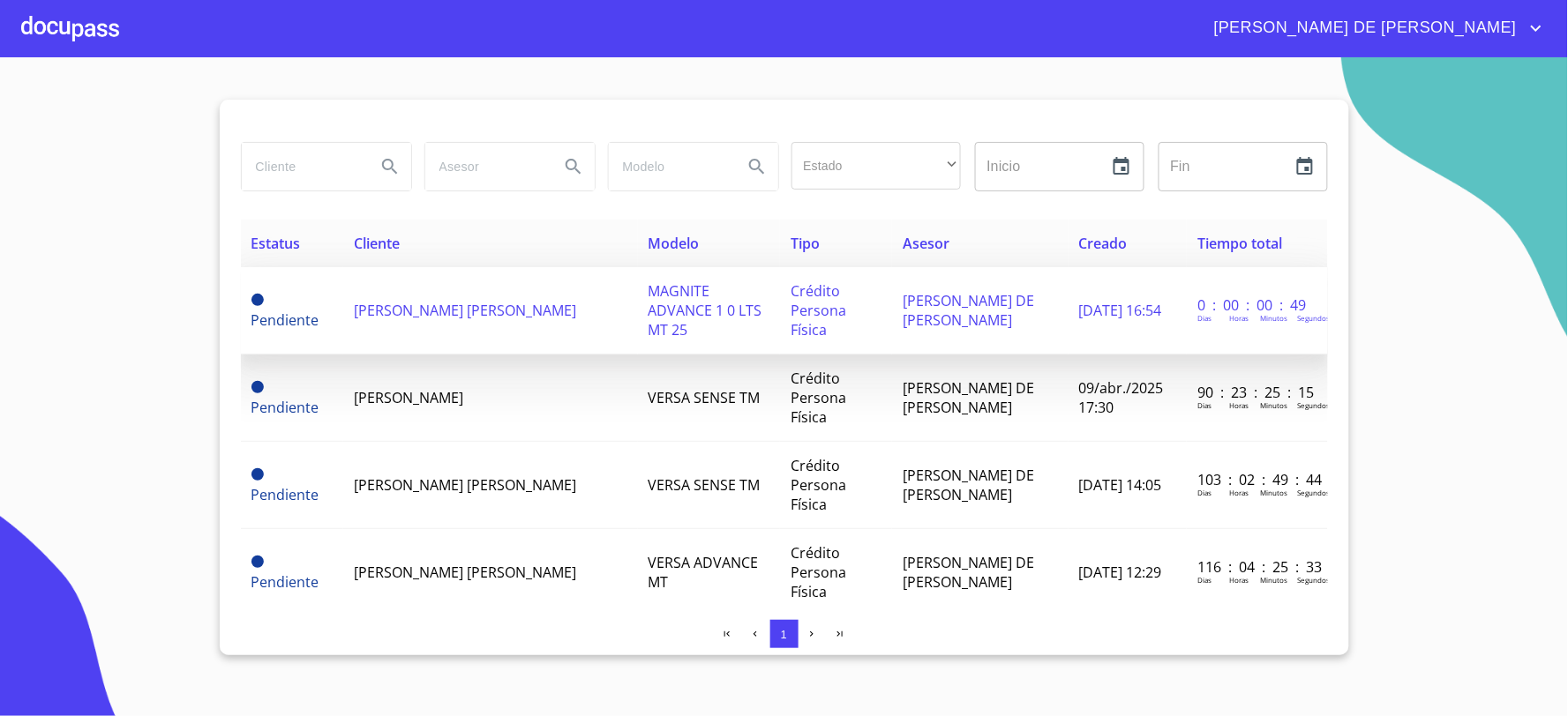 click on "Crédito Persona Física" at bounding box center [836, 310] 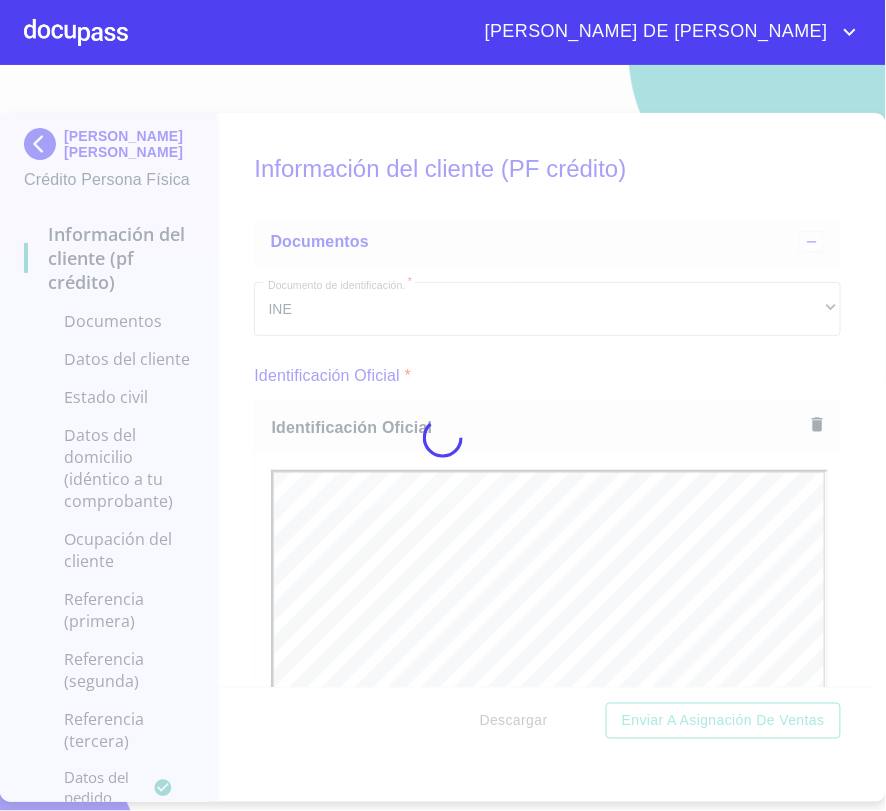 scroll, scrollTop: 0, scrollLeft: 0, axis: both 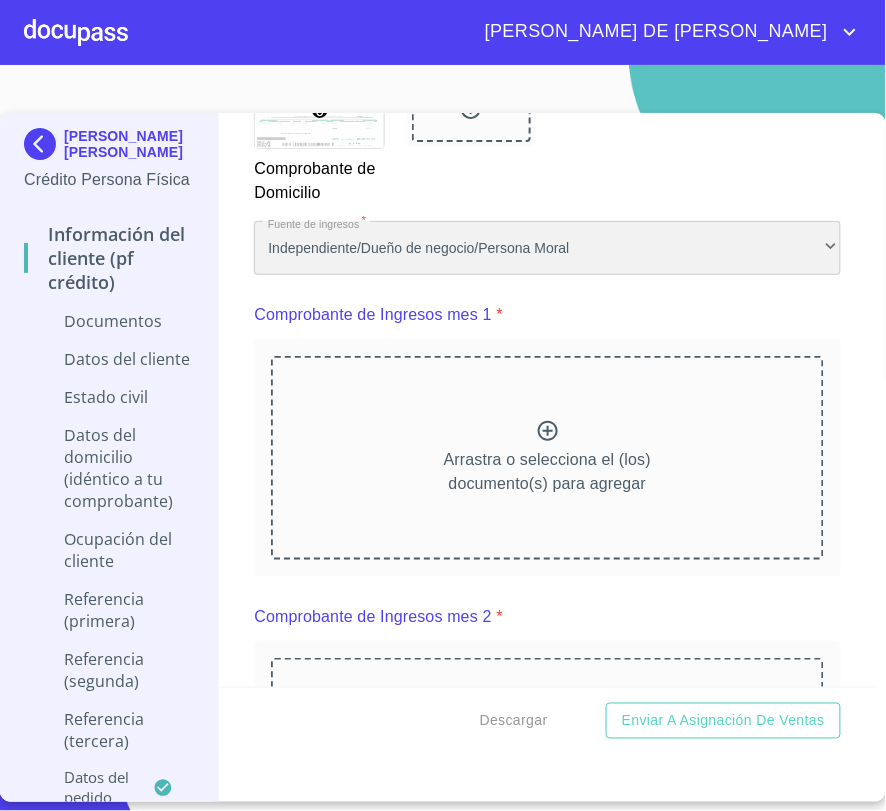 click on "Independiente/Dueño de negocio/Persona Moral" at bounding box center (547, 248) 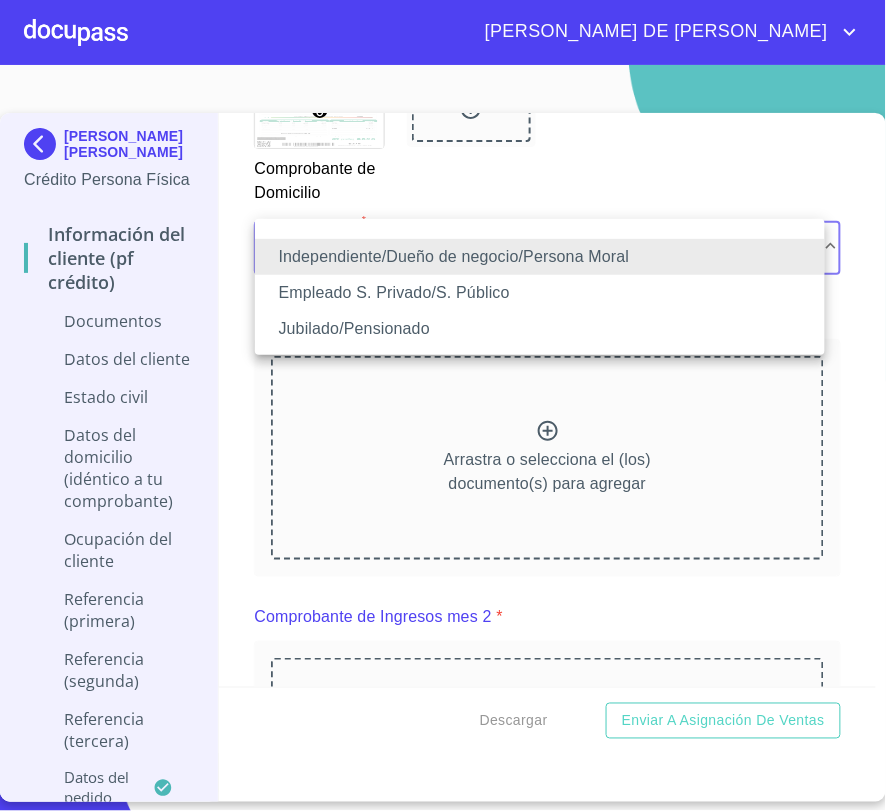 click on "Independiente/Dueño de negocio/Persona Moral" at bounding box center (540, 257) 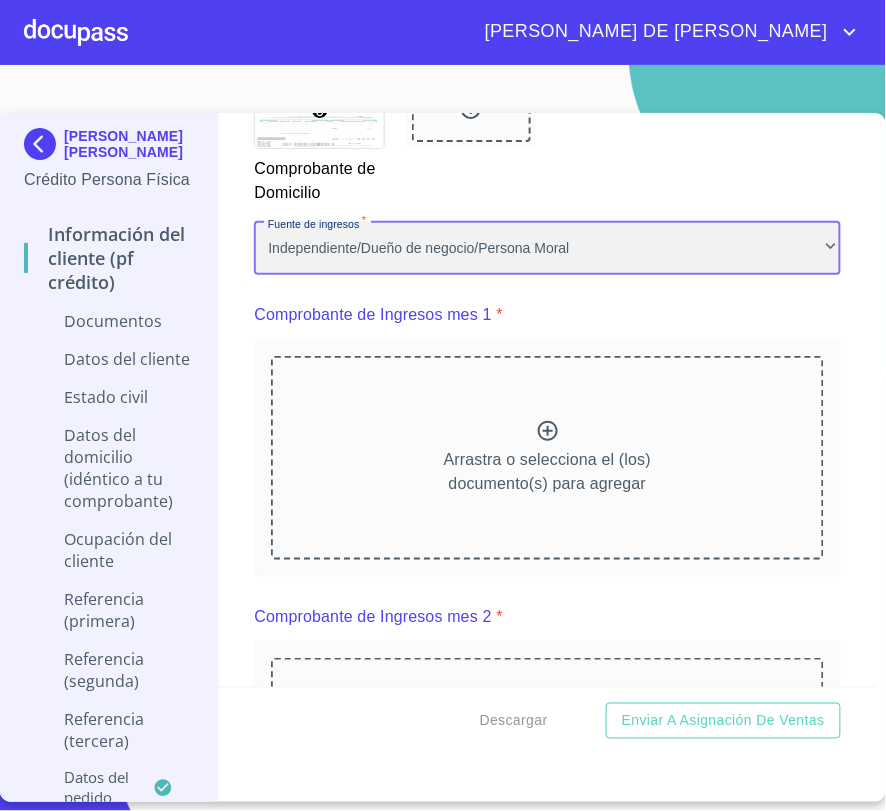scroll, scrollTop: 1878, scrollLeft: 0, axis: vertical 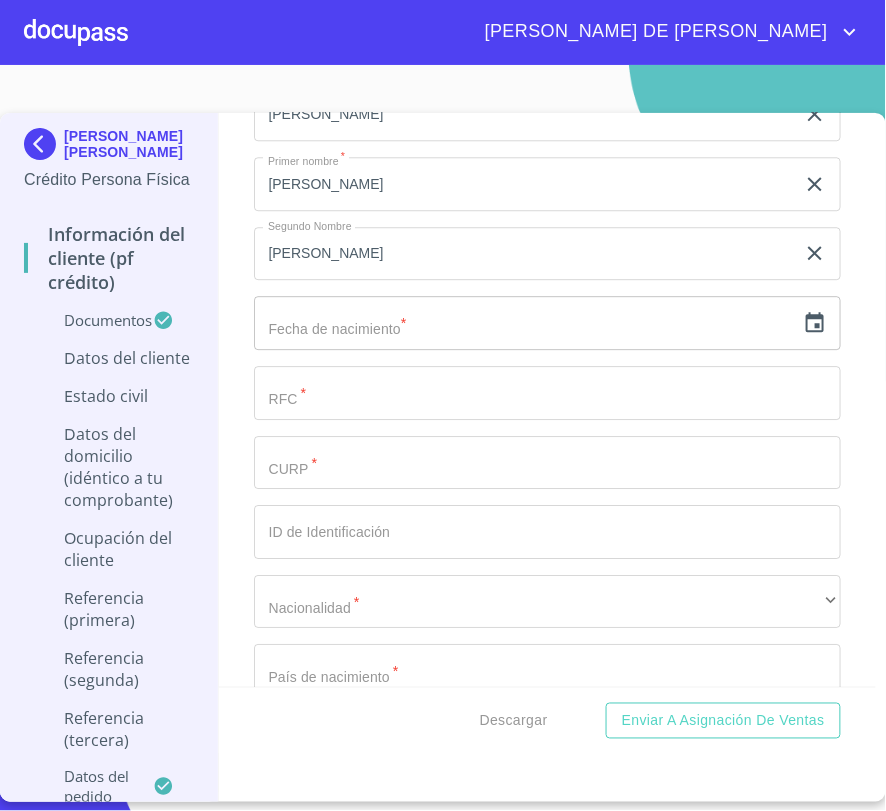 click on "​" at bounding box center [547, 323] 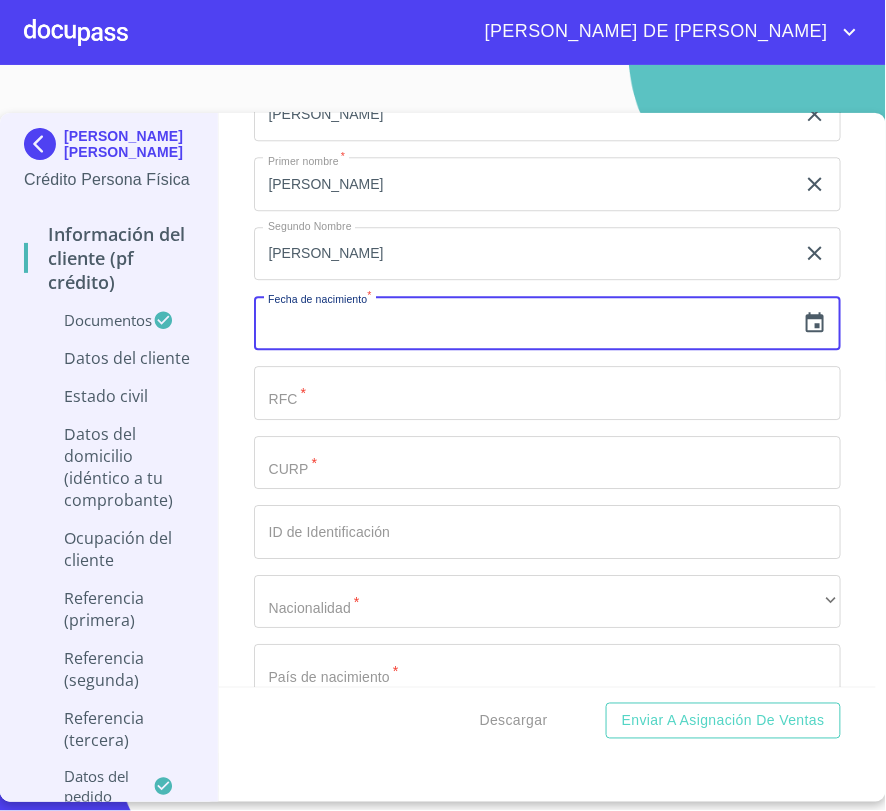 click 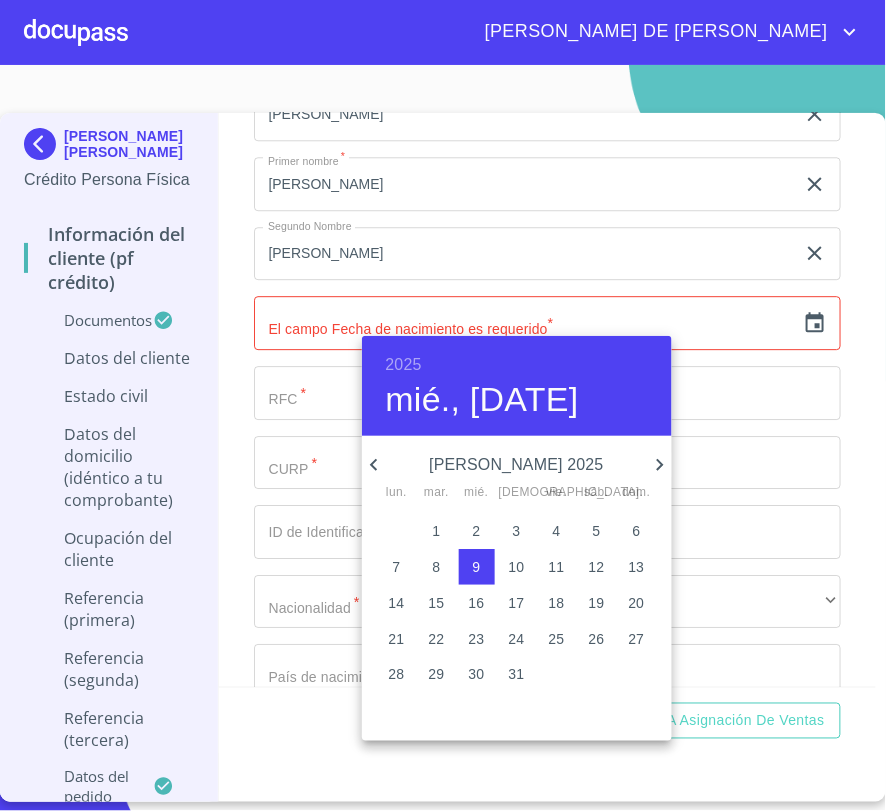 click on "2025 mié., [DATE]" at bounding box center (517, 386) 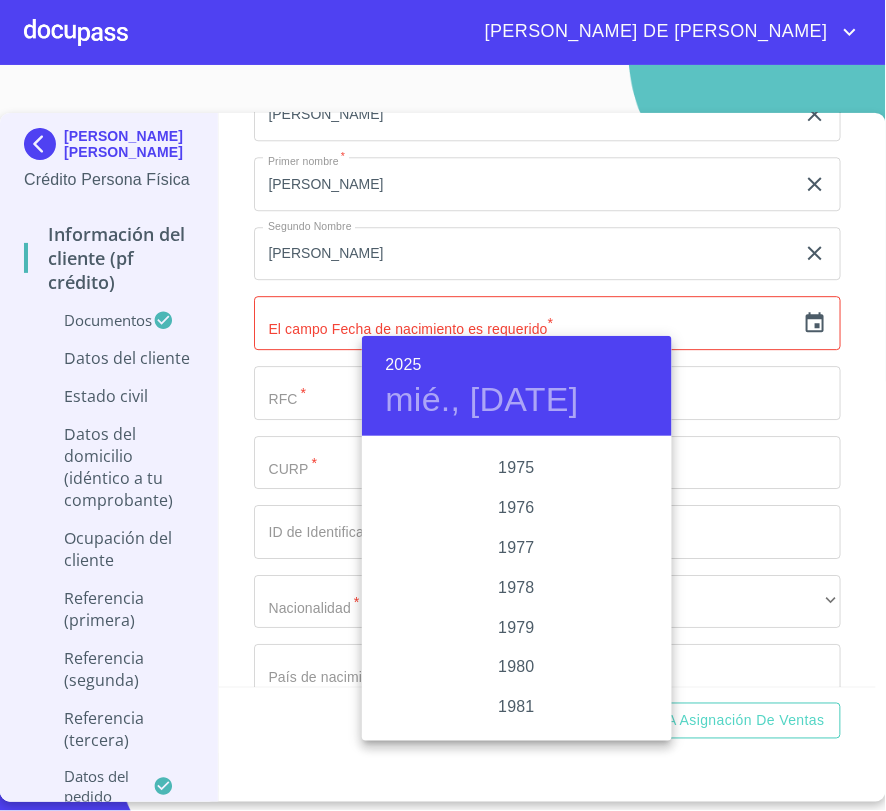 scroll, scrollTop: 1880, scrollLeft: 0, axis: vertical 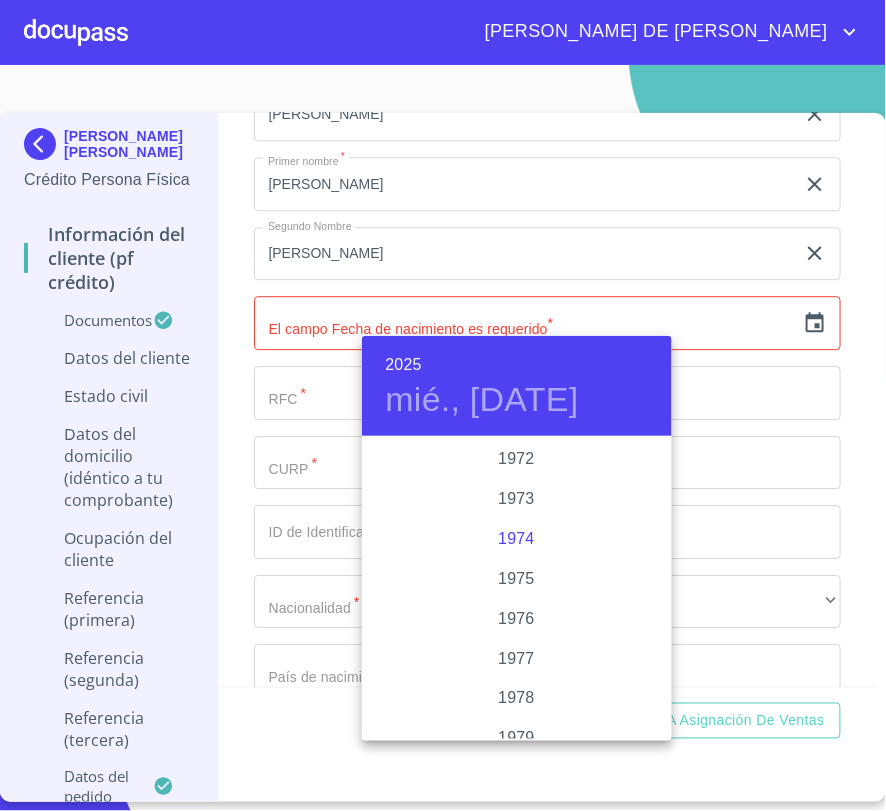 click on "1974" at bounding box center [517, 539] 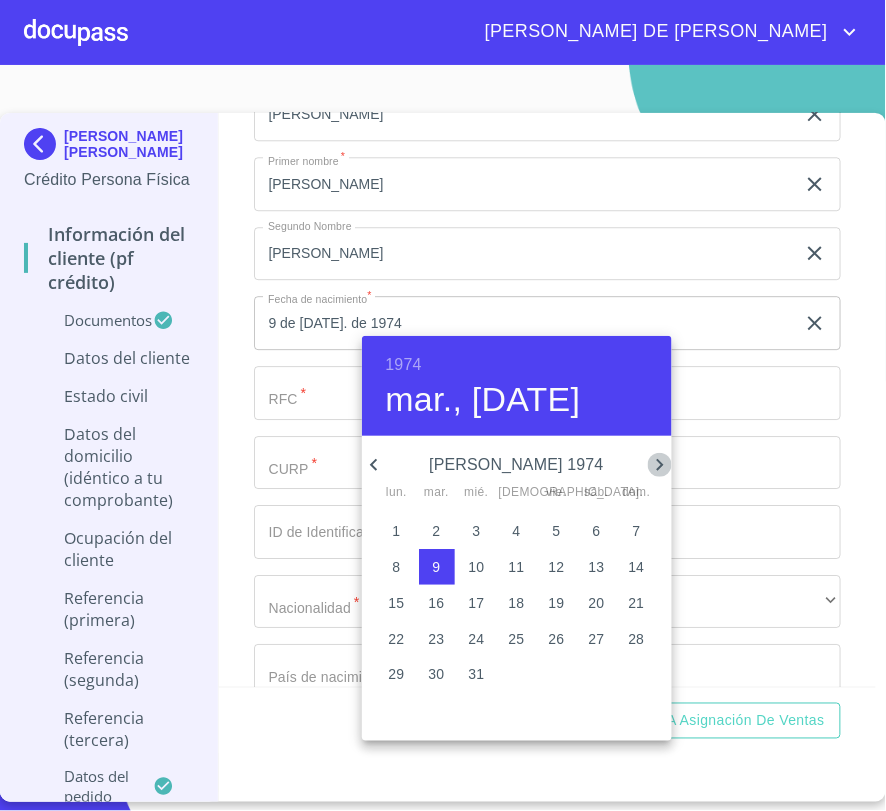 click 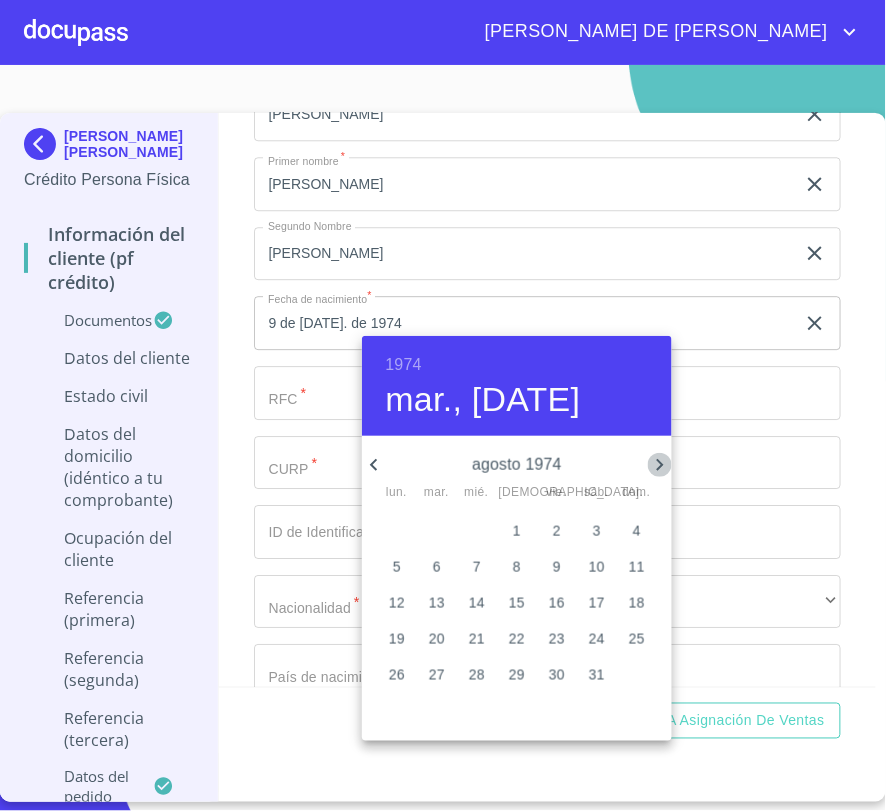 click 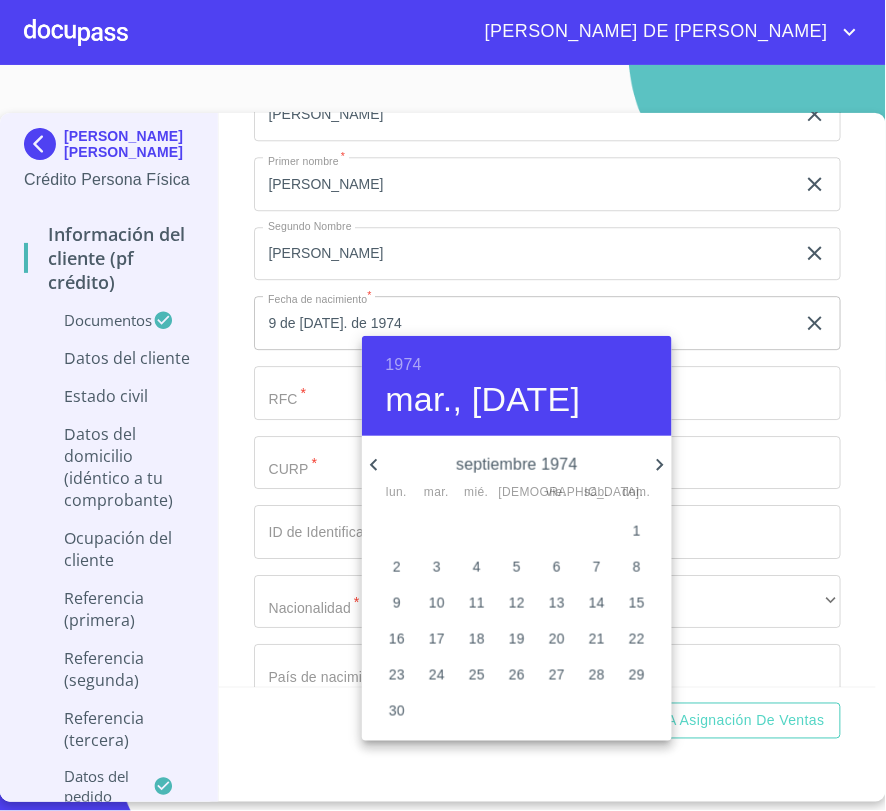 click 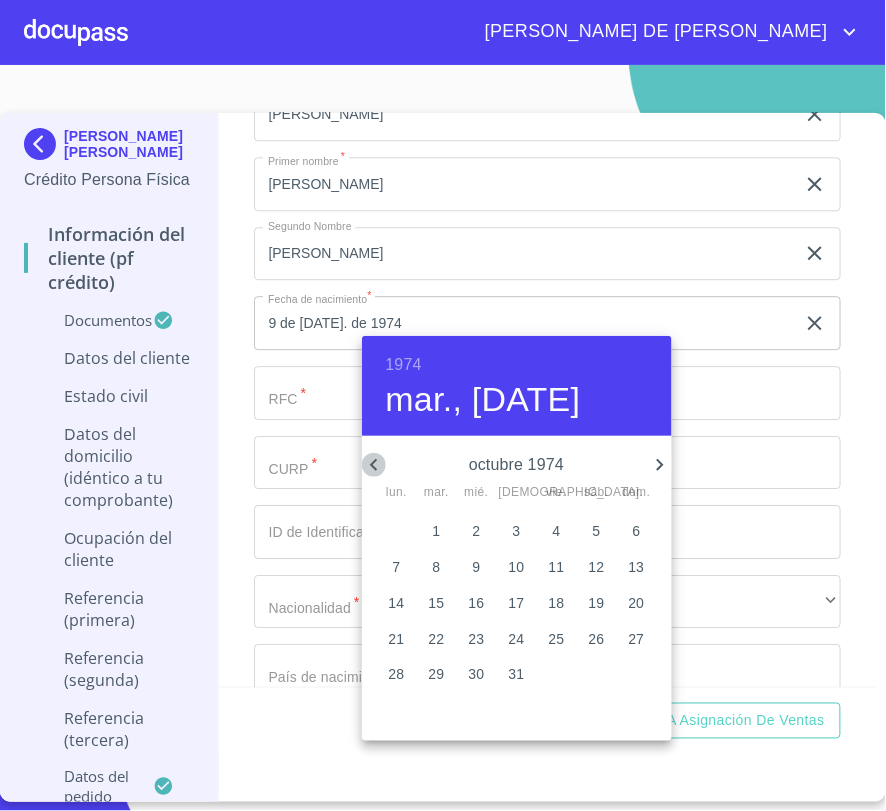 click 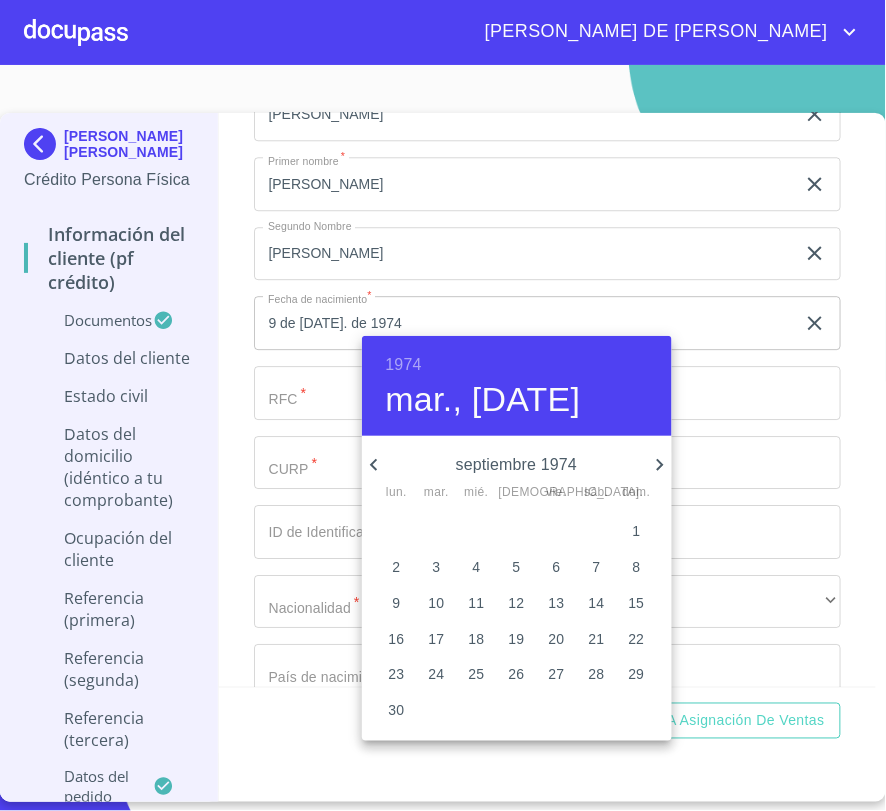 click on "22" at bounding box center (637, 639) 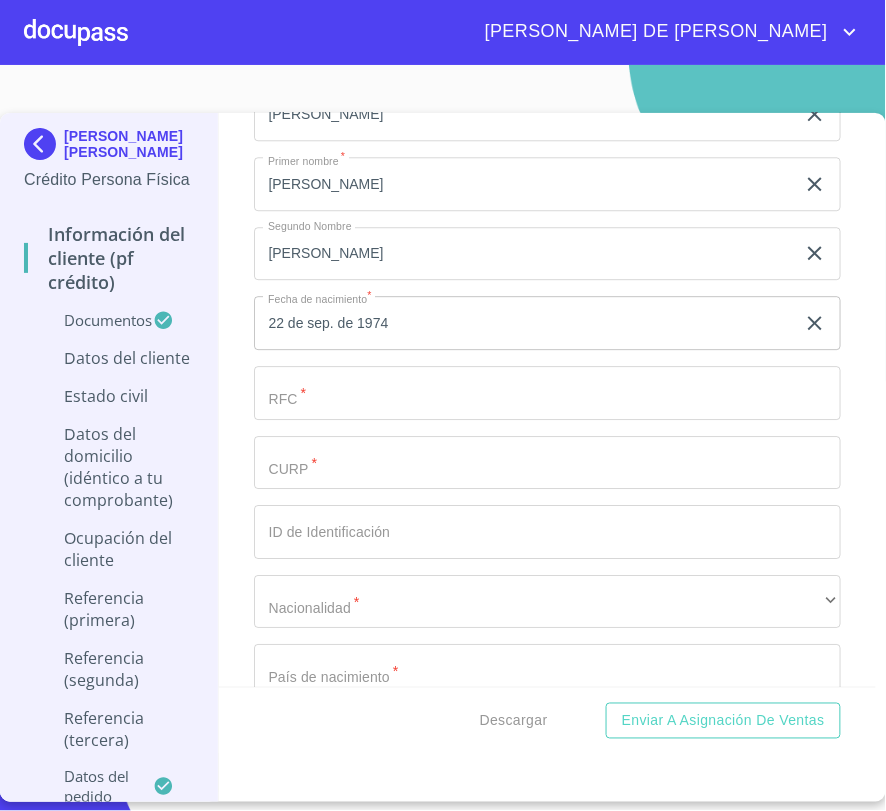 click on "Documento de identificación.   *" at bounding box center [524, 45] 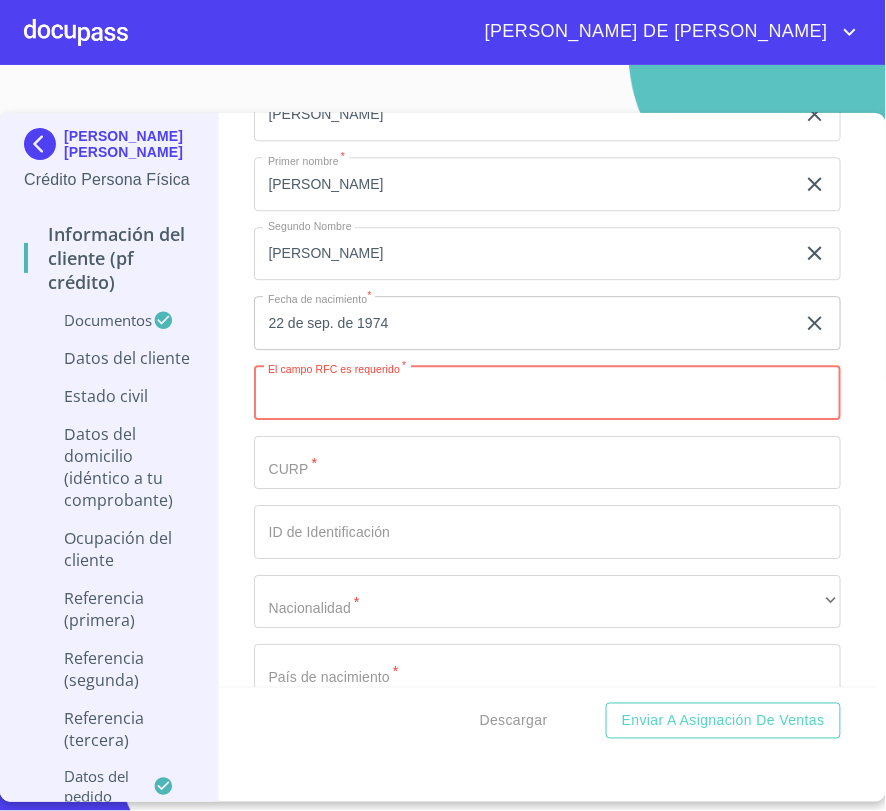 click on "Documento de identificación.   *" at bounding box center (547, 393) 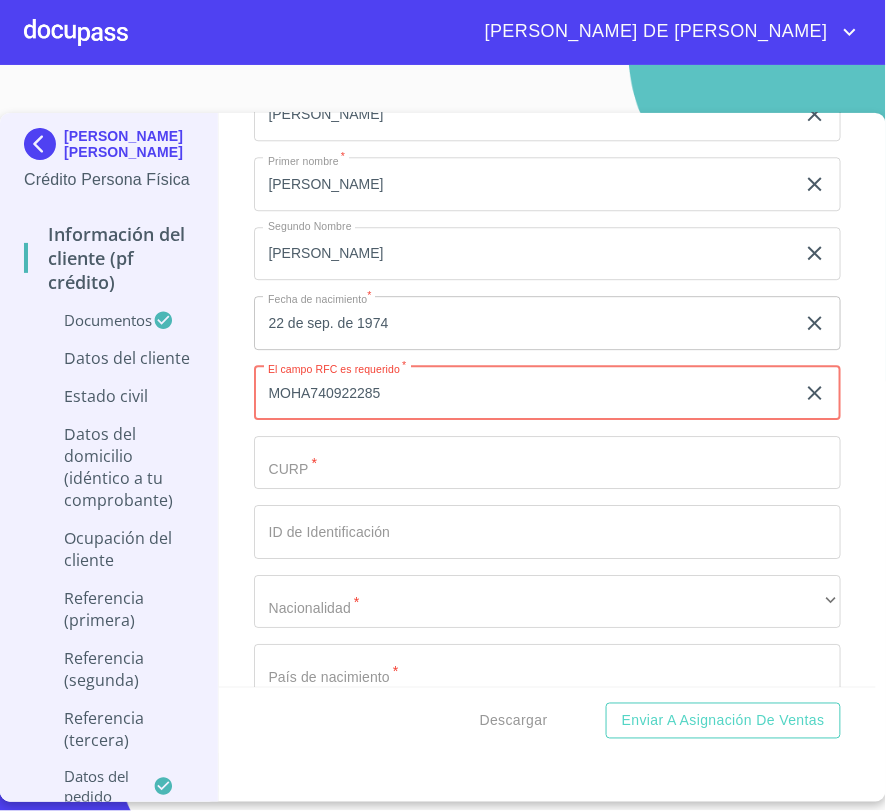 type on "MOHA740922285" 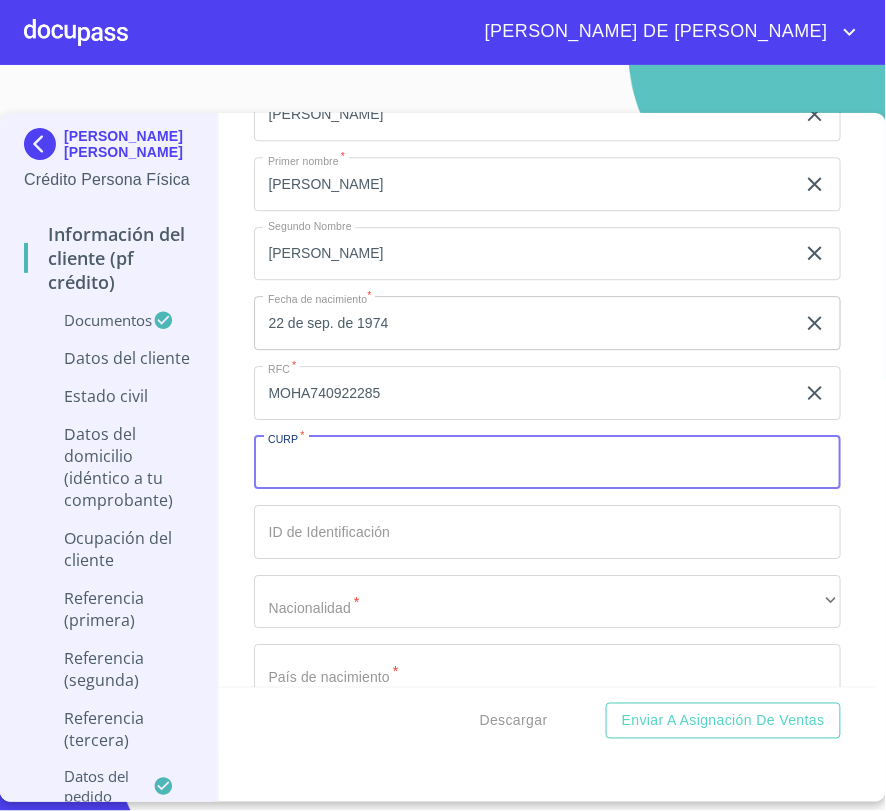 click on "Documento de identificación.   *" at bounding box center (547, 463) 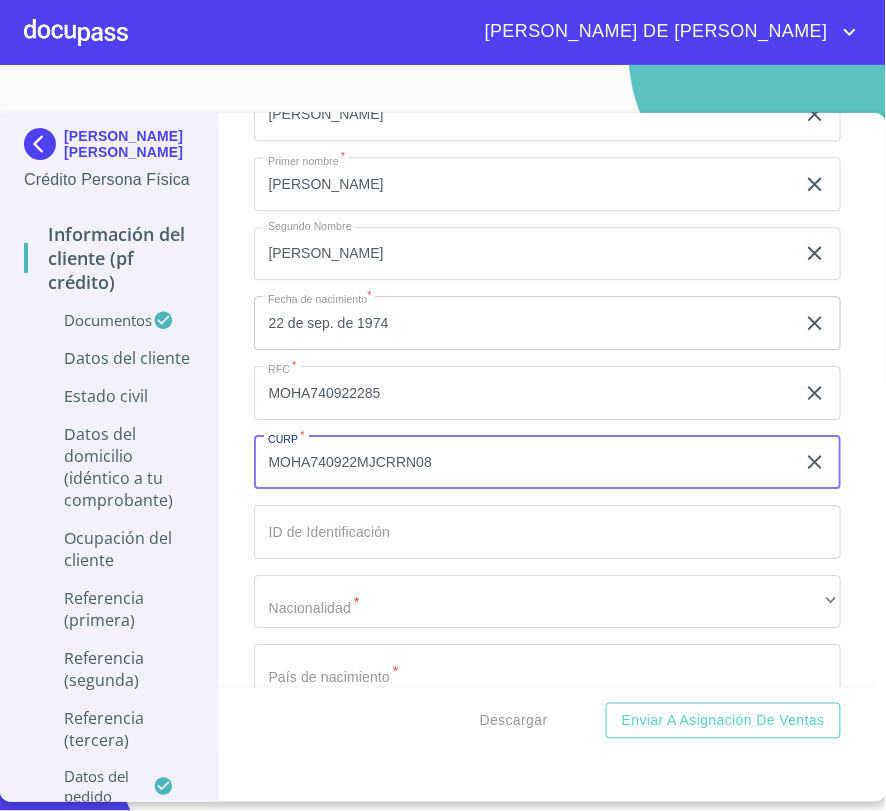 type on "MOHA740922MJCRRN08" 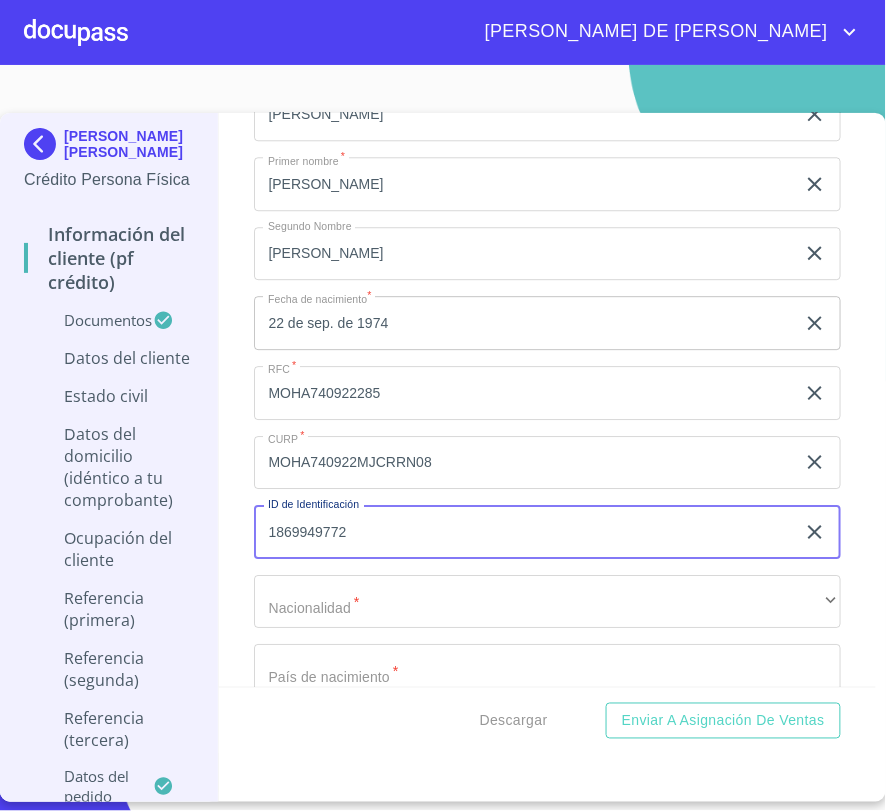 type on "1869949772" 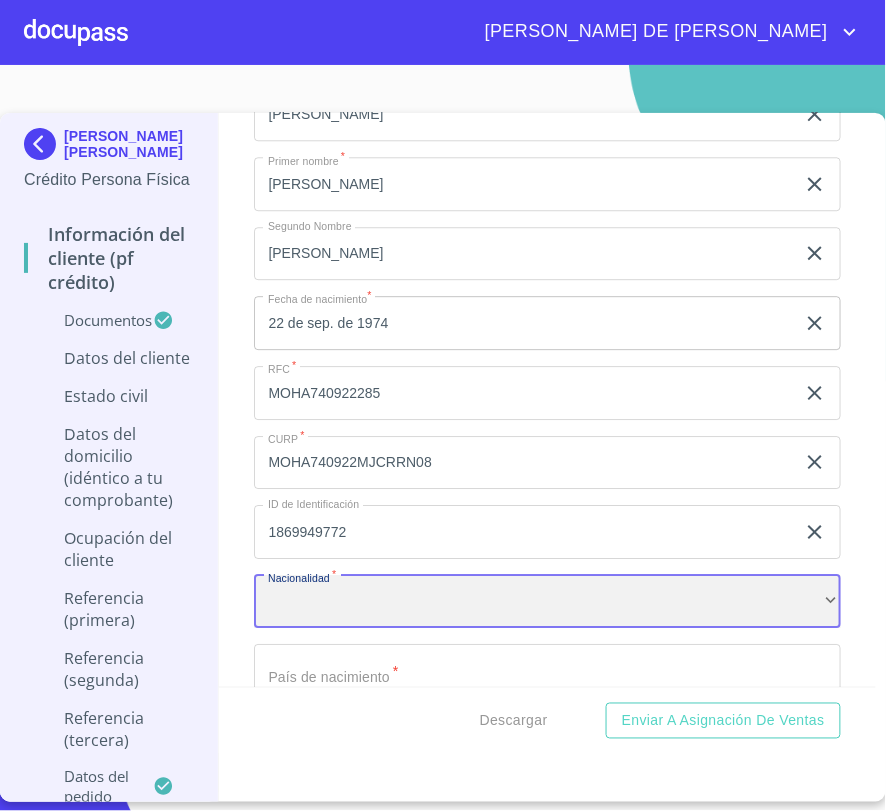 click on "​" at bounding box center (547, 602) 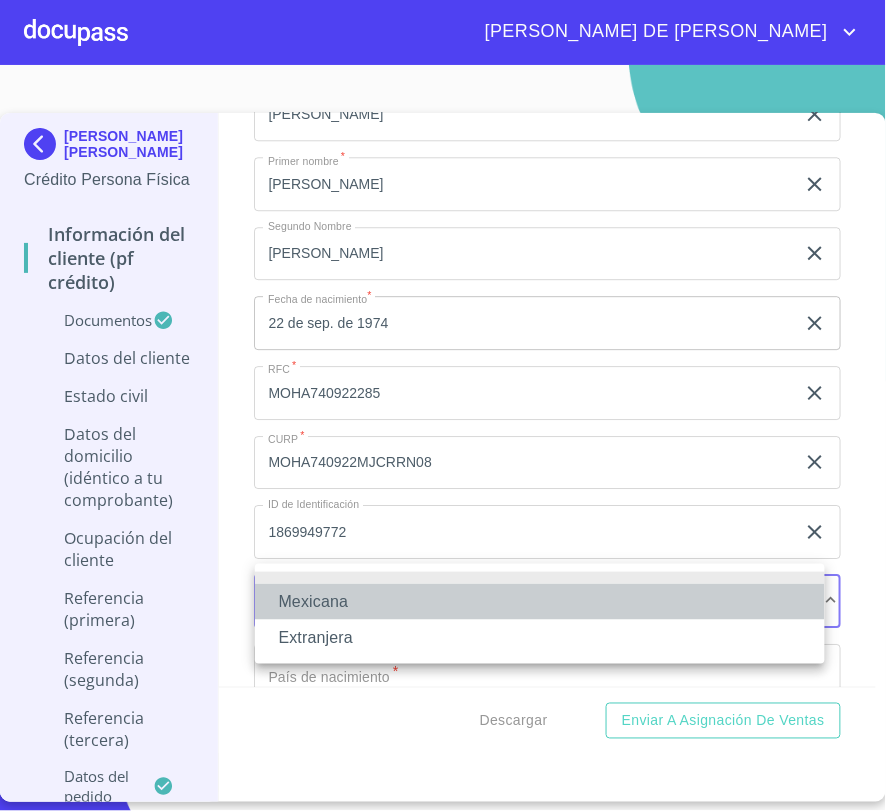 click on "Mexicana" at bounding box center [540, 602] 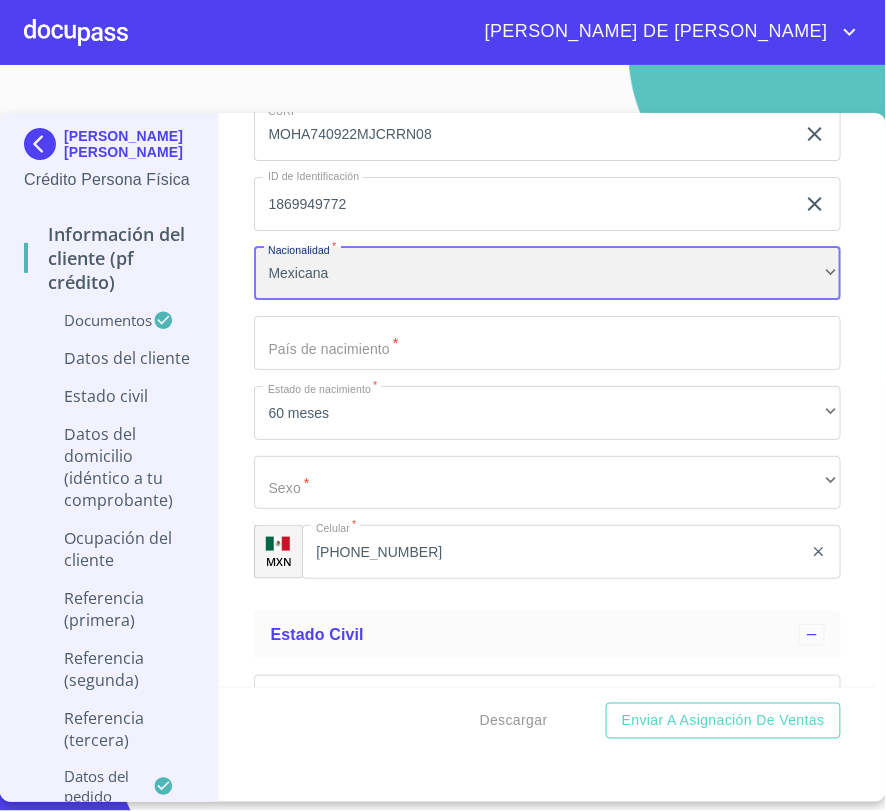 scroll, scrollTop: 6555, scrollLeft: 0, axis: vertical 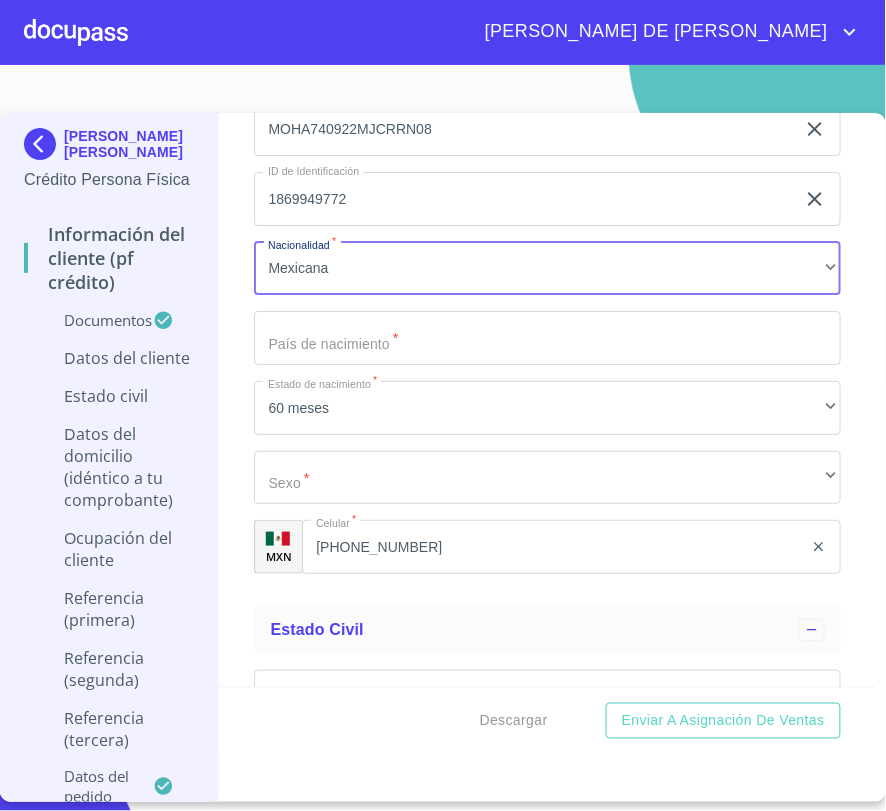 click on "Documento de identificación.   *" at bounding box center (524, -288) 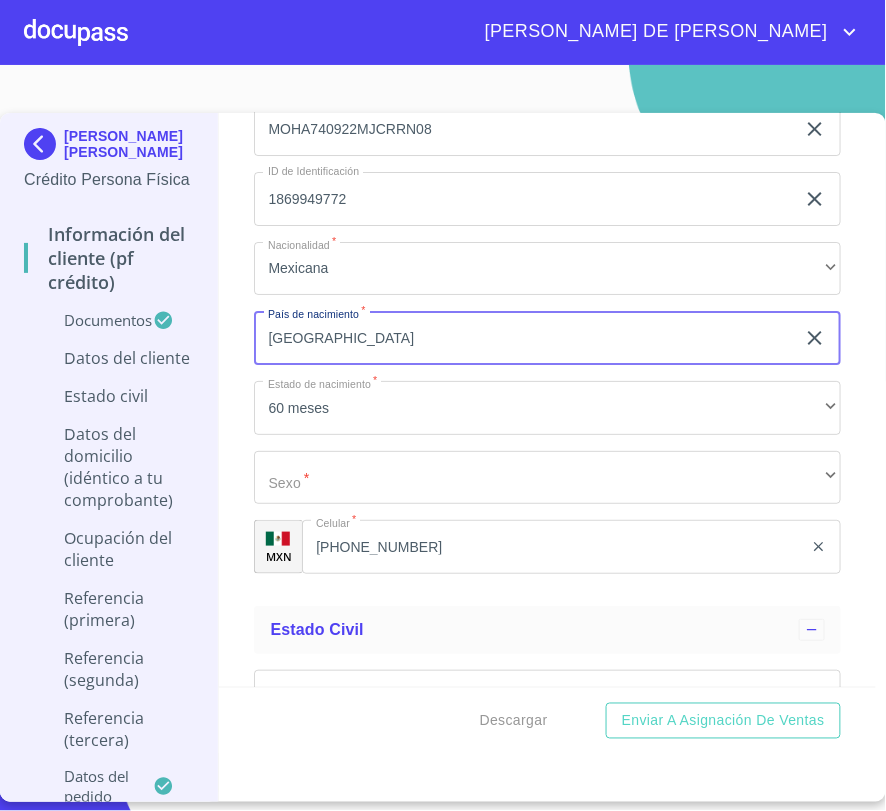 type on "[GEOGRAPHIC_DATA]" 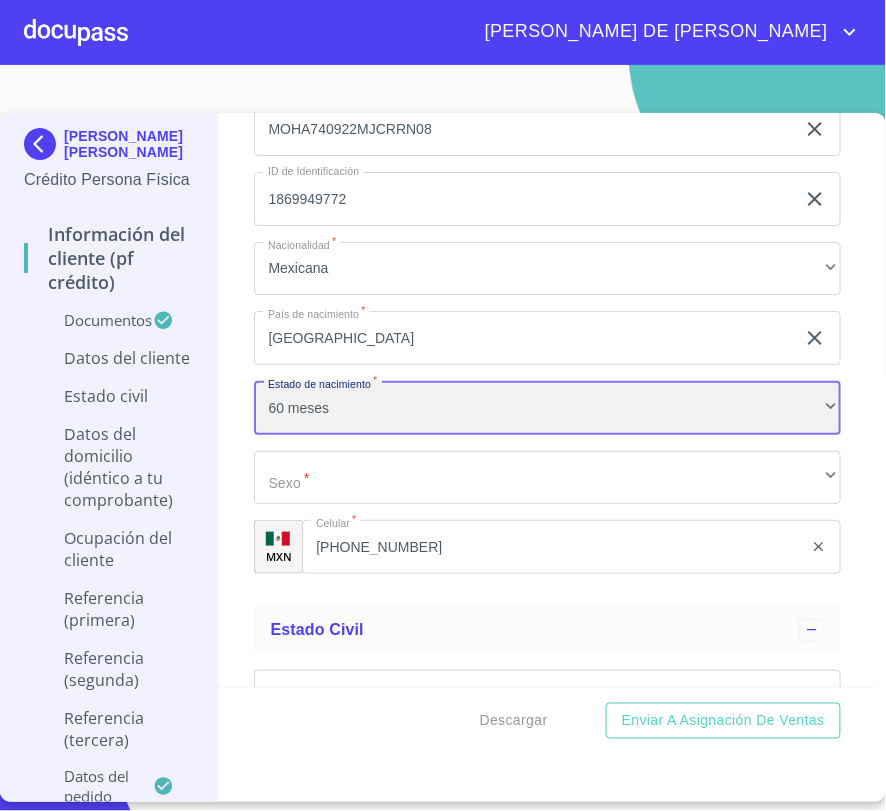 click on "60 meses" at bounding box center [547, 408] 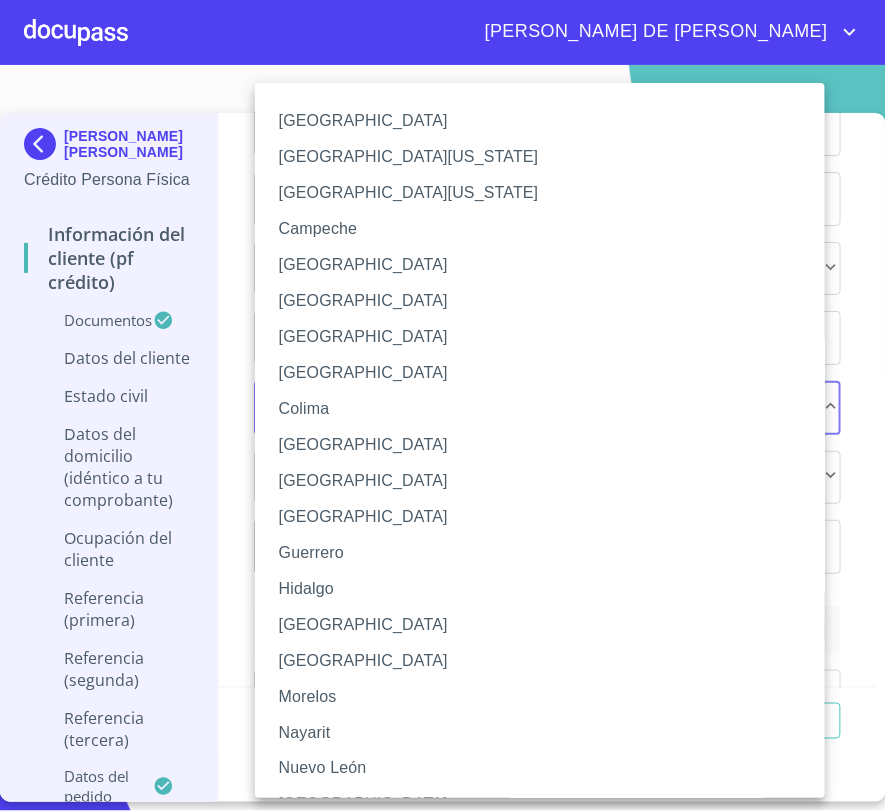 click on "[GEOGRAPHIC_DATA]" at bounding box center [548, 625] 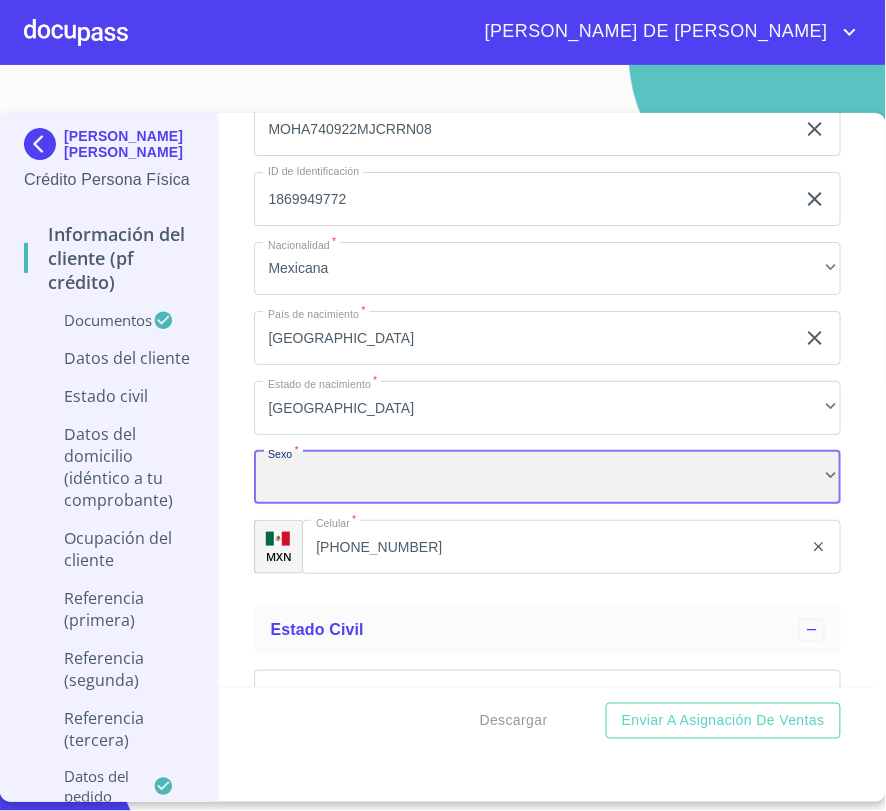 click on "​" at bounding box center (547, 478) 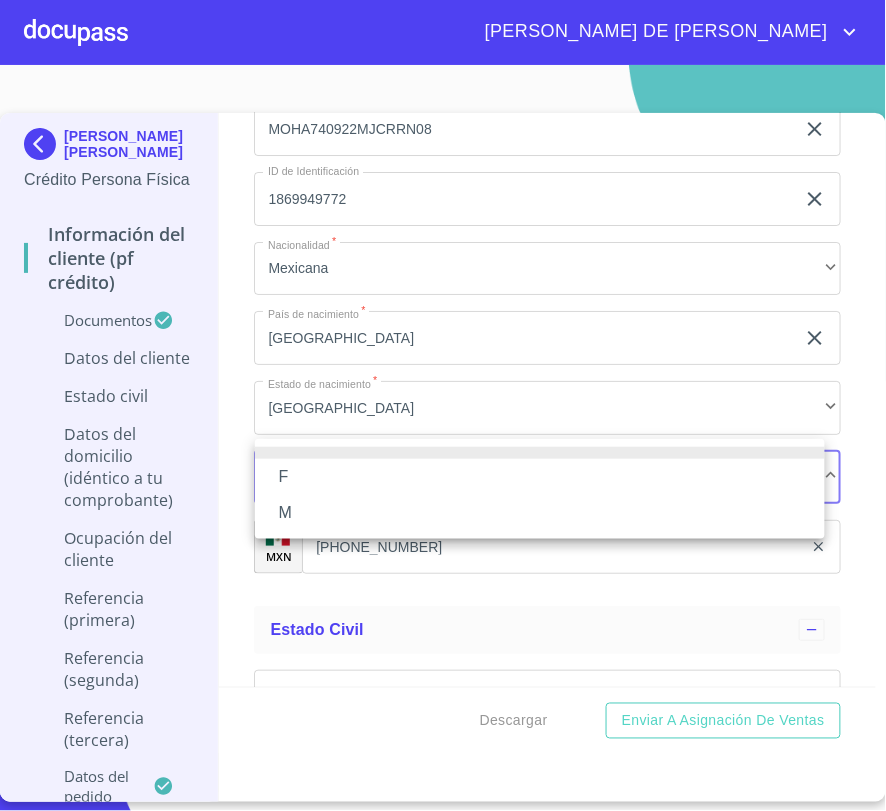 click on "F" at bounding box center (540, 477) 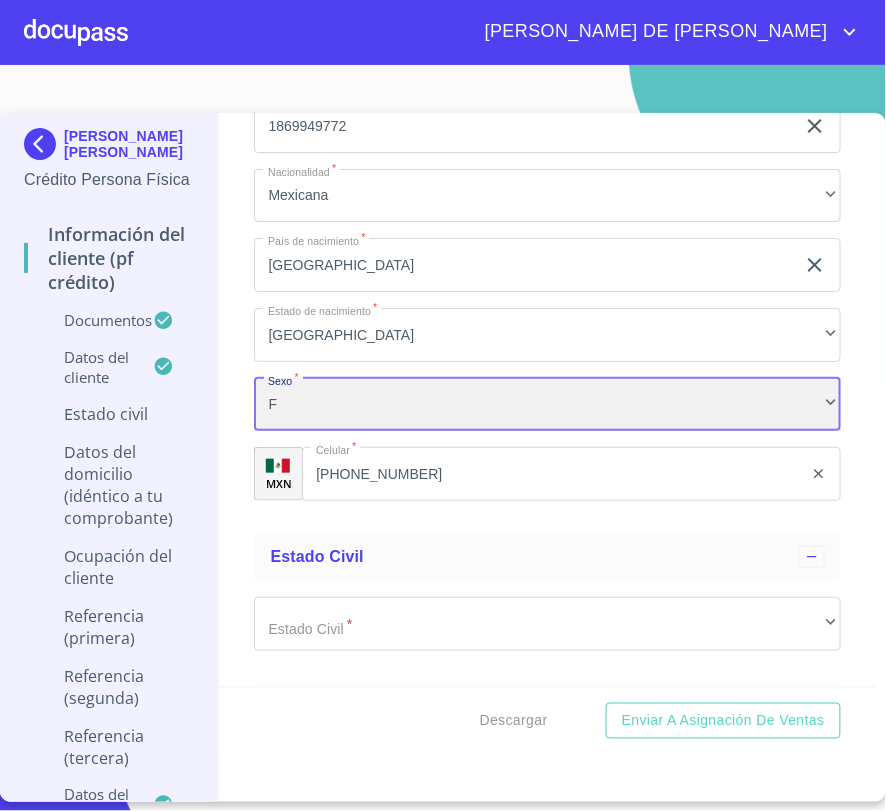 scroll, scrollTop: 6777, scrollLeft: 0, axis: vertical 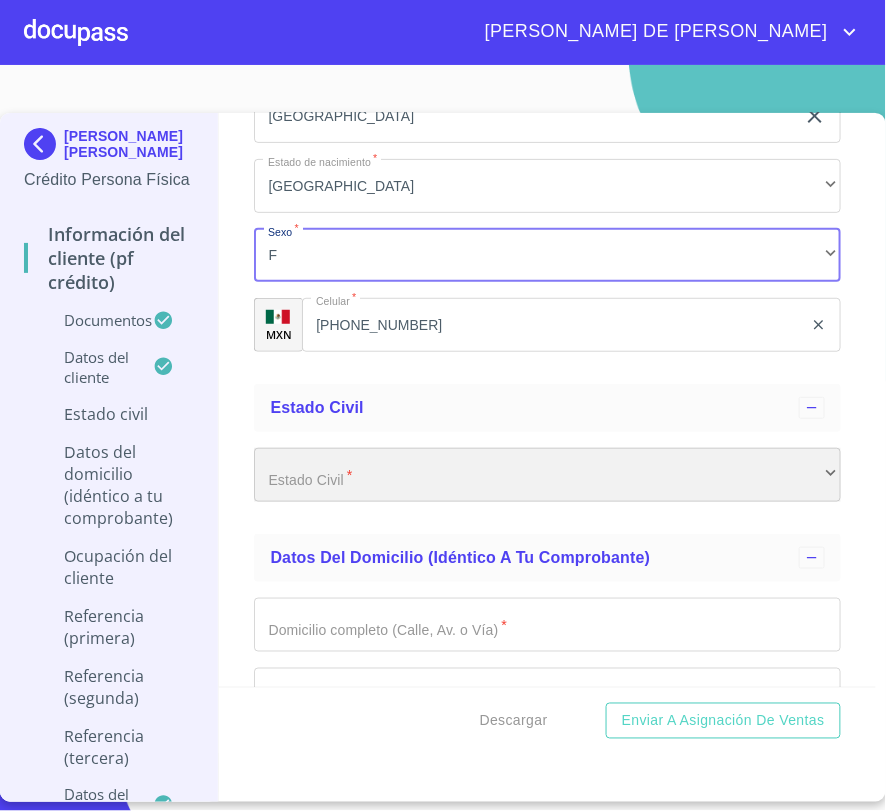 click on "​" at bounding box center [547, 475] 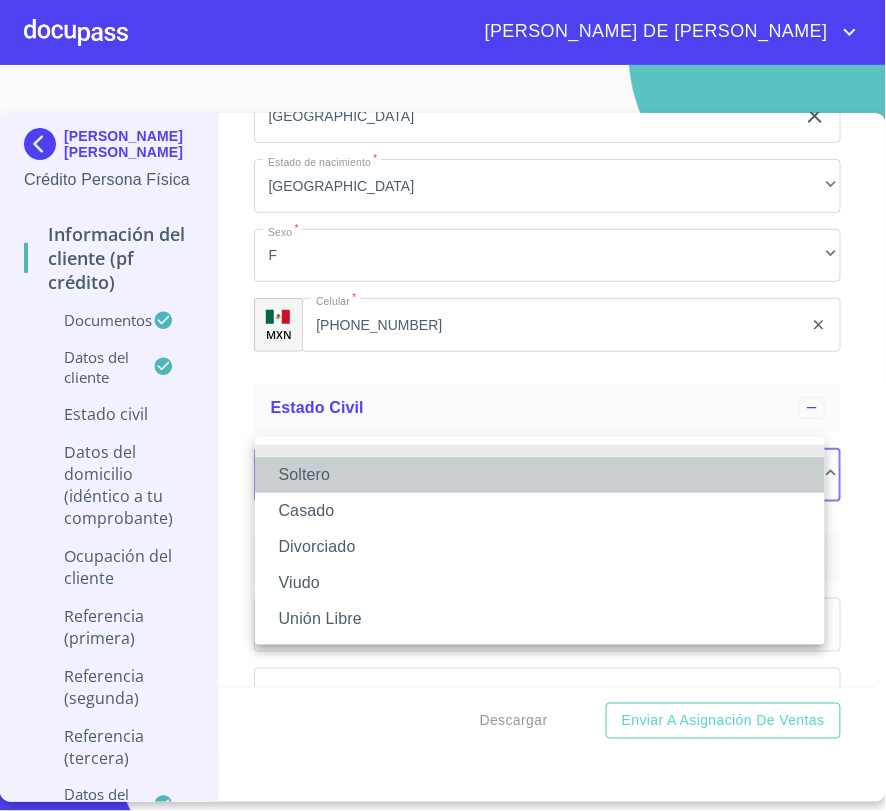 click on "Soltero" at bounding box center (540, 475) 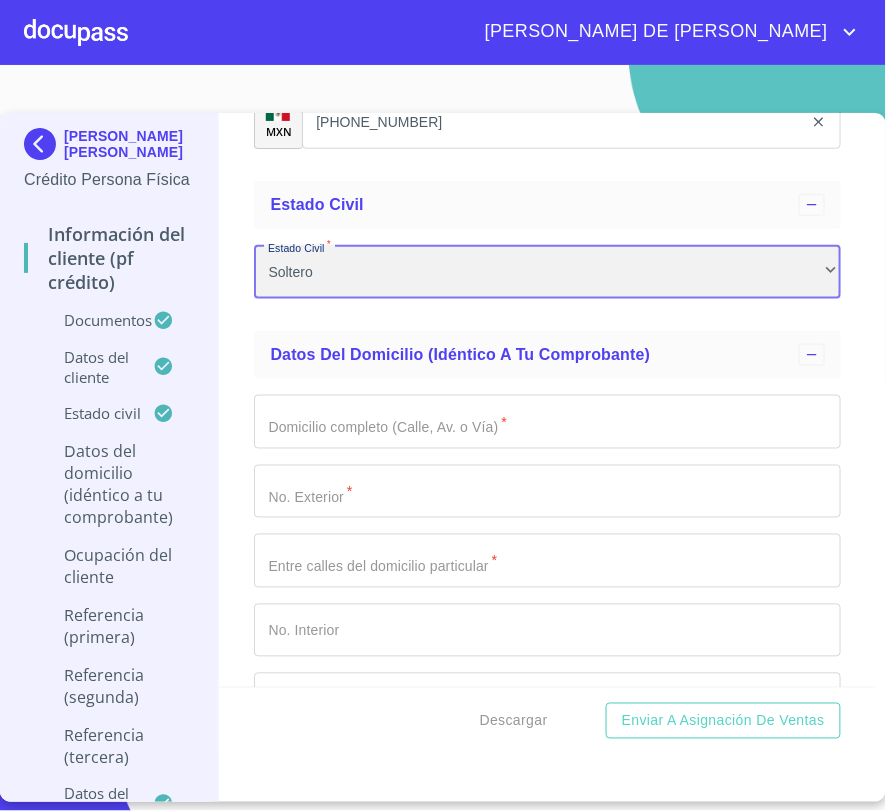 scroll, scrollTop: 7111, scrollLeft: 0, axis: vertical 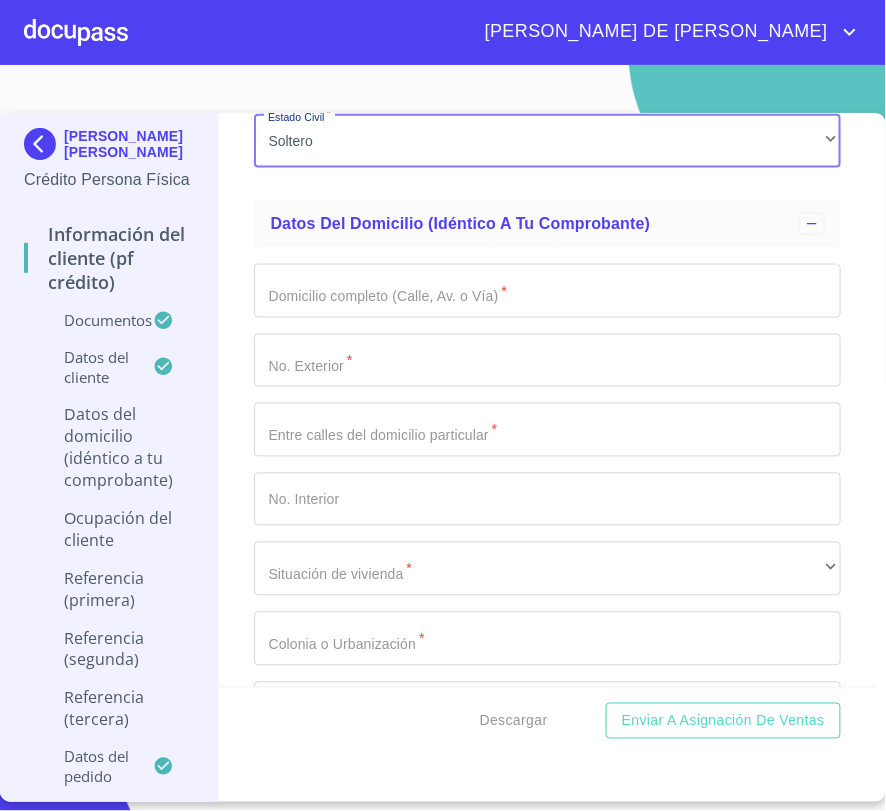 click on "Documento de identificación.   *" at bounding box center [524, -844] 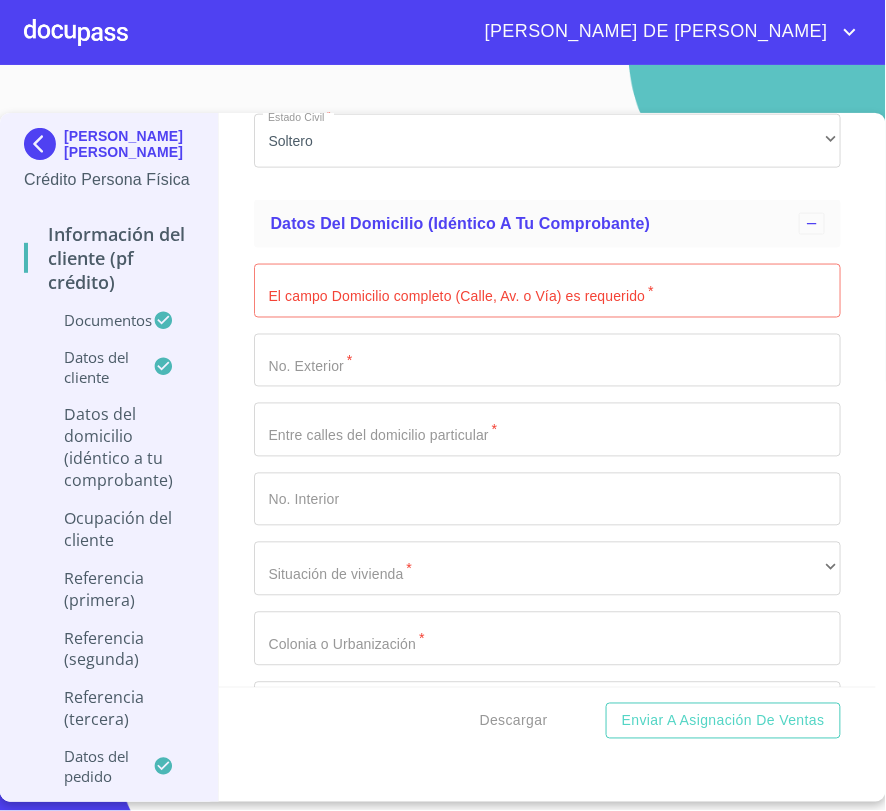click on "Documento de identificación.   *" at bounding box center (547, 291) 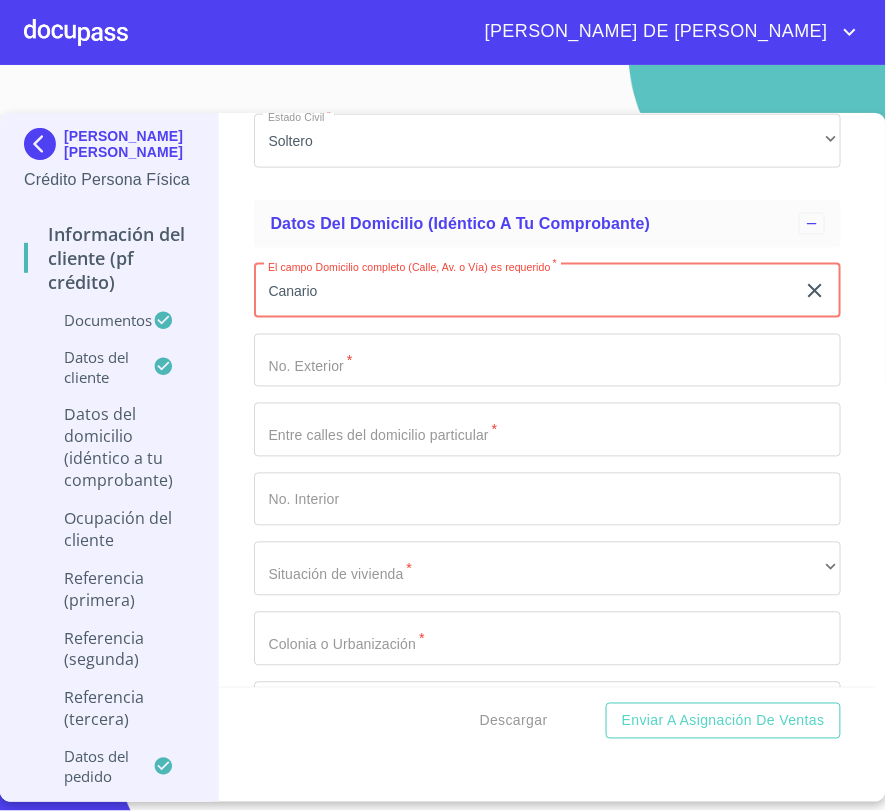 type on "Canario" 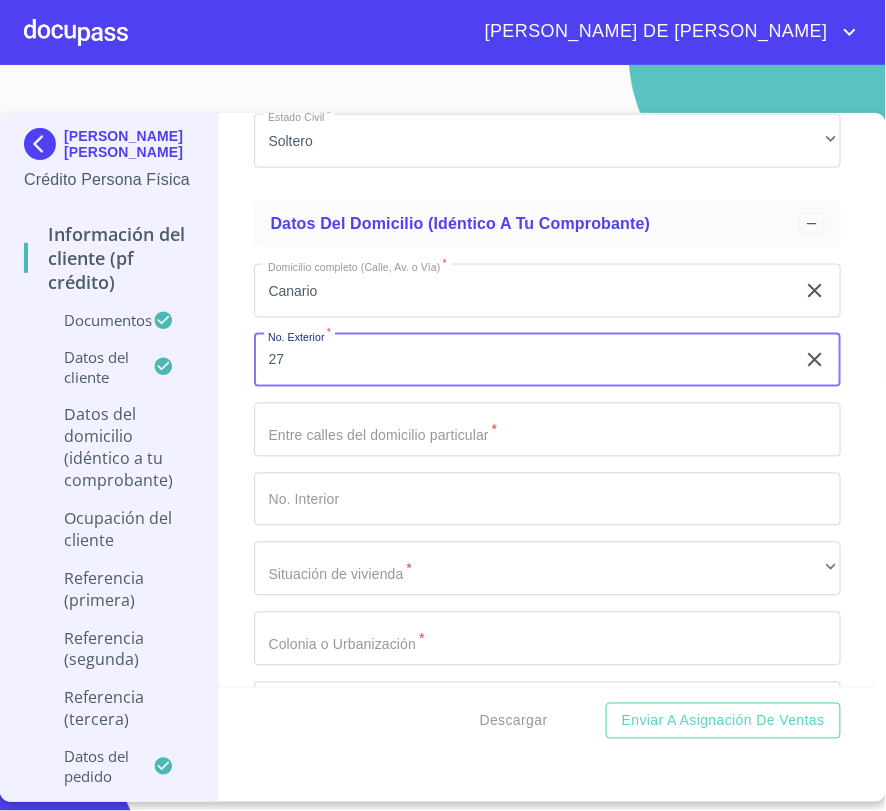 type on "27" 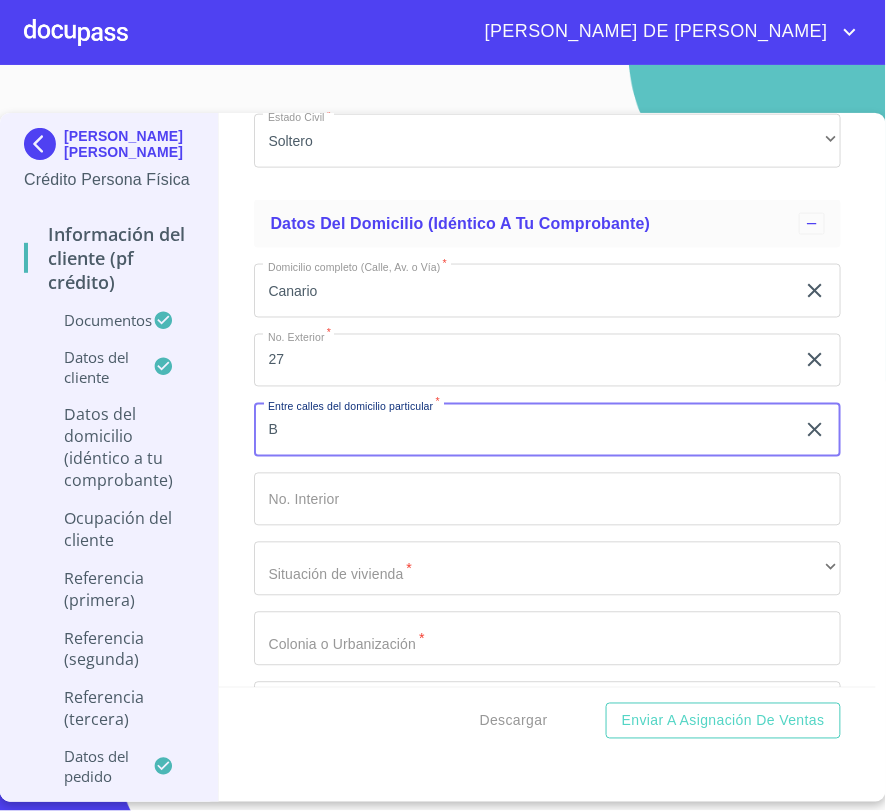 type on "B" 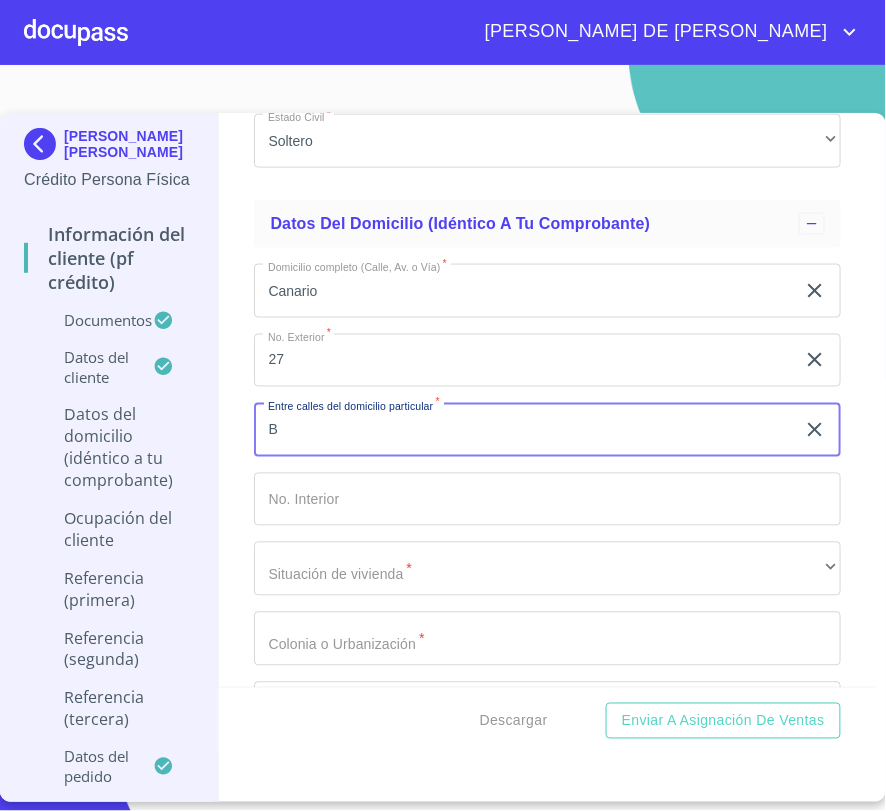 click on "B" at bounding box center (524, 430) 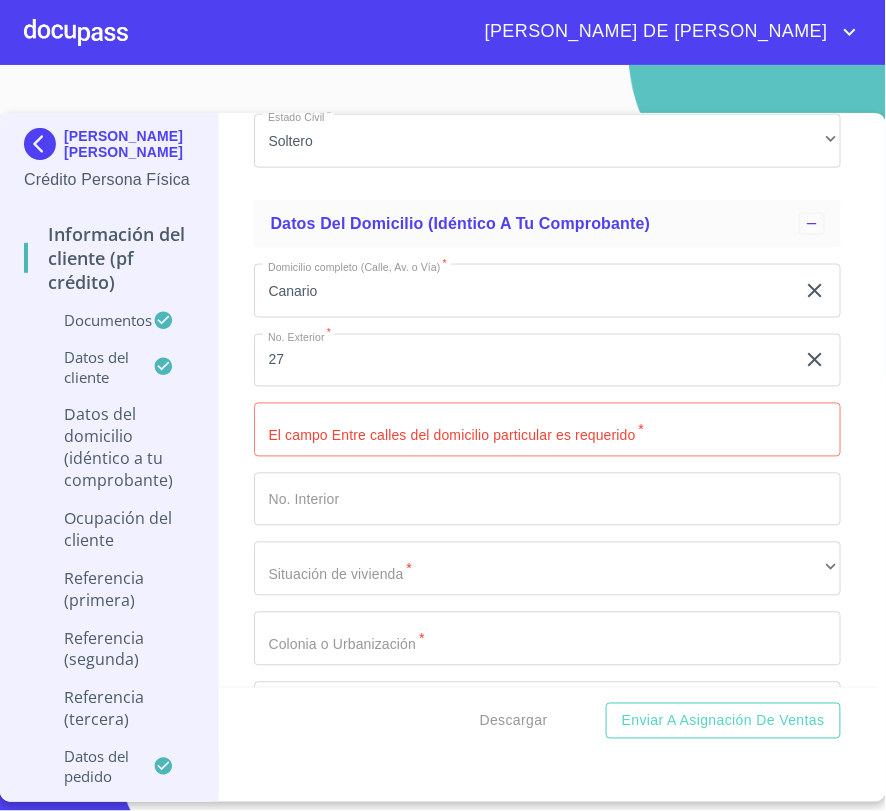 click on "Documento de identificación.   *" at bounding box center [547, 430] 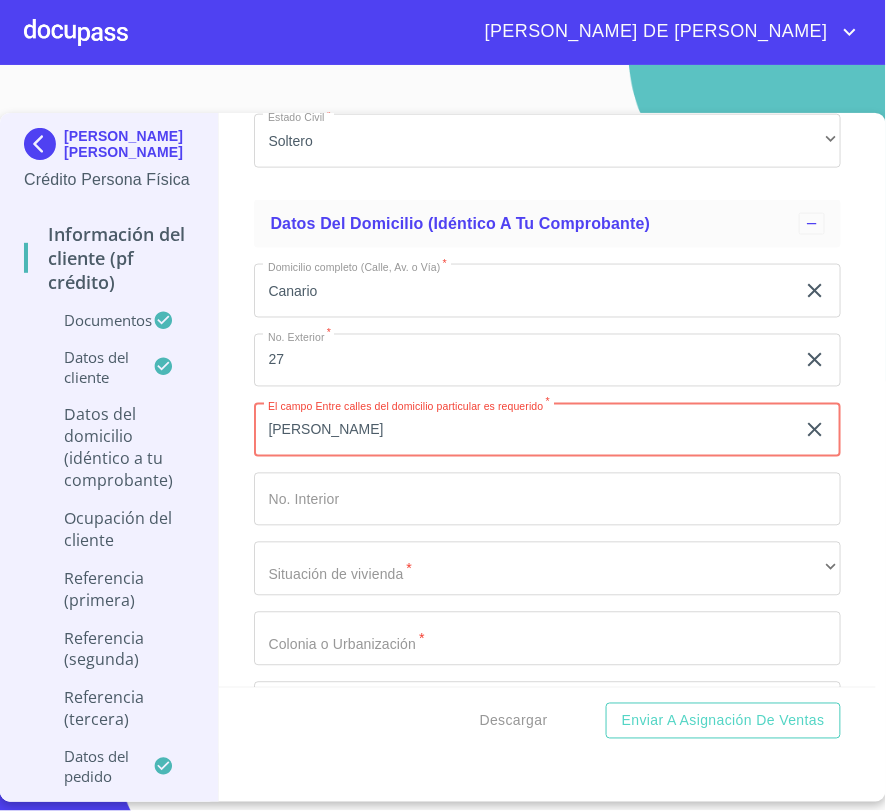 type on "[PERSON_NAME]" 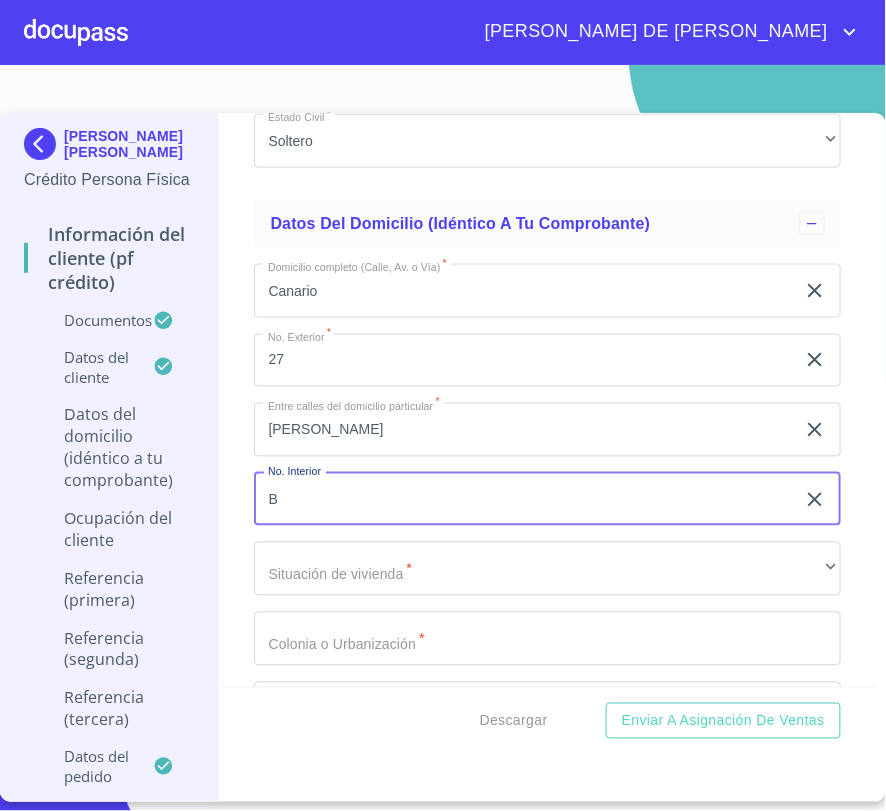 type on "B" 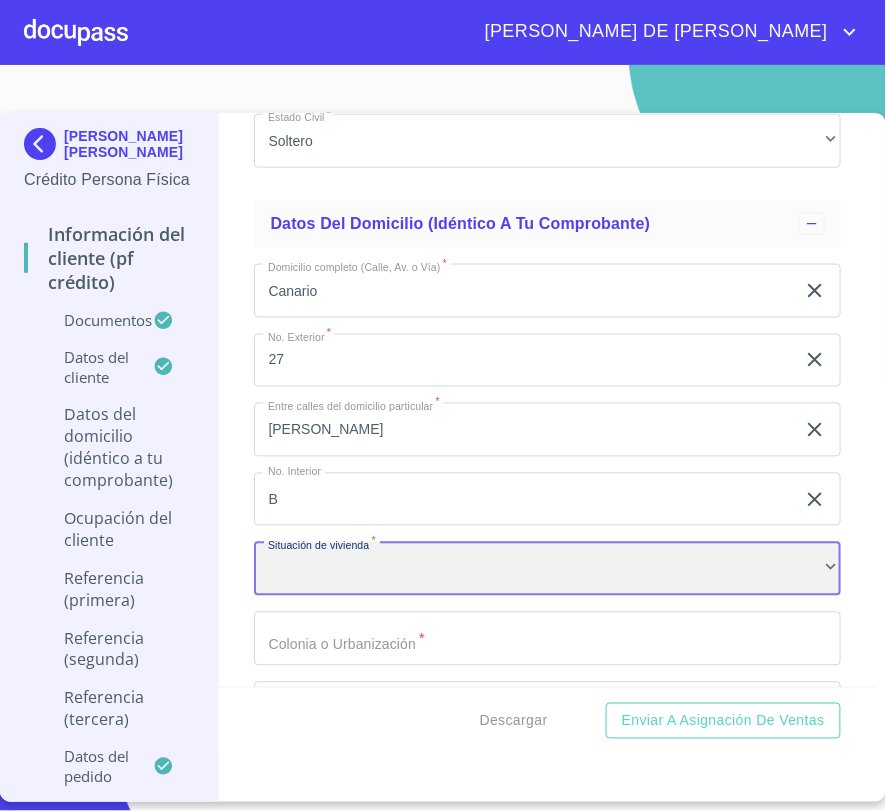 click on "​" at bounding box center [547, 569] 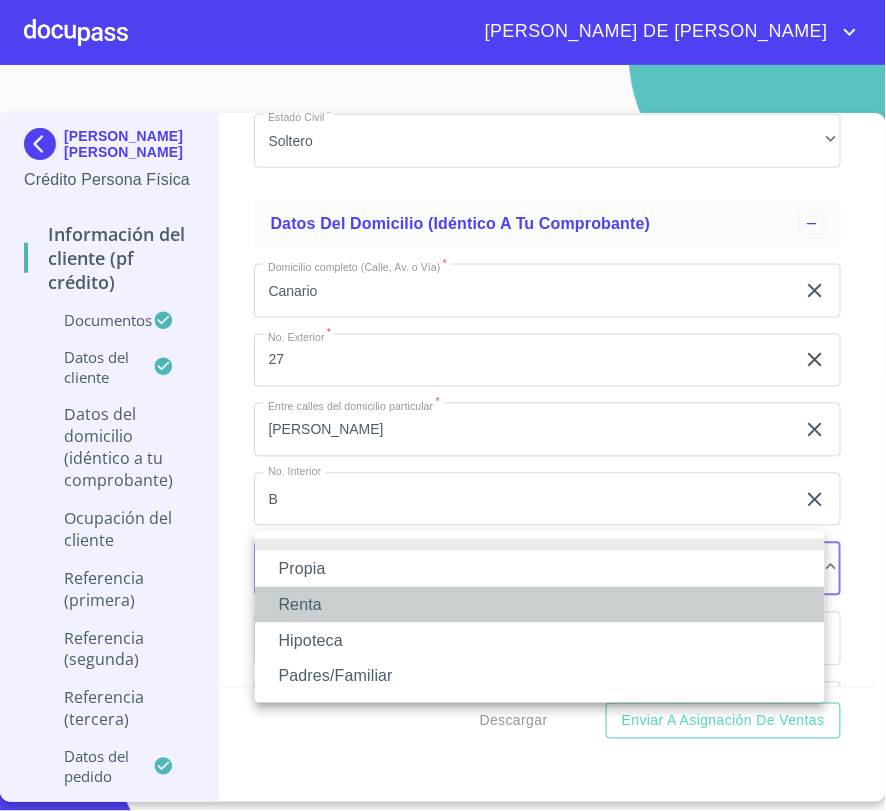 click on "Renta" at bounding box center (540, 605) 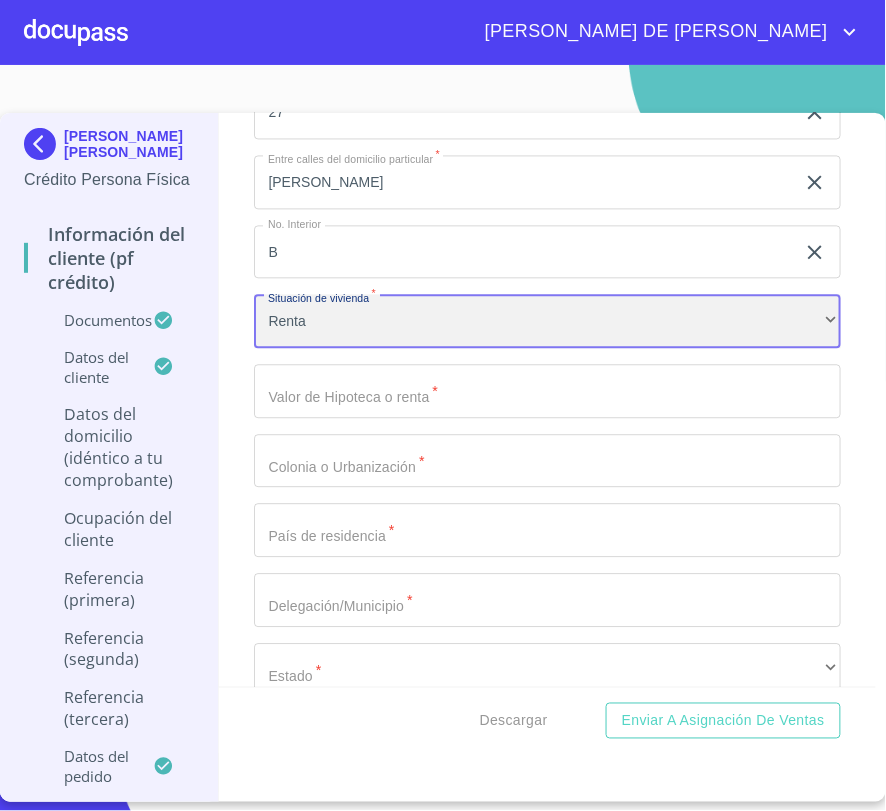 scroll, scrollTop: 7333, scrollLeft: 0, axis: vertical 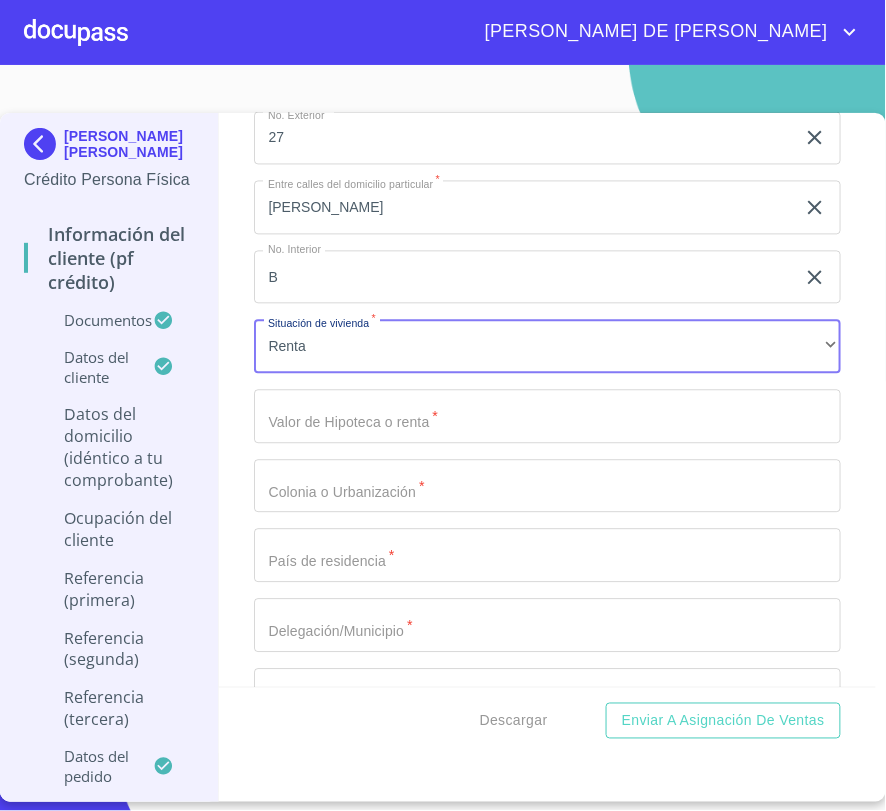 click on "Documento de identificación.   *" at bounding box center [524, -1066] 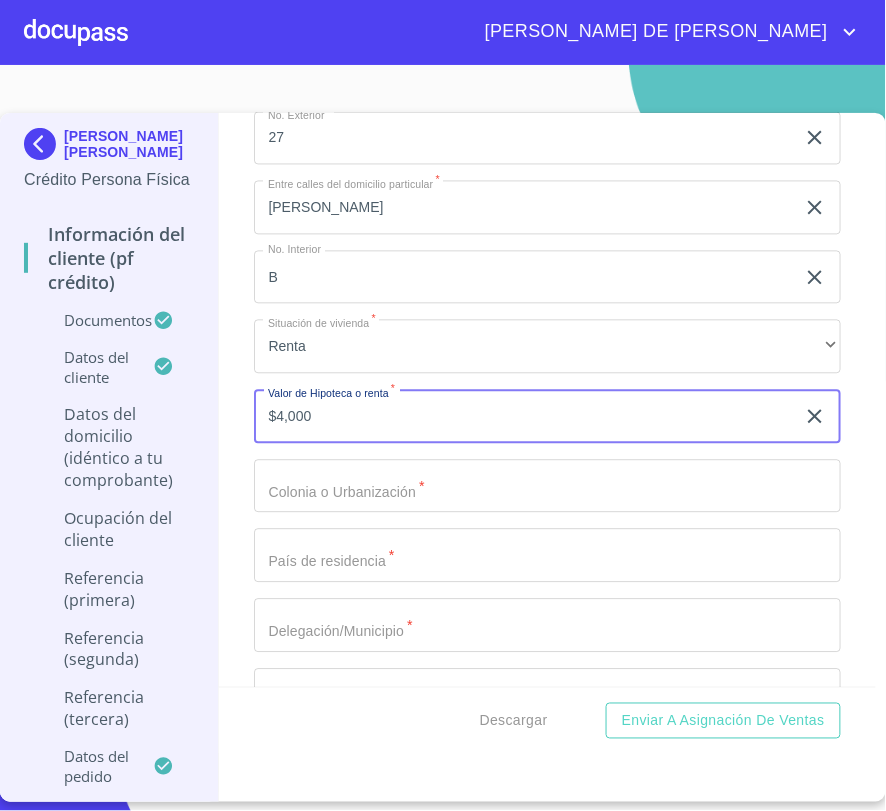 type on "$4,000" 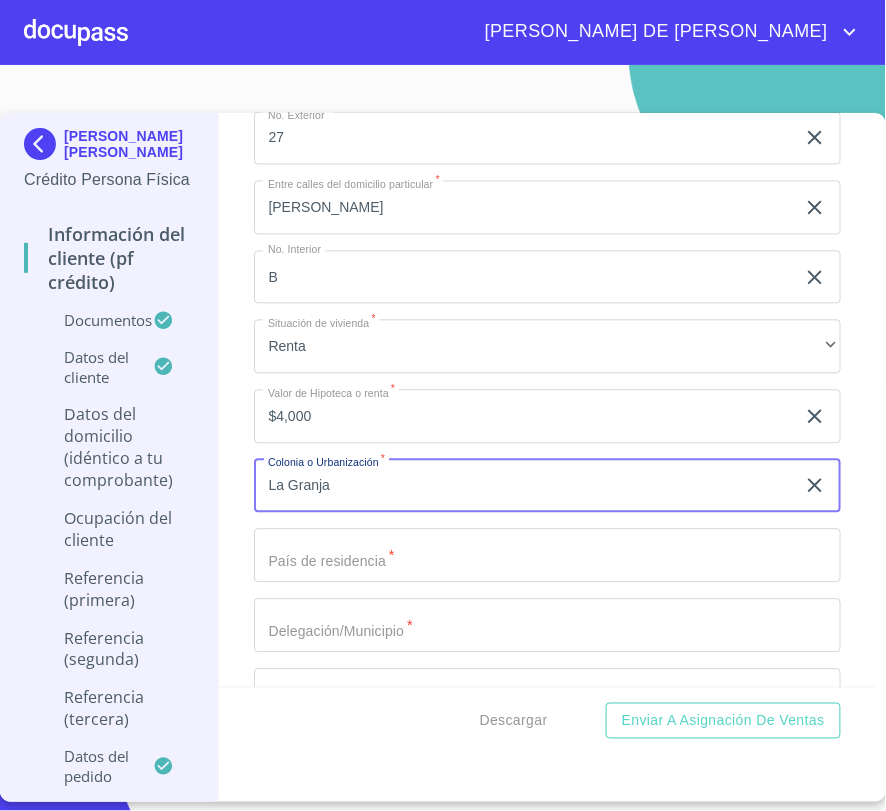 type on "La Granja" 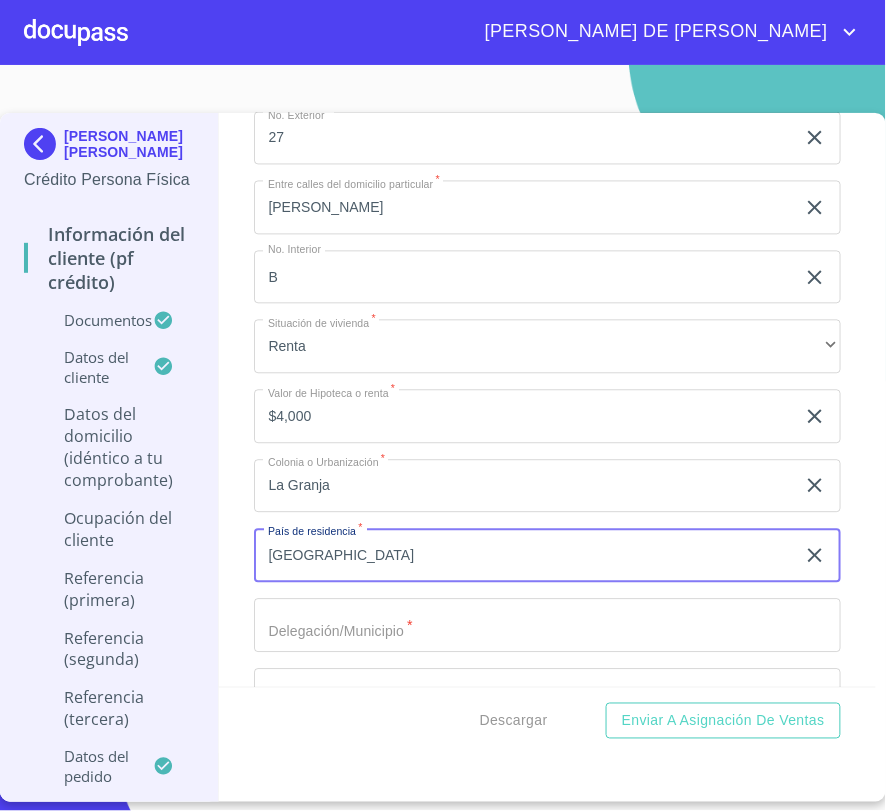 type on "[GEOGRAPHIC_DATA]" 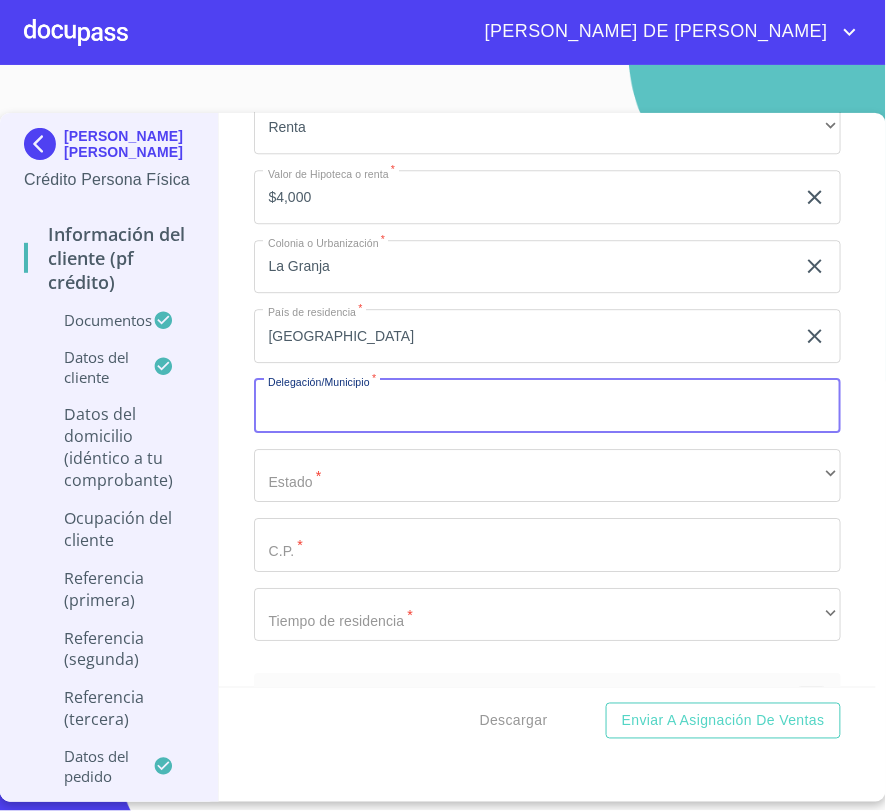 scroll, scrollTop: 7555, scrollLeft: 0, axis: vertical 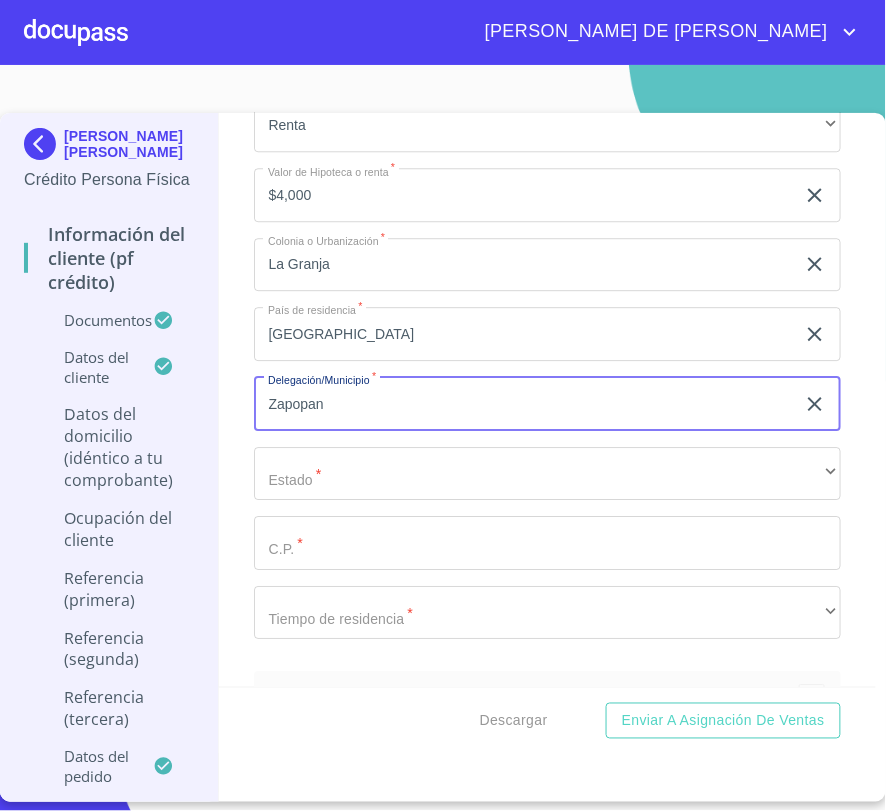 type on "Zapopan" 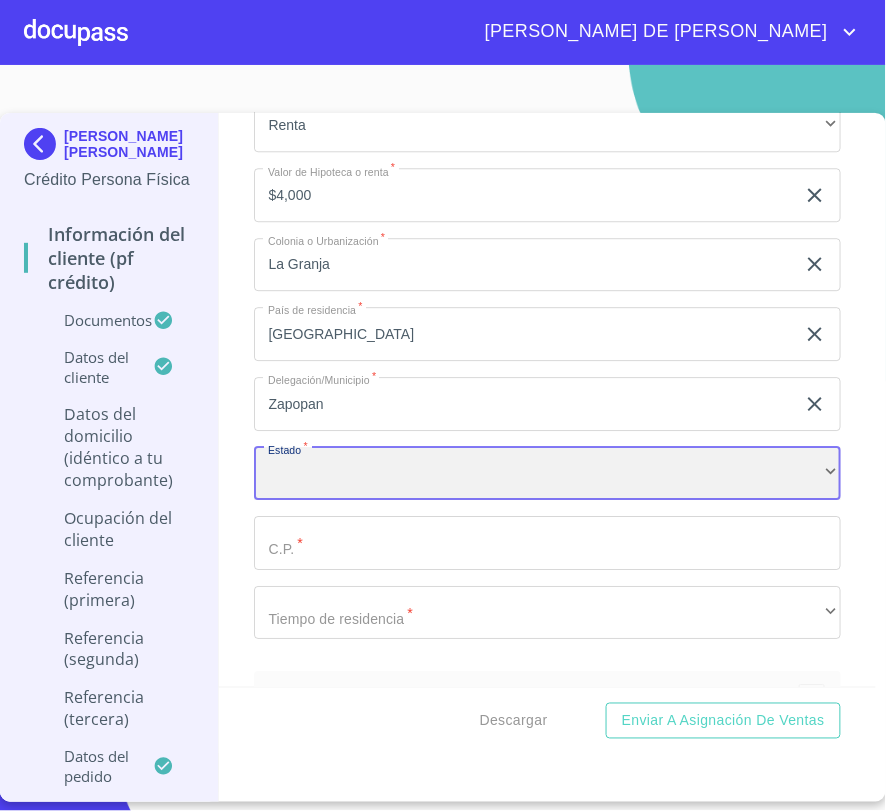 click on "​" at bounding box center (547, 474) 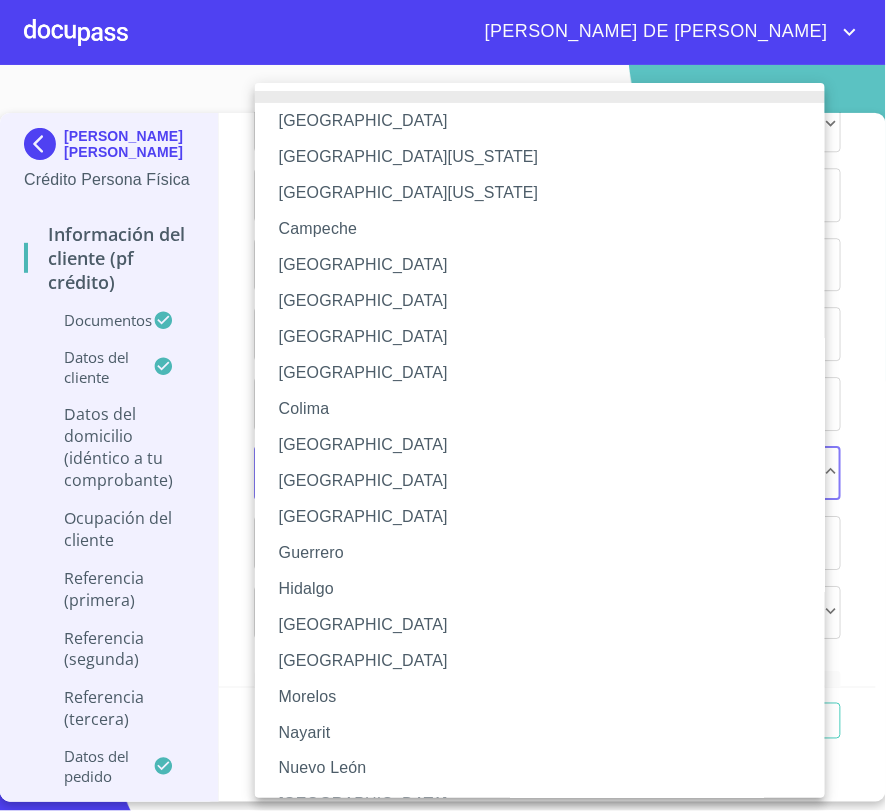 click on "[GEOGRAPHIC_DATA]" at bounding box center (548, 625) 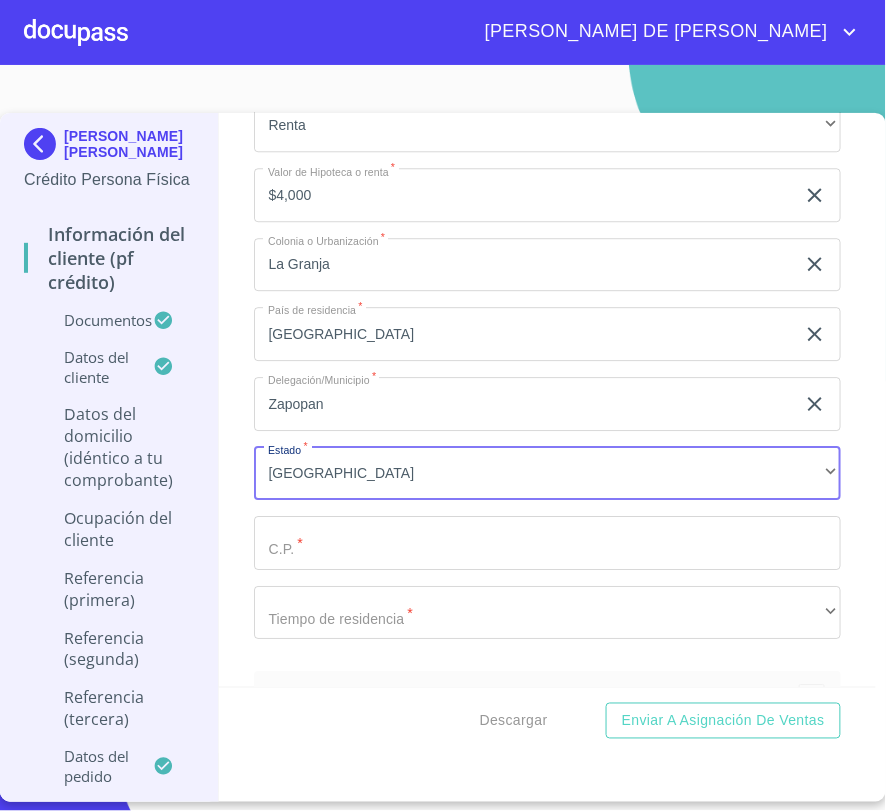 click on "Documento de identificación.   *" at bounding box center [524, -1288] 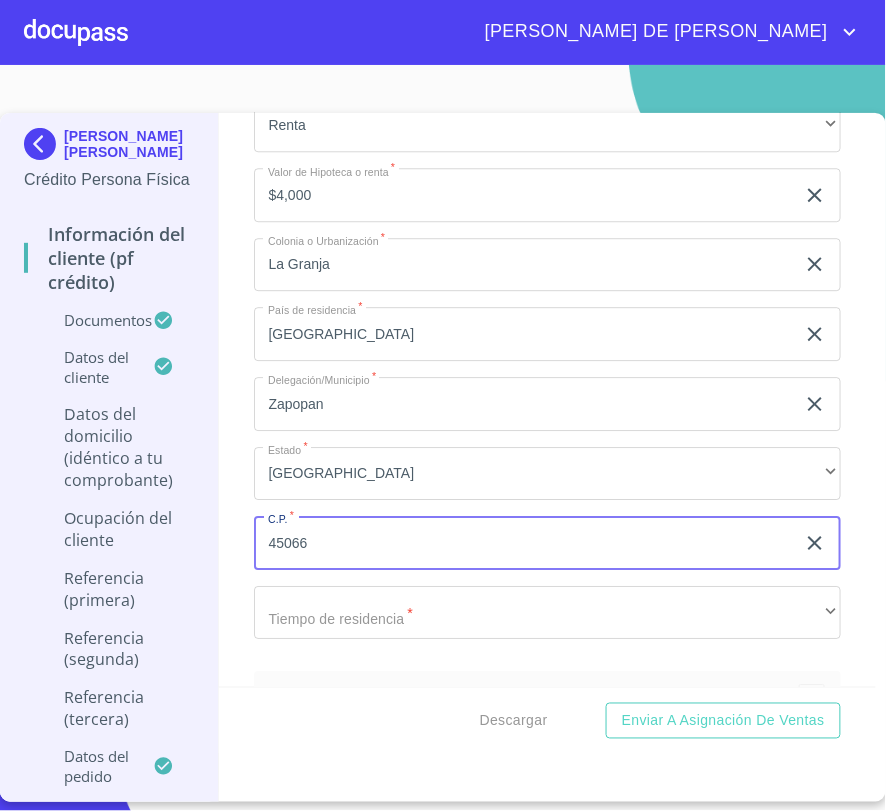 type on "45066" 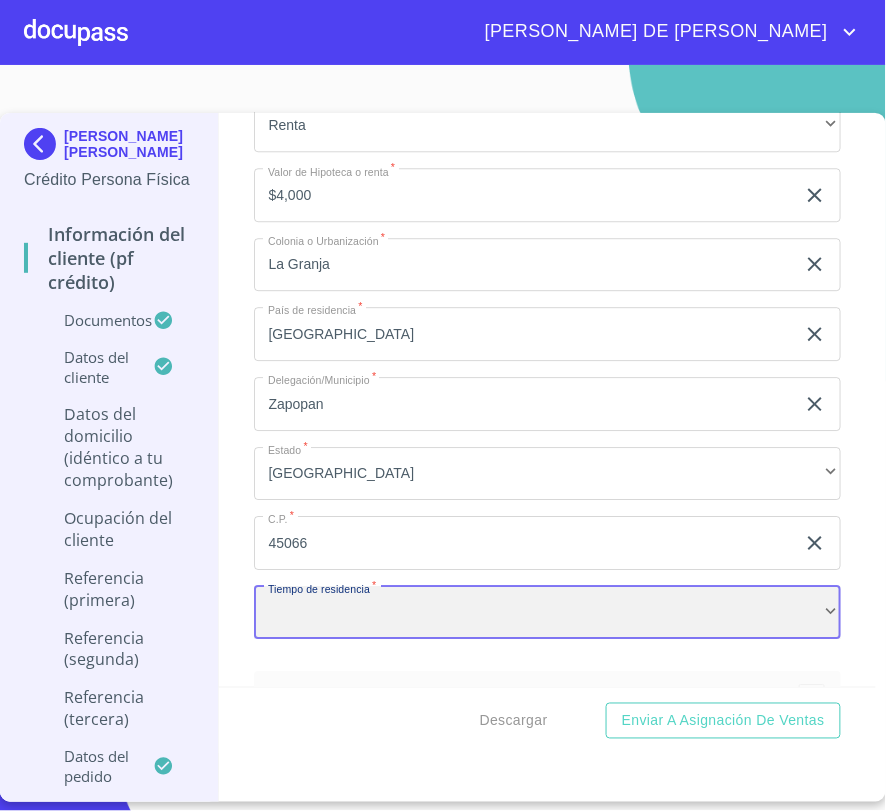 click on "​" at bounding box center (547, 613) 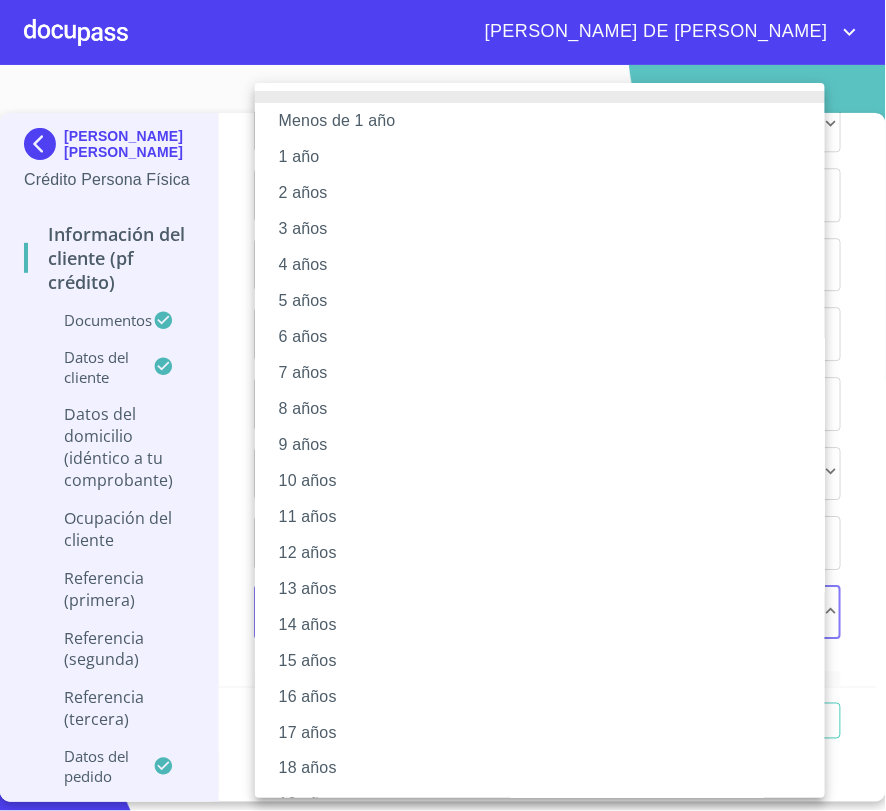 click on "3 años" at bounding box center (548, 229) 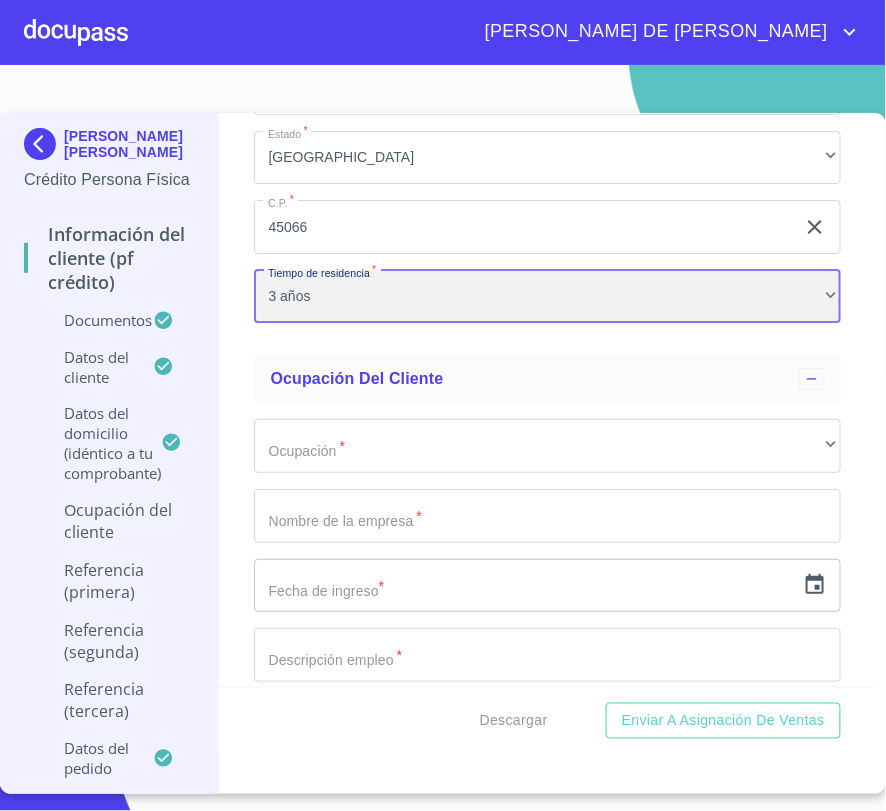 scroll, scrollTop: 8000, scrollLeft: 0, axis: vertical 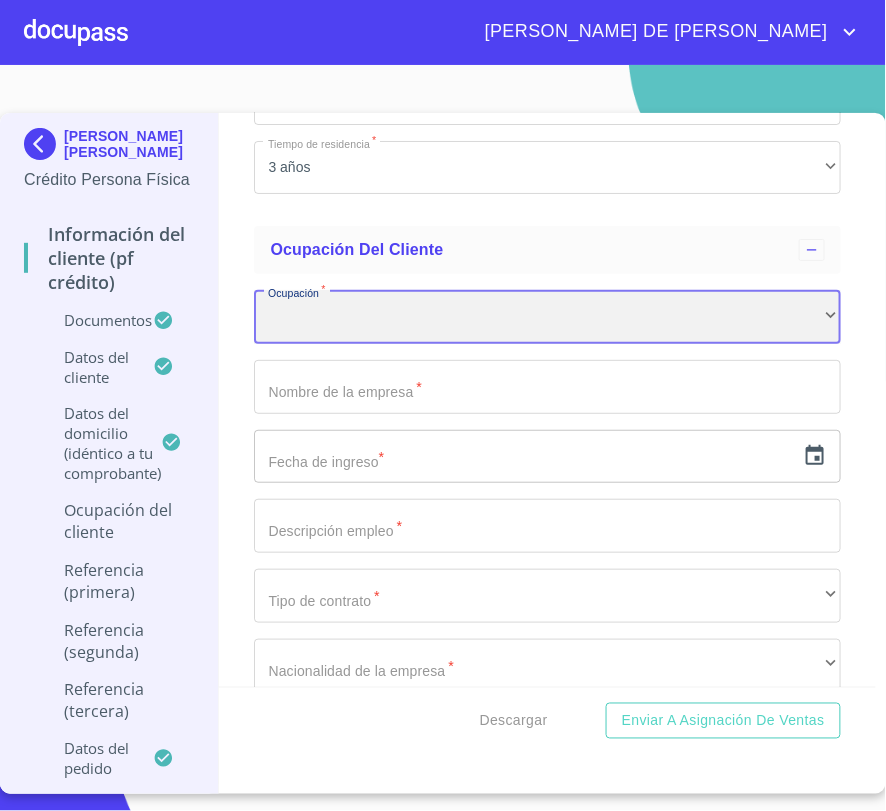 click on "​" at bounding box center [547, 317] 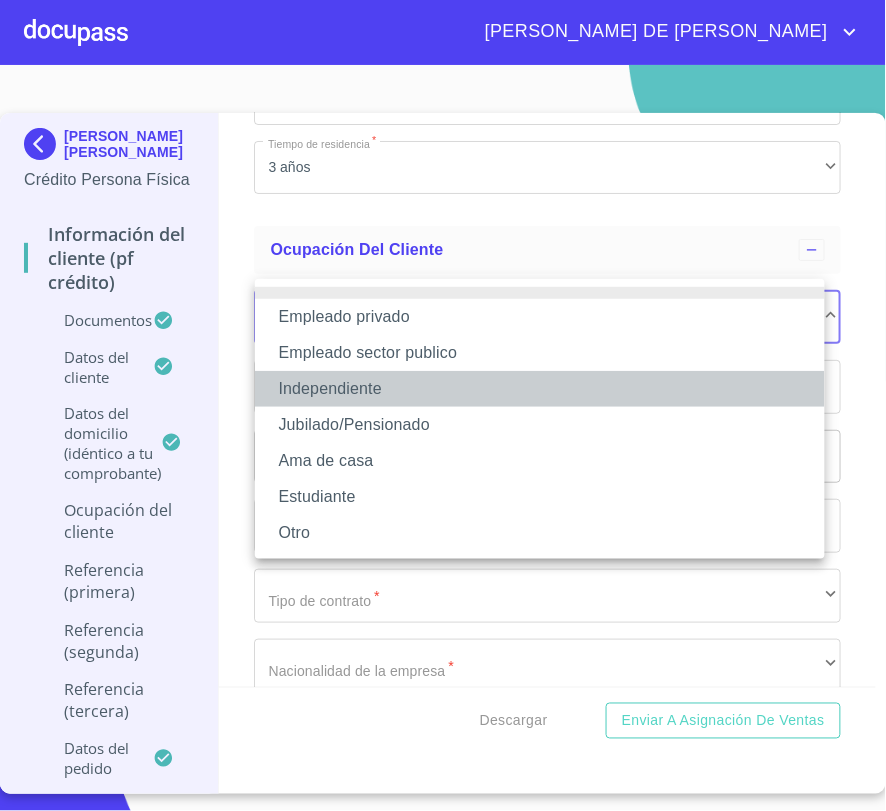 click on "Independiente" at bounding box center (540, 389) 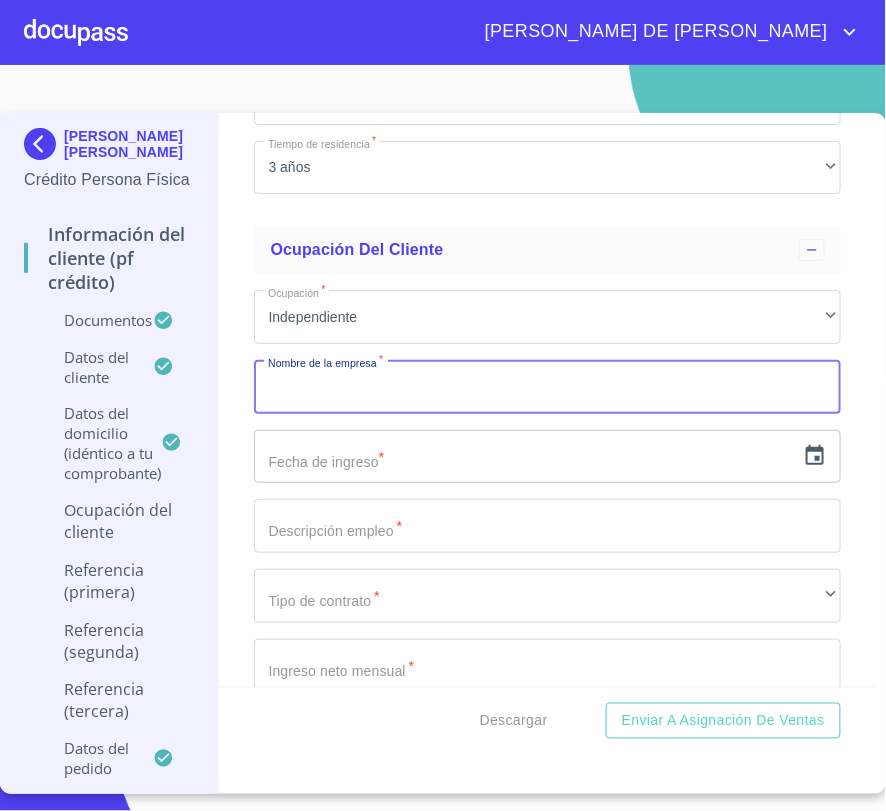 click on "Documento de identificación.   *" at bounding box center (547, 387) 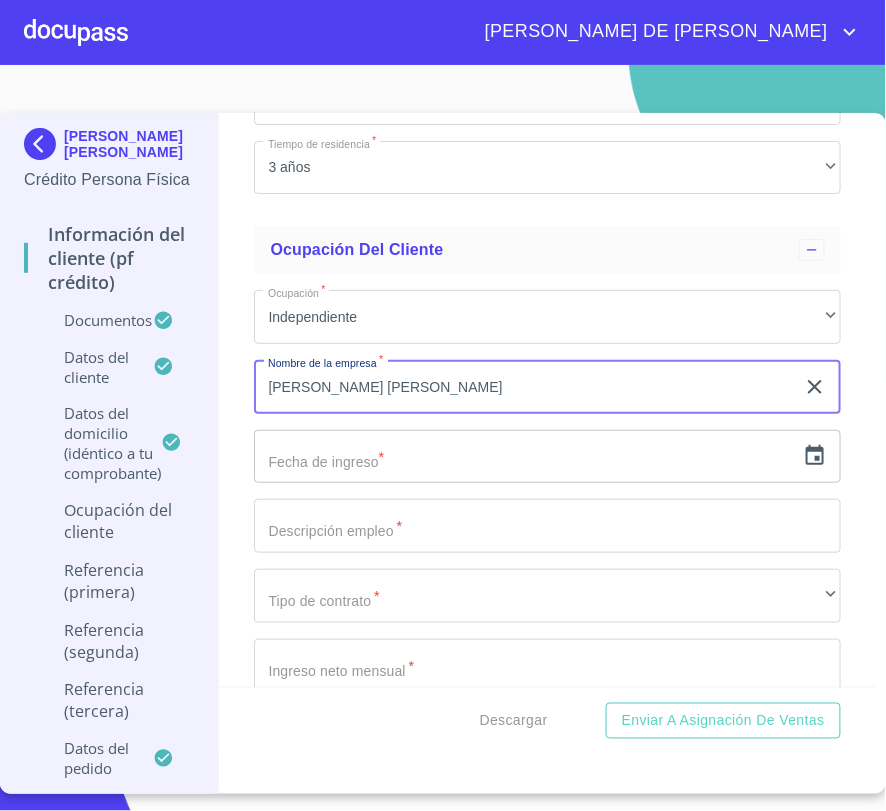 type on "[PERSON_NAME] [PERSON_NAME]" 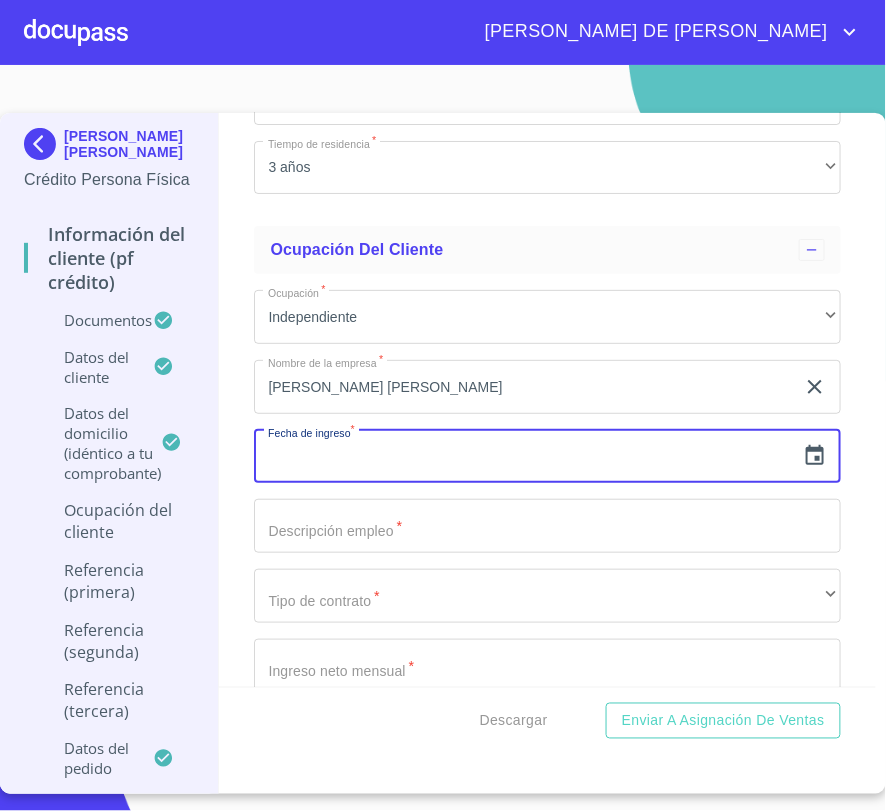 click 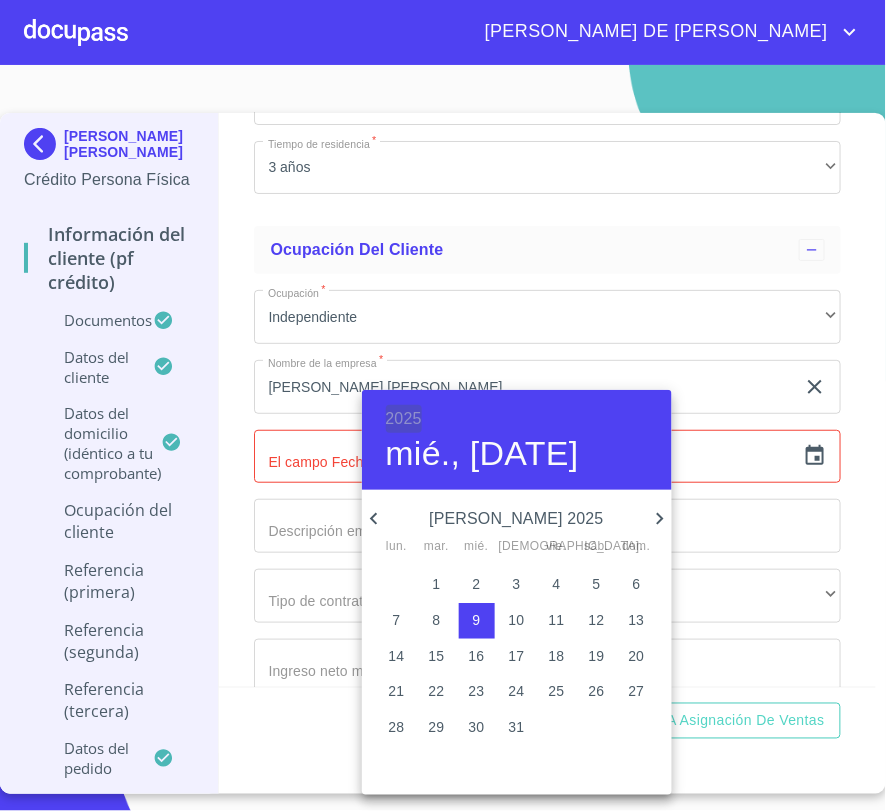 click on "2025" at bounding box center (404, 419) 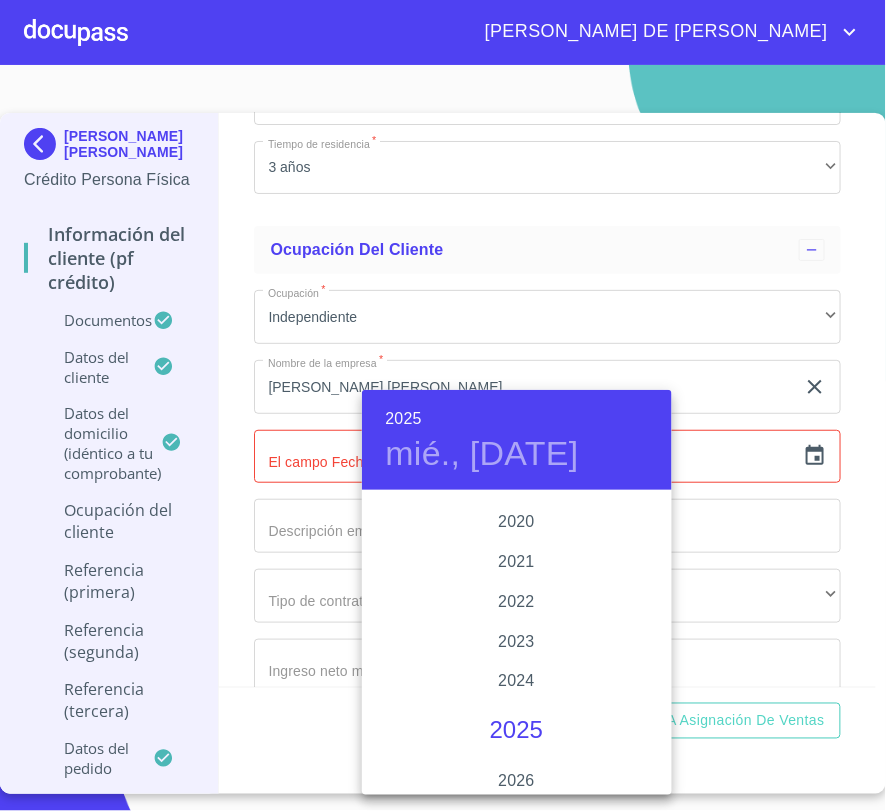 scroll, scrollTop: 3657, scrollLeft: 0, axis: vertical 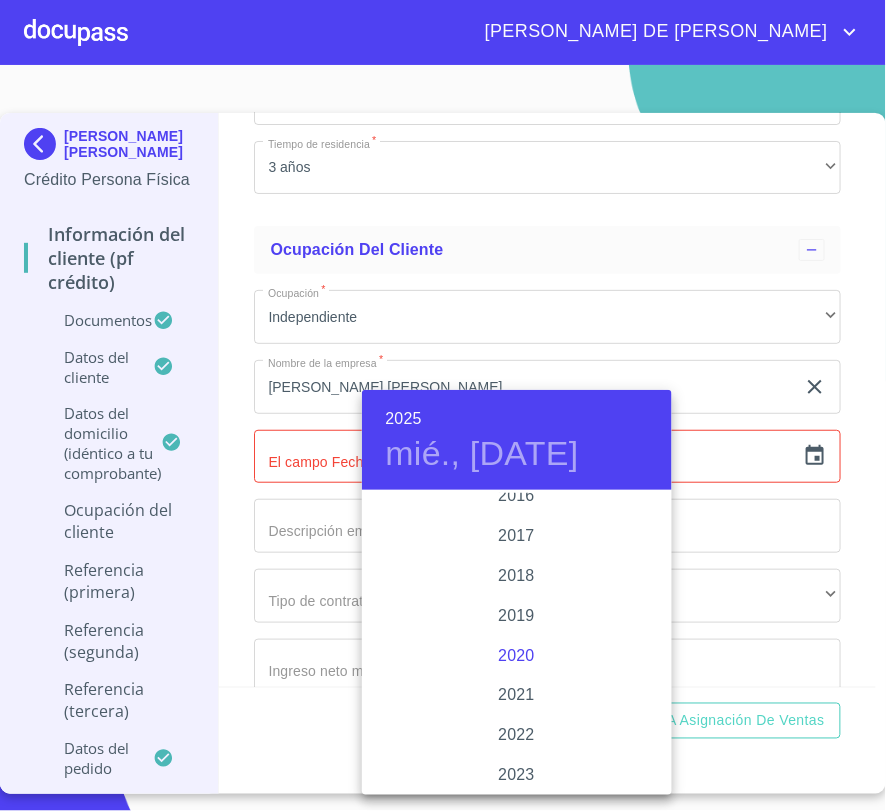 click on "2020" at bounding box center (517, 656) 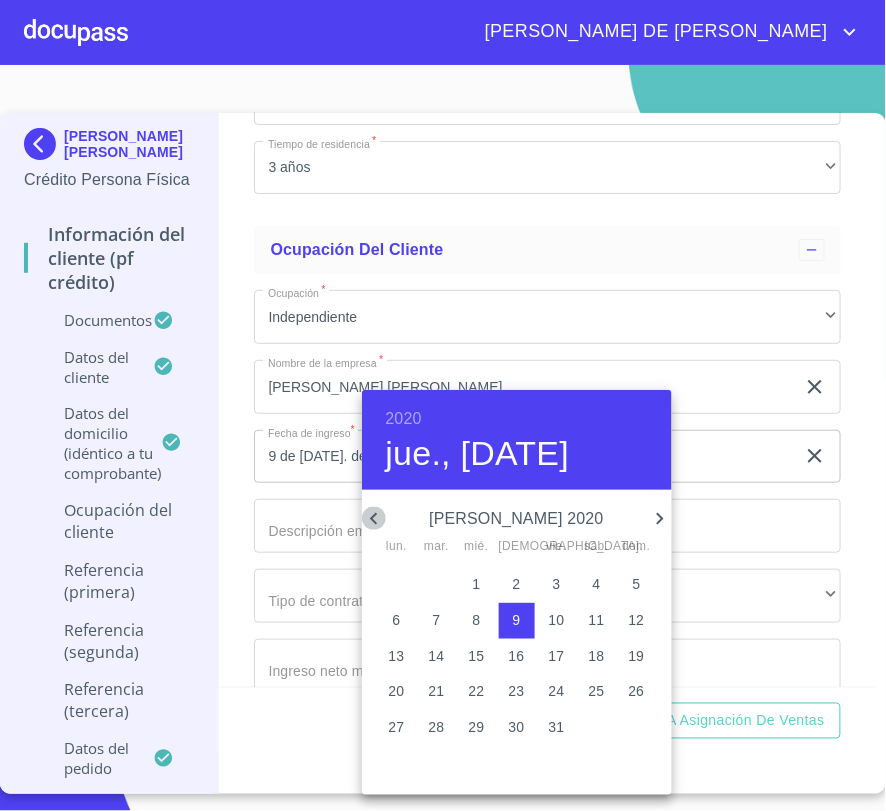 click 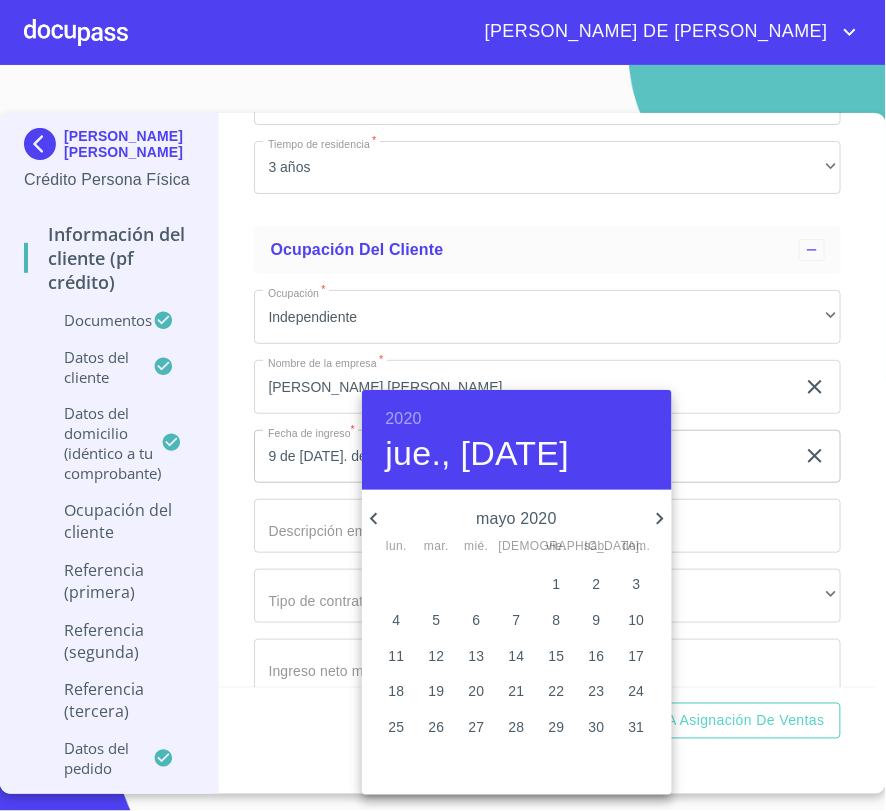 click 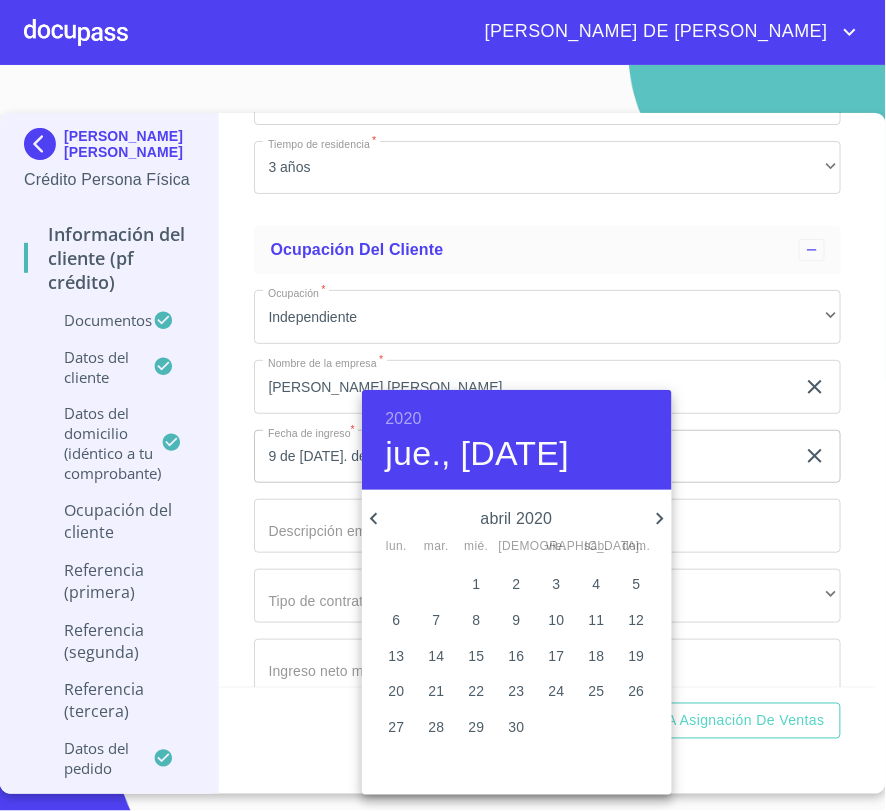 click on "10" at bounding box center [557, 620] 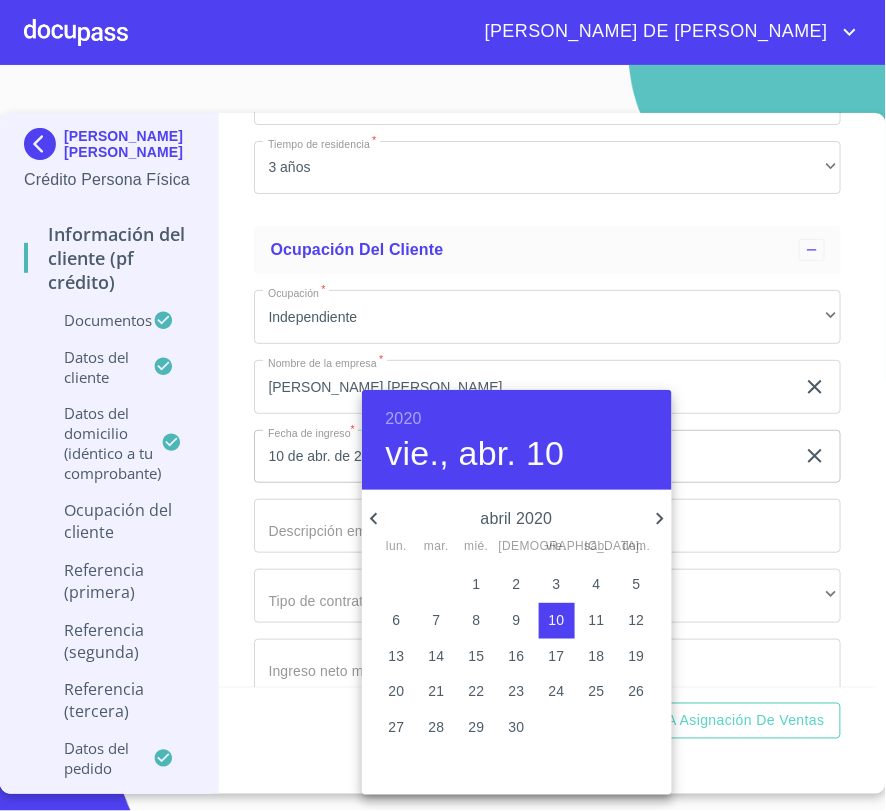 type 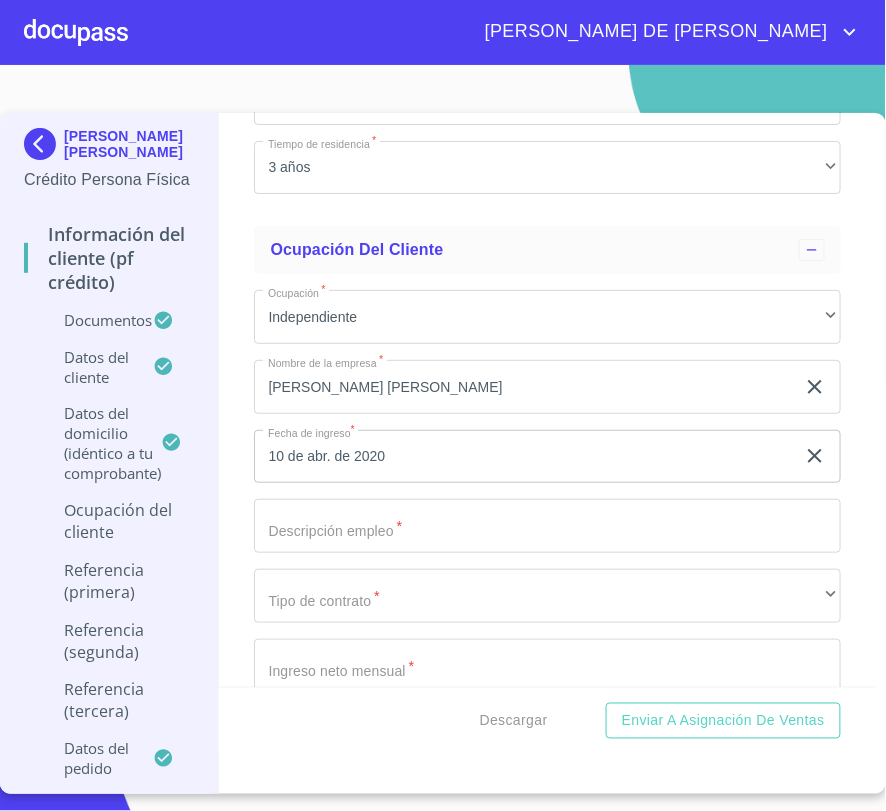 click on "Documento de identificación.   *" at bounding box center [524, -1733] 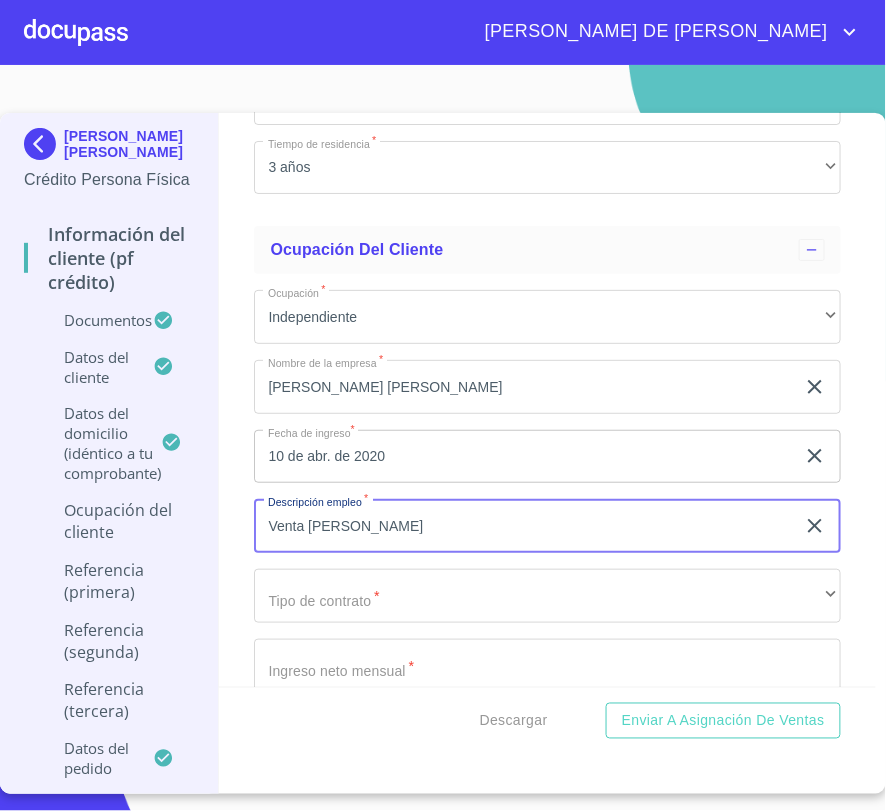 type on "Venta [PERSON_NAME]" 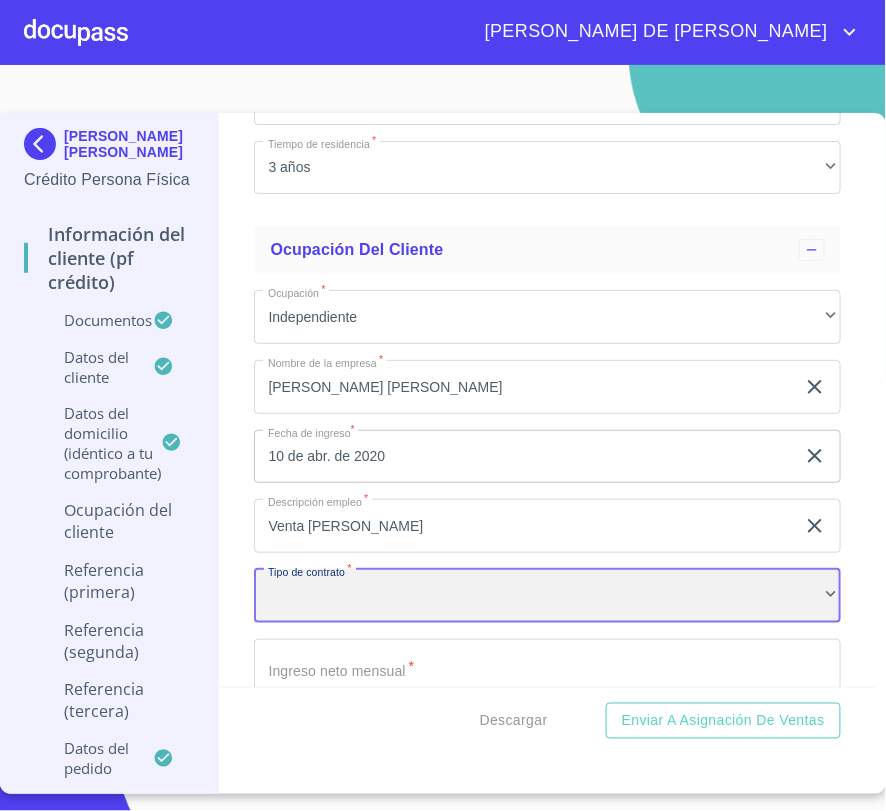 click on "​" at bounding box center [547, 596] 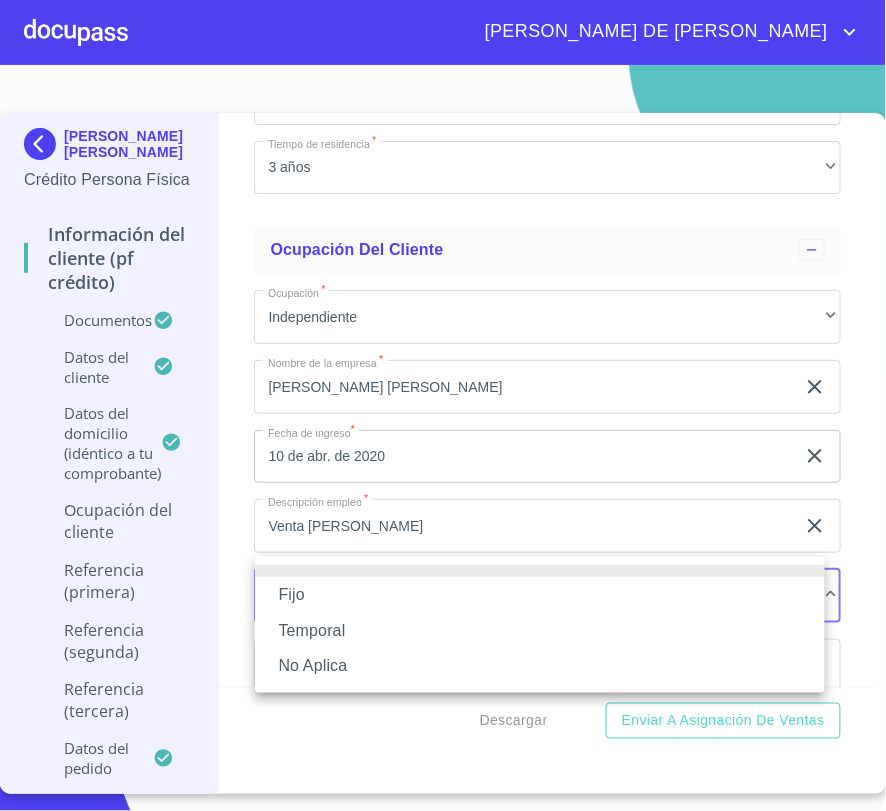 click on "No Aplica" at bounding box center [540, 667] 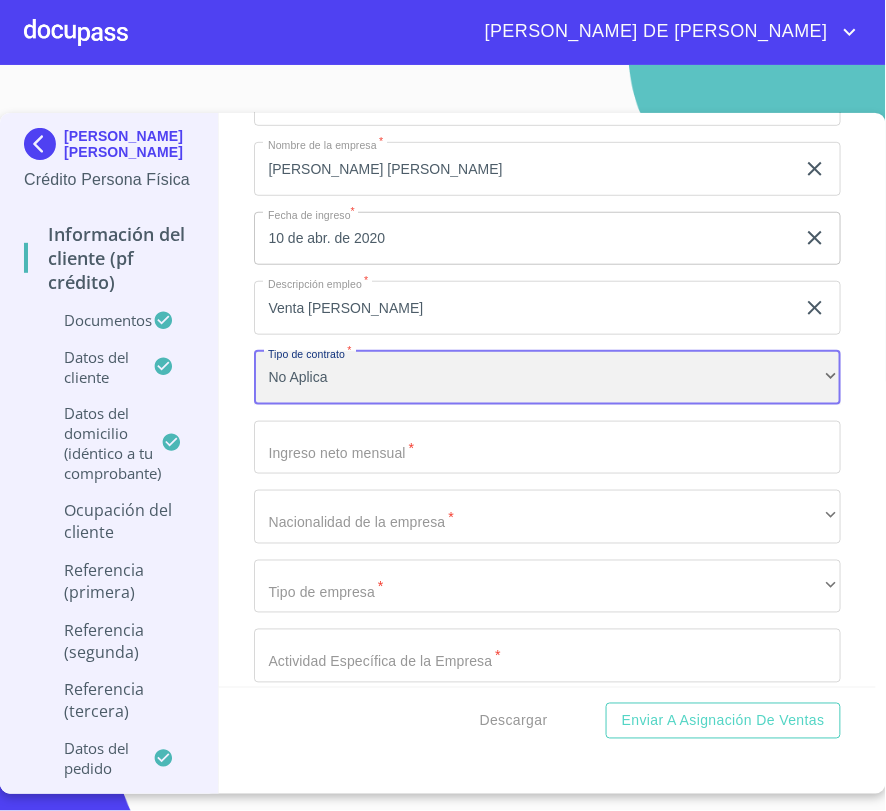 scroll, scrollTop: 8222, scrollLeft: 0, axis: vertical 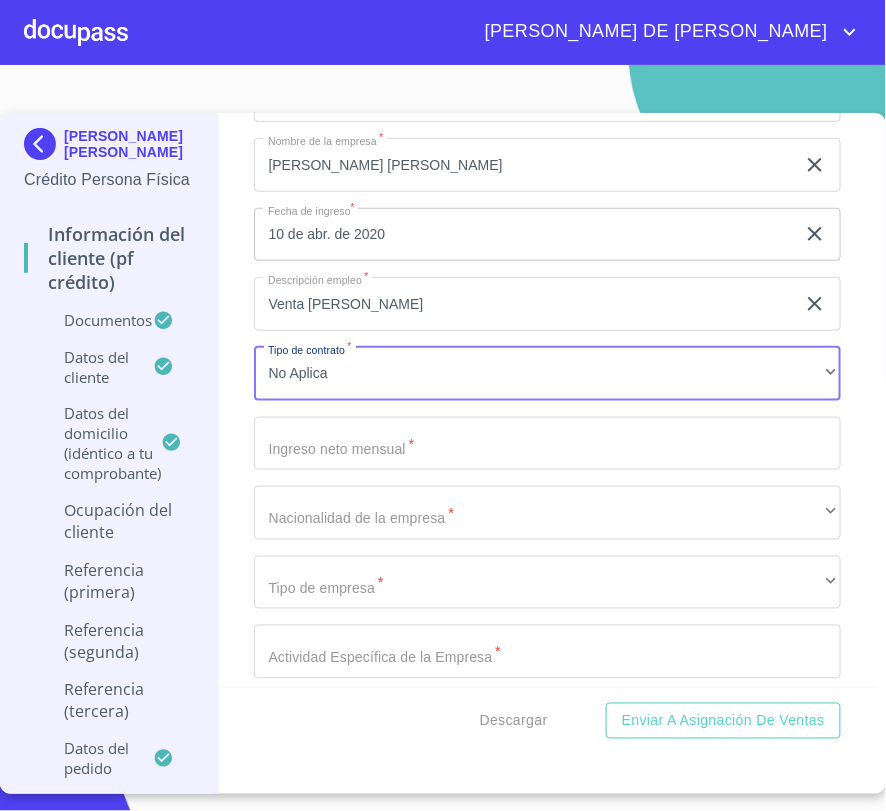 click on "Documento de identificación.   *" at bounding box center (524, -1955) 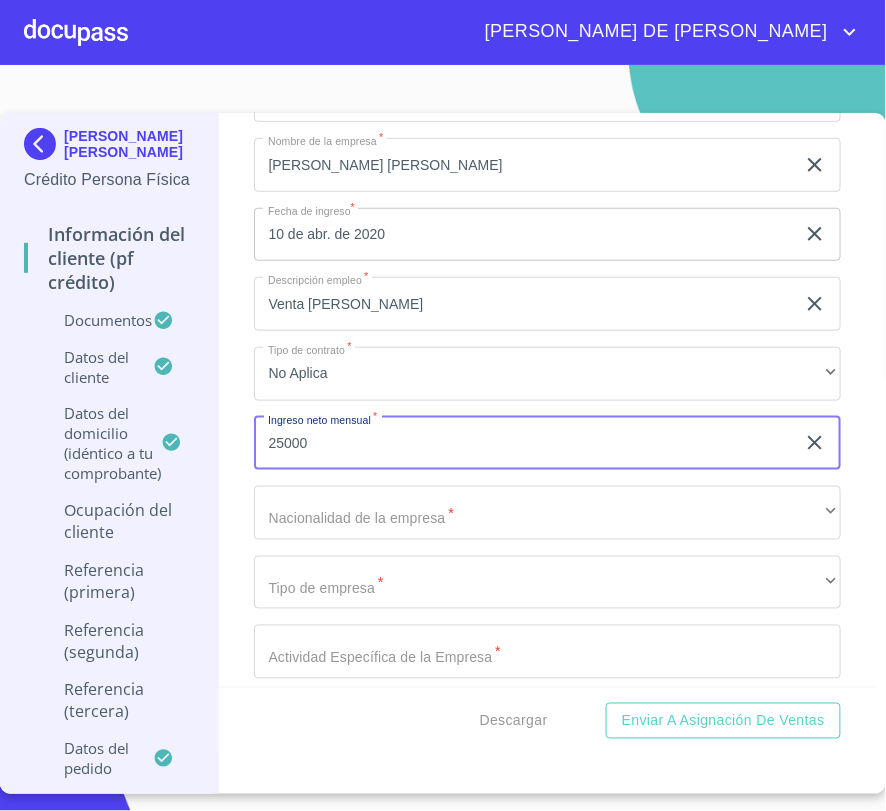type on "25000" 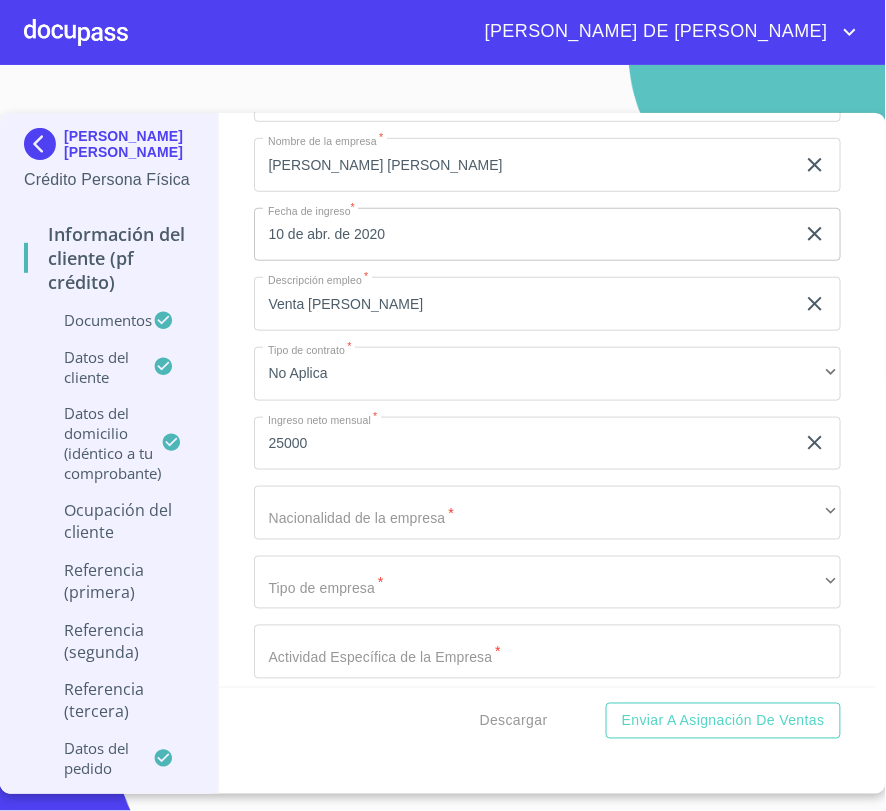 click on "Información del cliente (PF crédito)   Documentos Documento de identificación.   * INE ​ Identificación Oficial * Identificación Oficial Identificación Oficial Comprobante de Domicilio * Comprobante de Domicilio Comprobante de Domicilio Fuente de ingresos   * Independiente/Dueño de negocio/Persona Moral ​ Comprobante de Ingresos mes 1 * Comprobante de Ingresos mes 1 Comprobante de Ingresos mes 1 Comprobante de Ingresos mes 2 * Comprobante de Ingresos mes 2 Comprobante de Ingresos mes 2 Comprobante de Ingresos mes 3 * Comprobante de Ingresos mes 3 Comprobante de Ingresos mes 3 CURP * CURP [PERSON_NAME] de situación fiscal [PERSON_NAME] de situación fiscal [PERSON_NAME] de situación fiscal Datos del cliente Apellido [PERSON_NAME]   * [PERSON_NAME] ​ Apellido Materno   * [PERSON_NAME] ​ Primer nombre   * [PERSON_NAME] ​ [PERSON_NAME] Nombre [PERSON_NAME] ​ Fecha de nacimiento * 22 de sep. de [DEMOGRAPHIC_DATA] ​ RFC   * MOHA740922285 ​ CURP   * MOHA740922MJCRRN08 ​ ID de Identificación 1869949772 ​ Nacionalidad   * Mexicana ​" at bounding box center (547, 400) 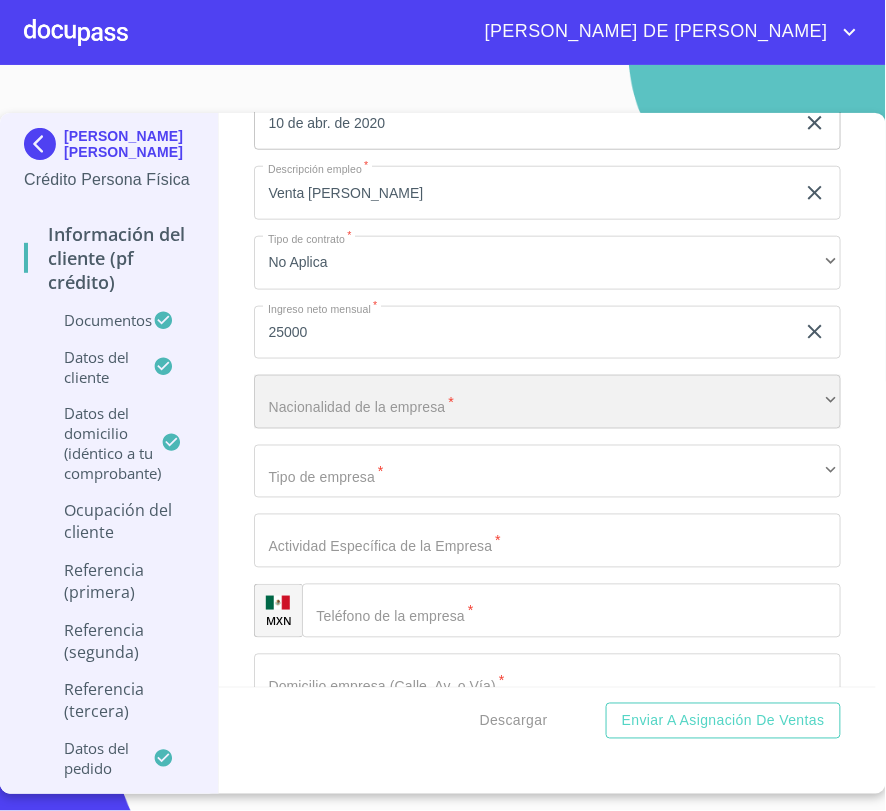 click on "​" at bounding box center [547, 402] 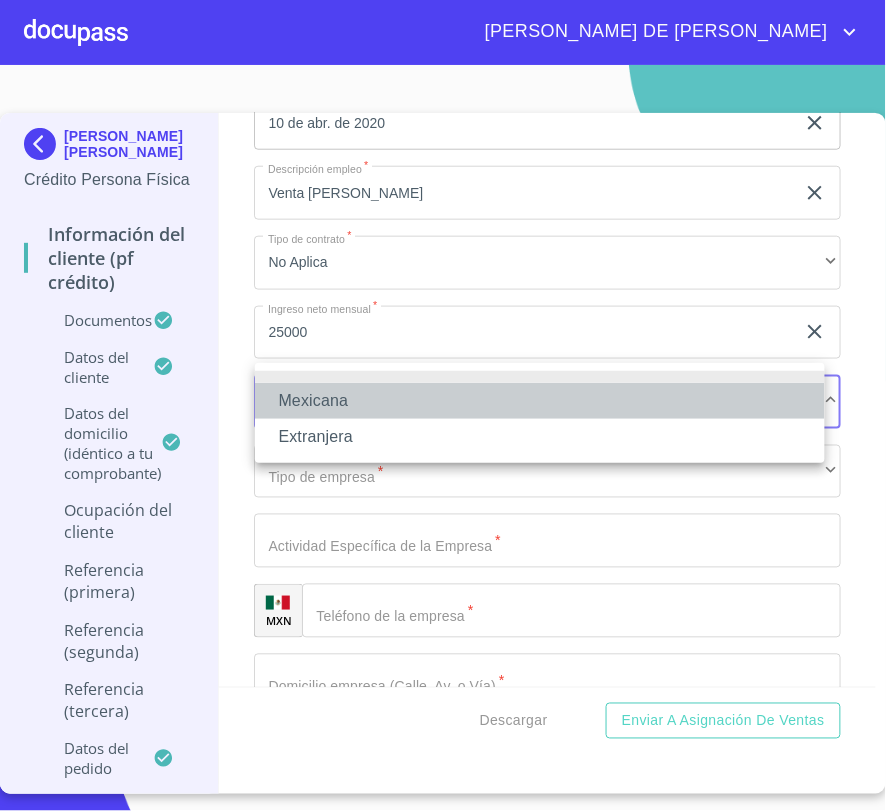 click on "Mexicana" at bounding box center (540, 401) 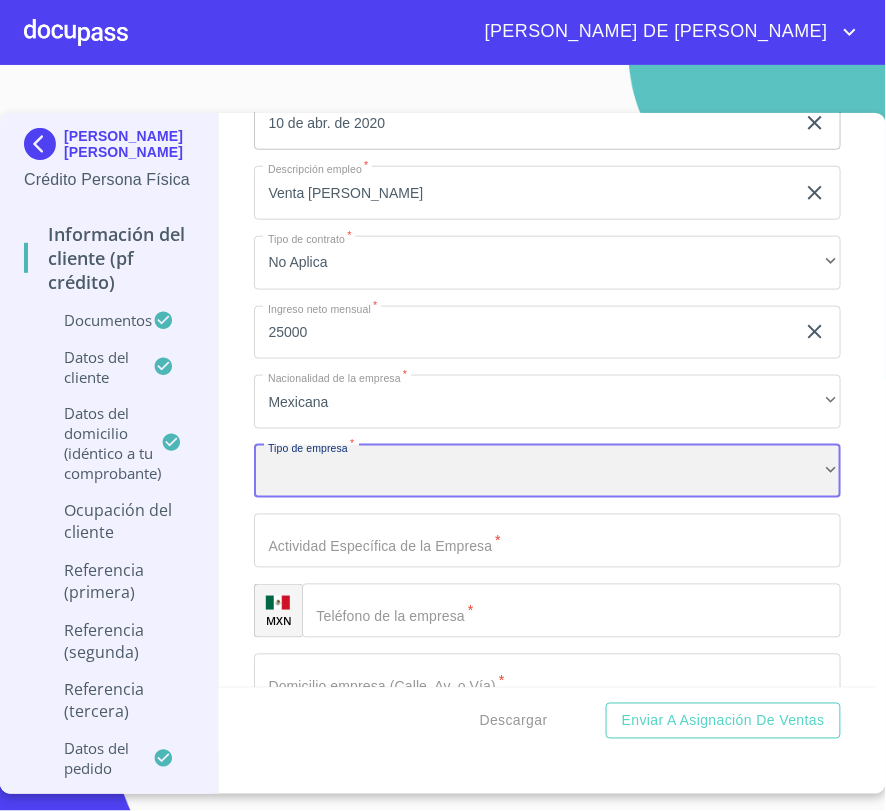 click on "​" at bounding box center [547, 472] 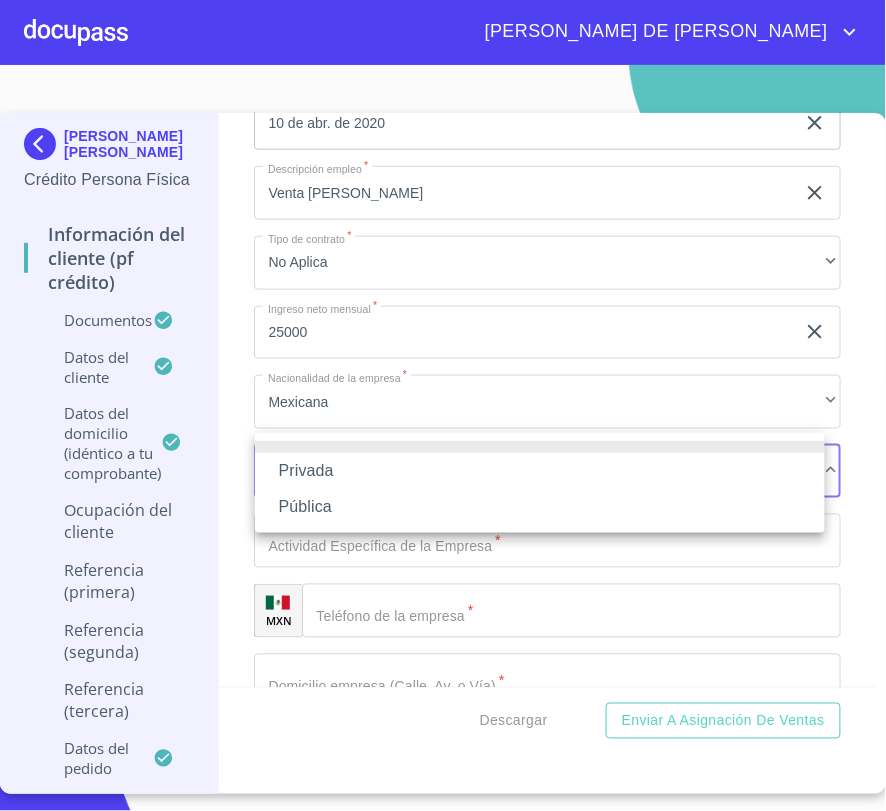 click on "Privada" at bounding box center (540, 471) 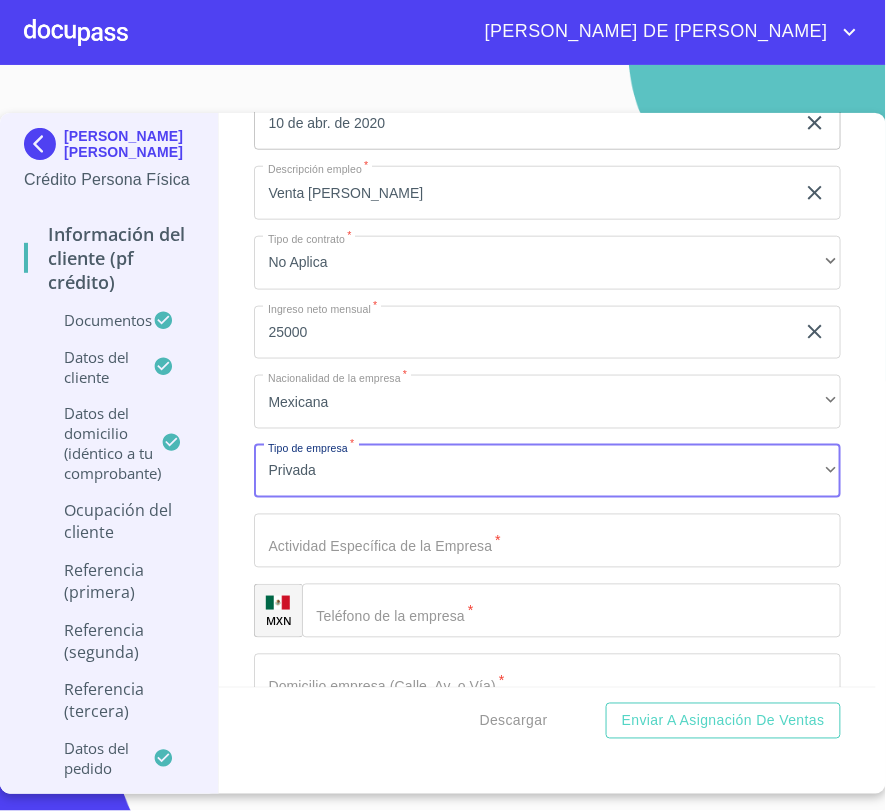 click on "Documento de identificación.   *" at bounding box center (524, -2066) 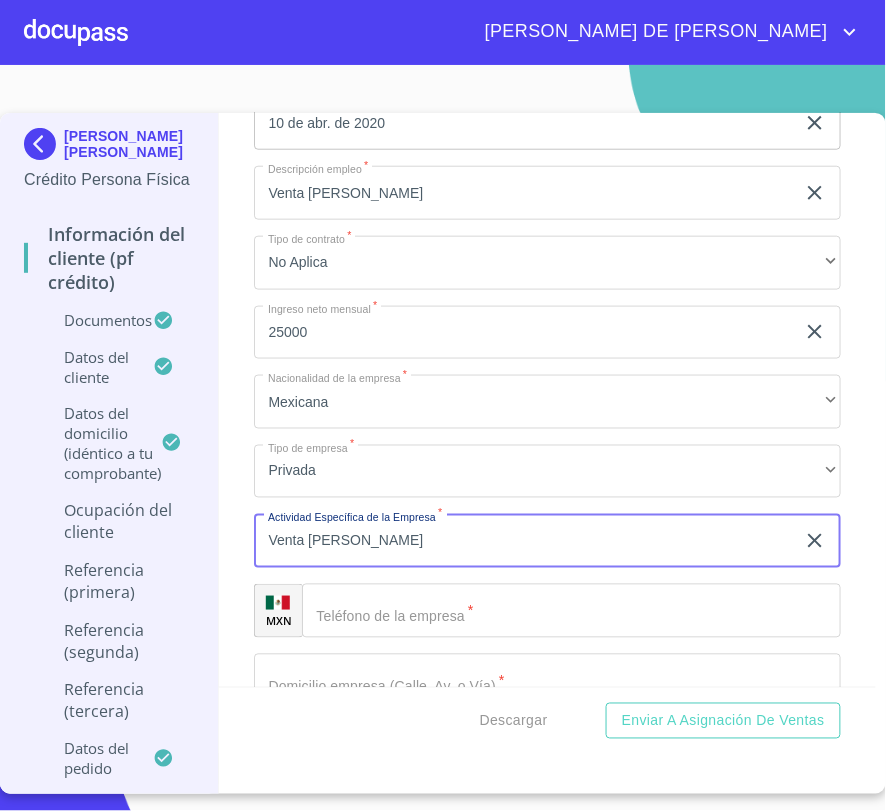 type on "Venta [PERSON_NAME]" 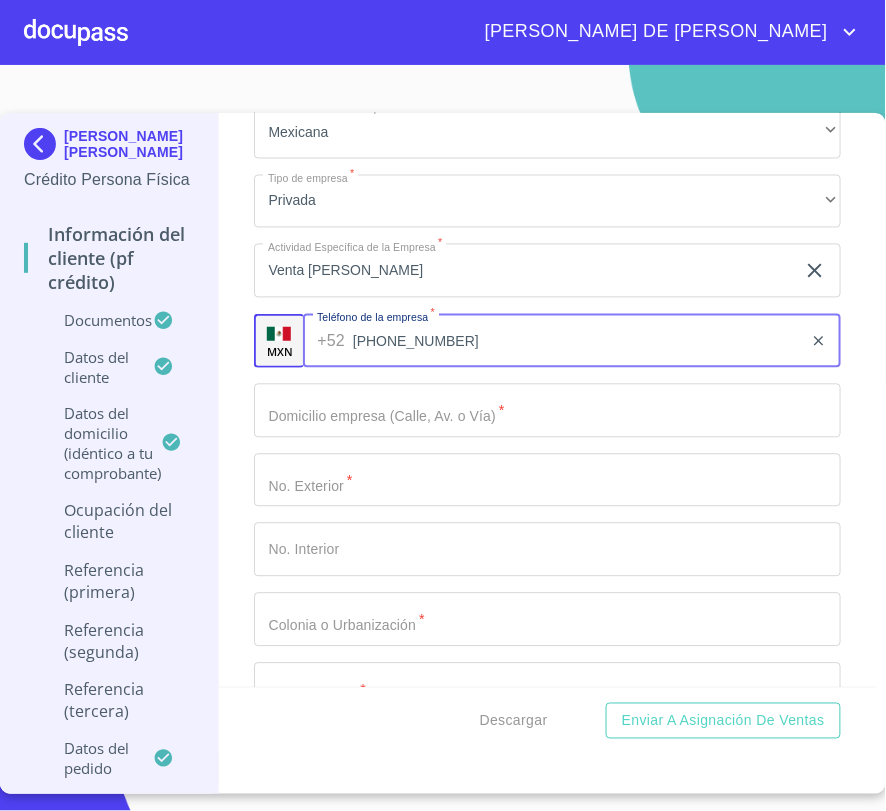 scroll, scrollTop: 8666, scrollLeft: 0, axis: vertical 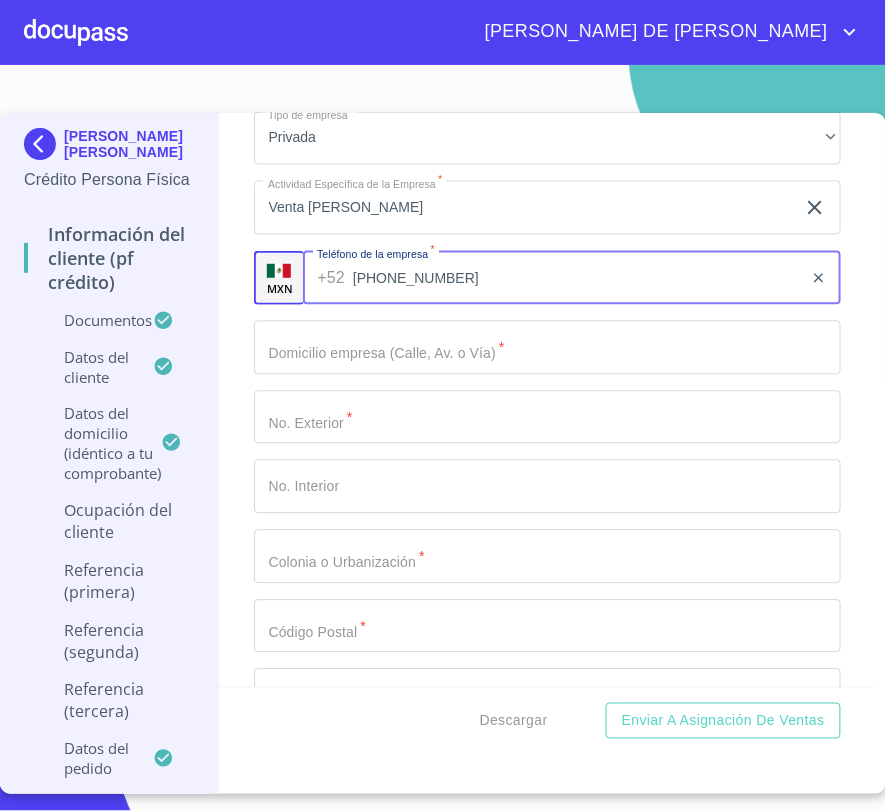 type on "[PHONE_NUMBER]" 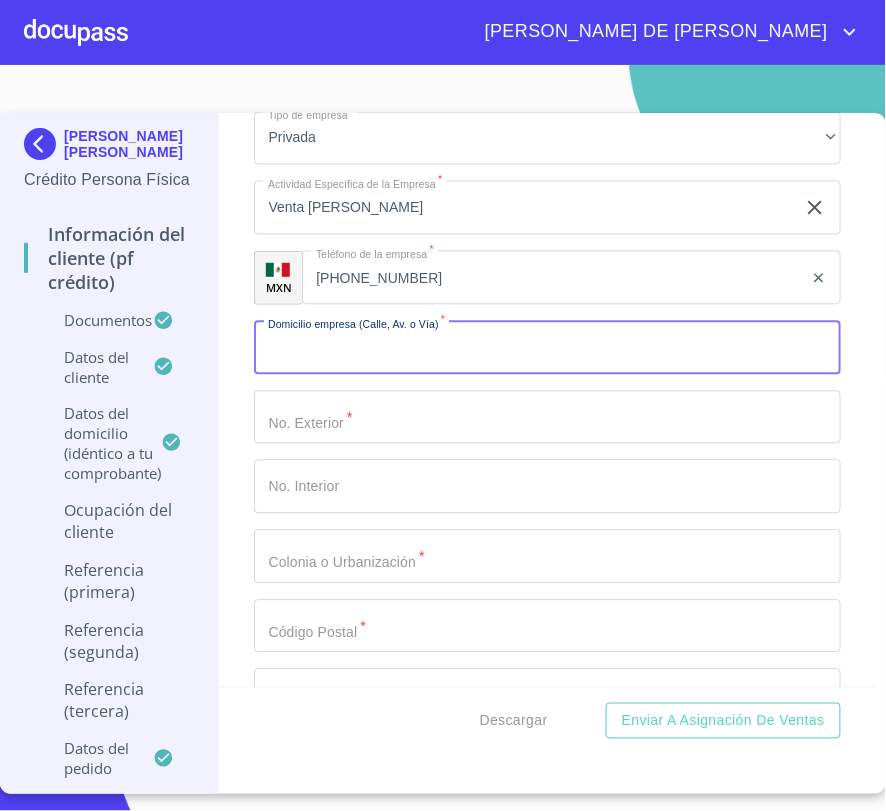 click on "Documento de identificación.   *" at bounding box center (547, 348) 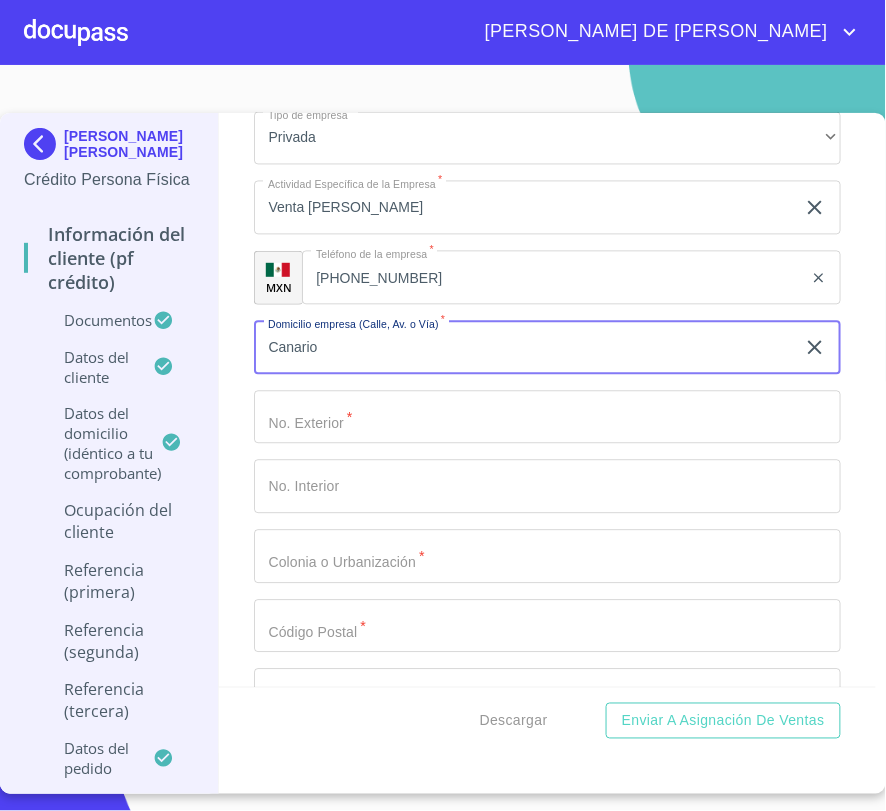type on "Canario" 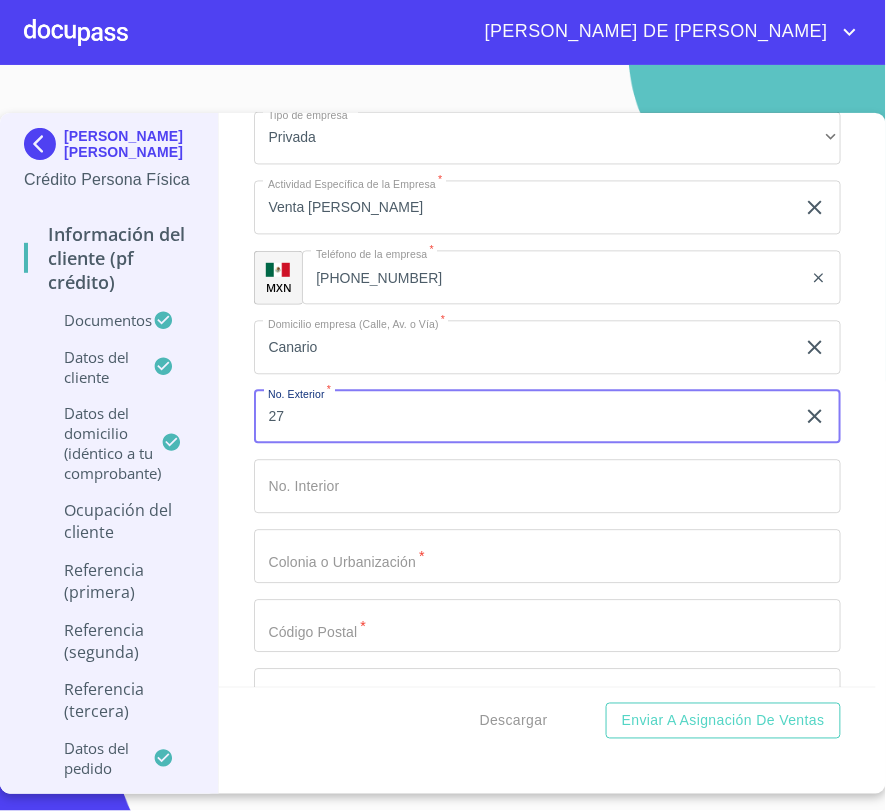 type on "27" 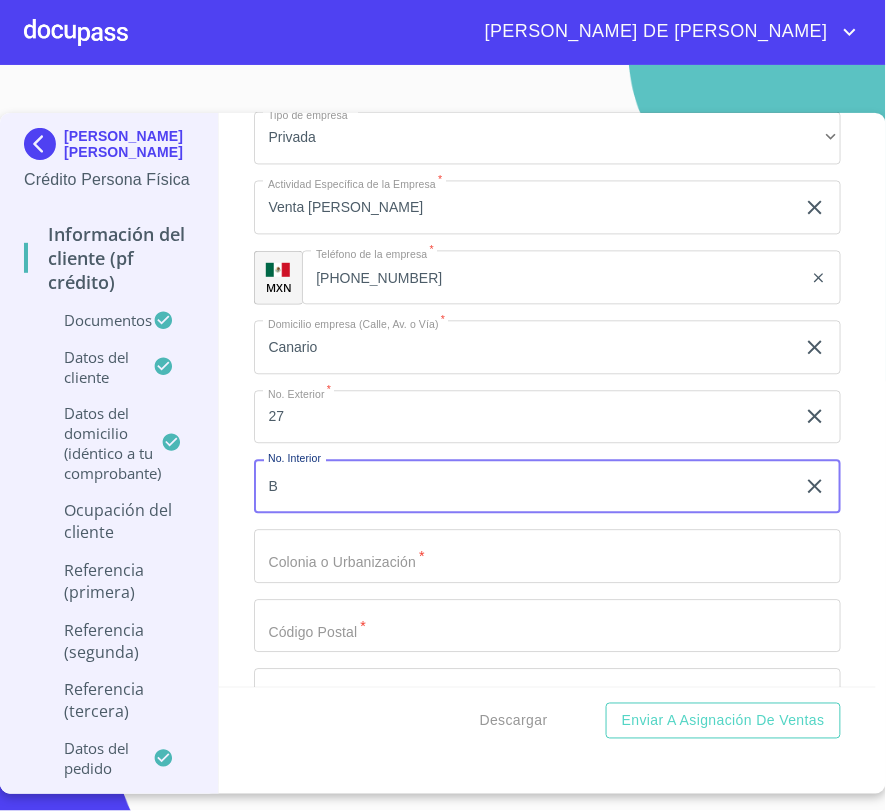 type on "B" 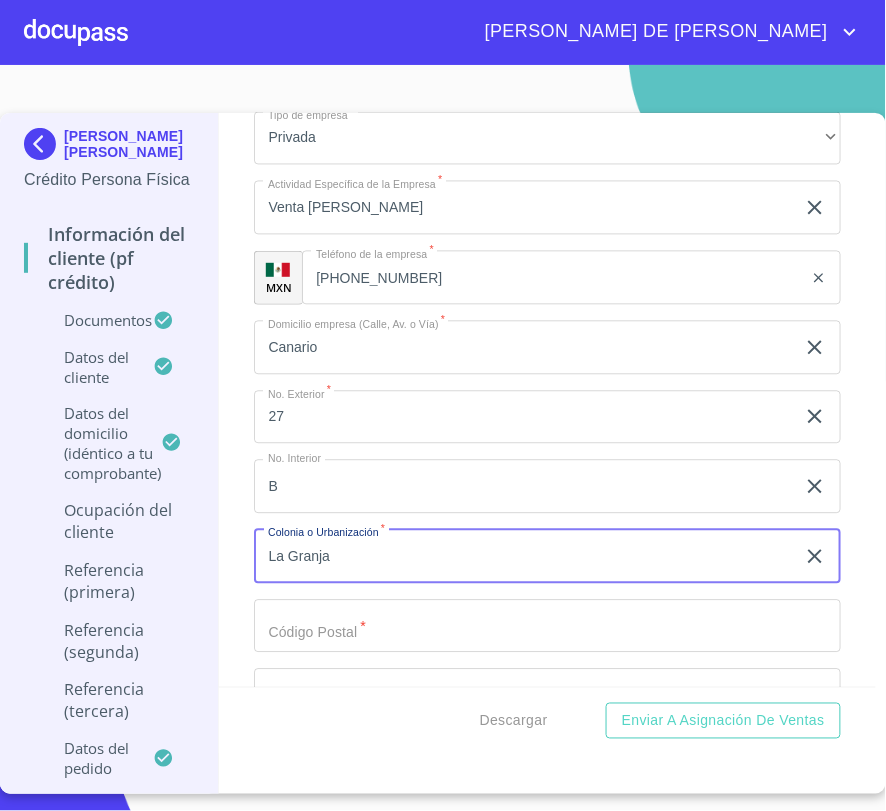 type on "La Granja" 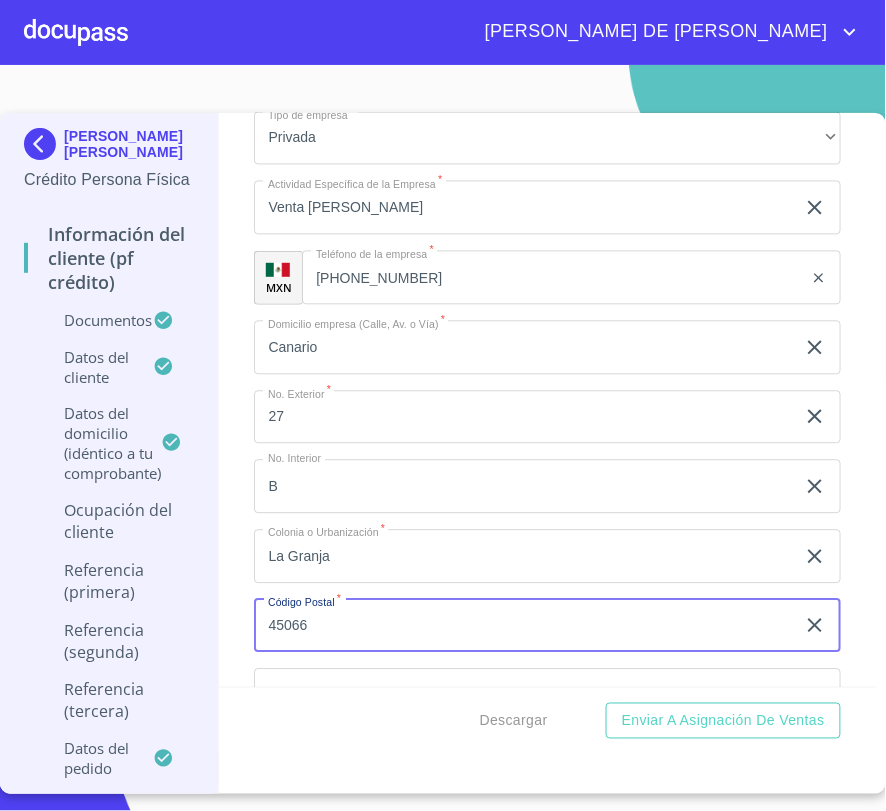 type on "45066" 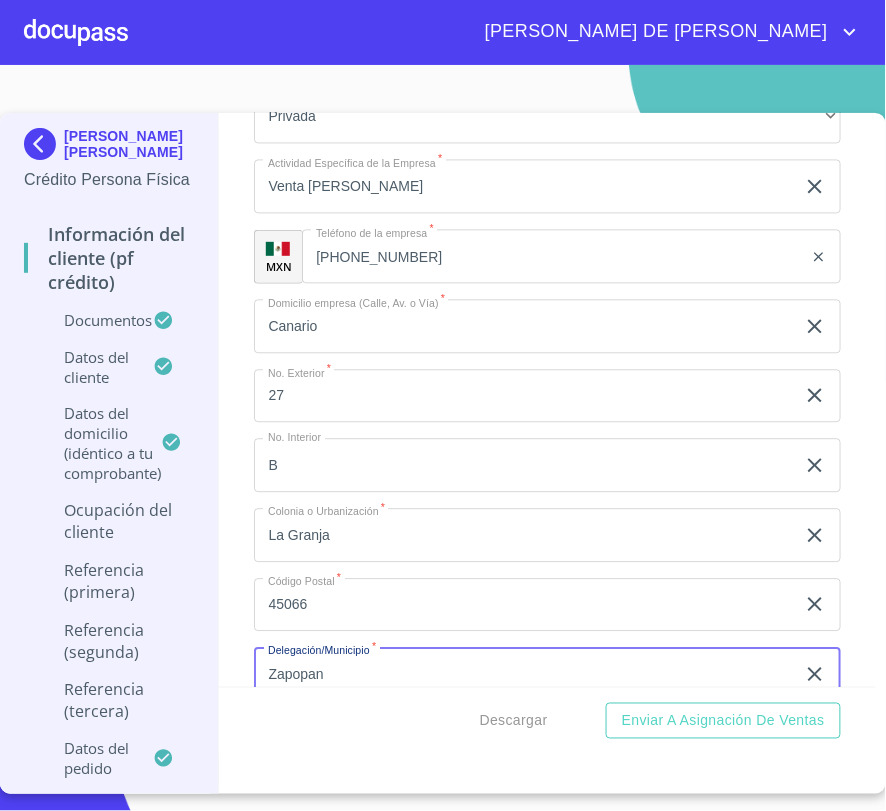 type on "Zapopan" 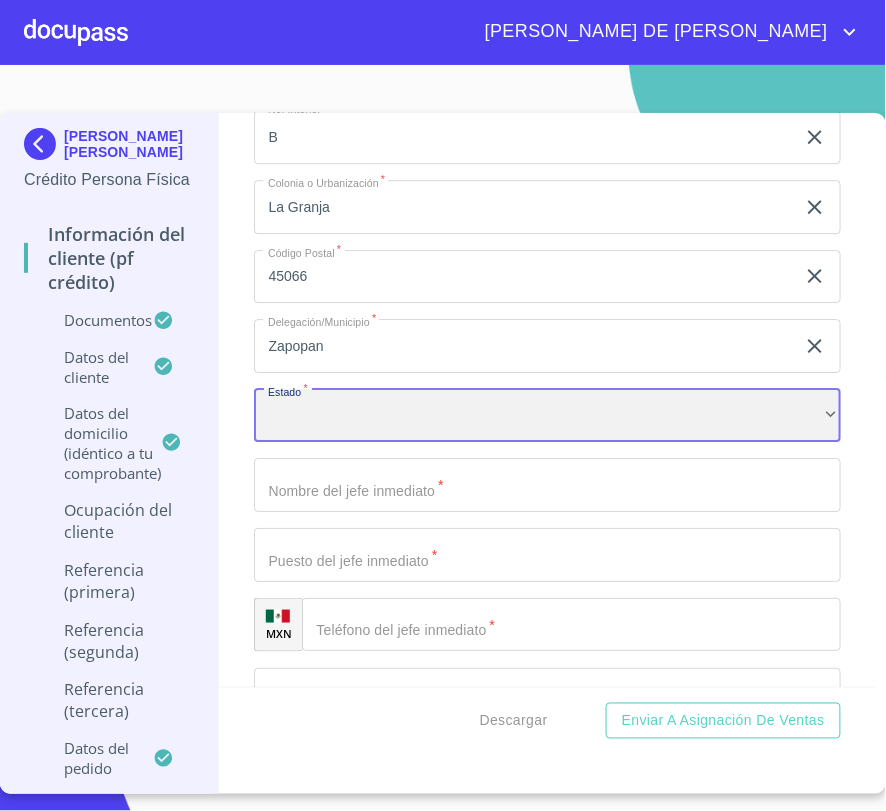 click on "​" at bounding box center (547, 416) 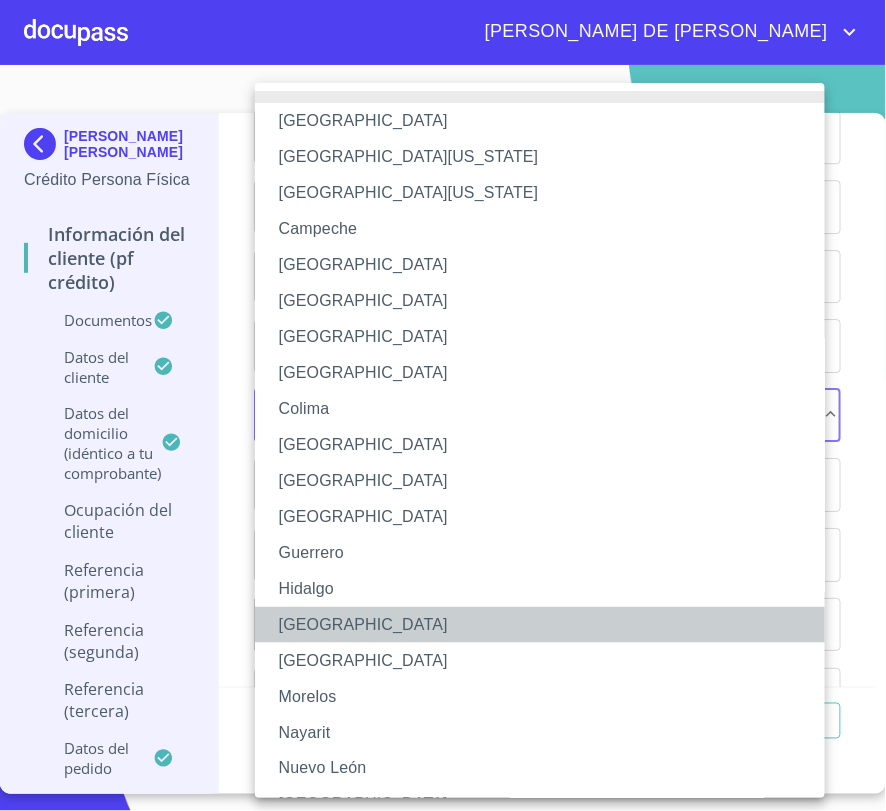 click on "[GEOGRAPHIC_DATA]" at bounding box center [548, 625] 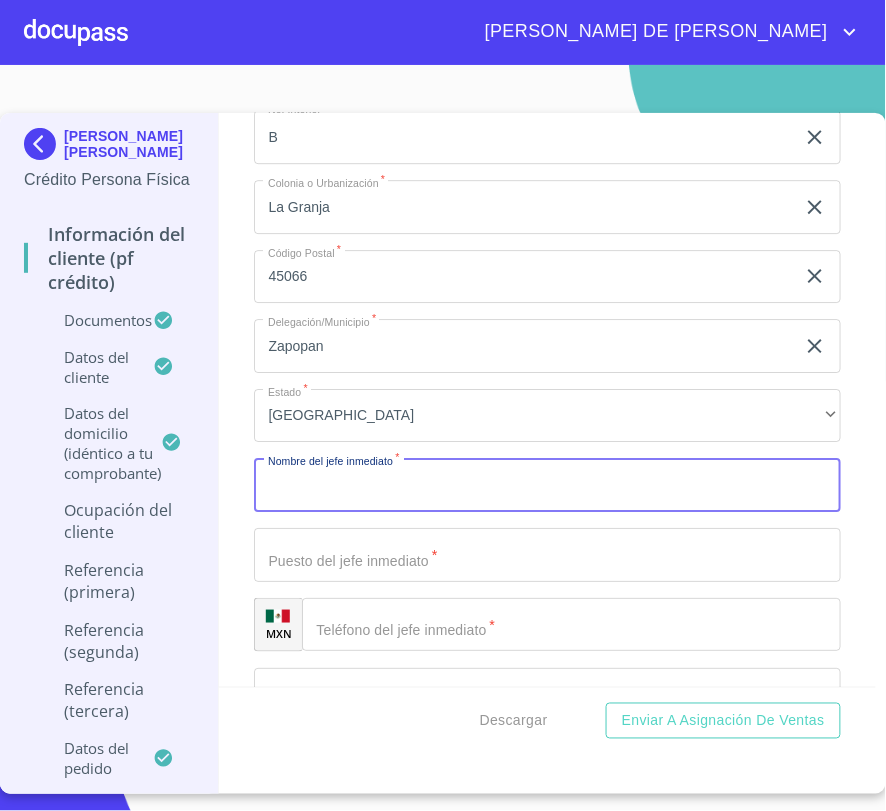 click on "Documento de identificación.   *" at bounding box center [547, 485] 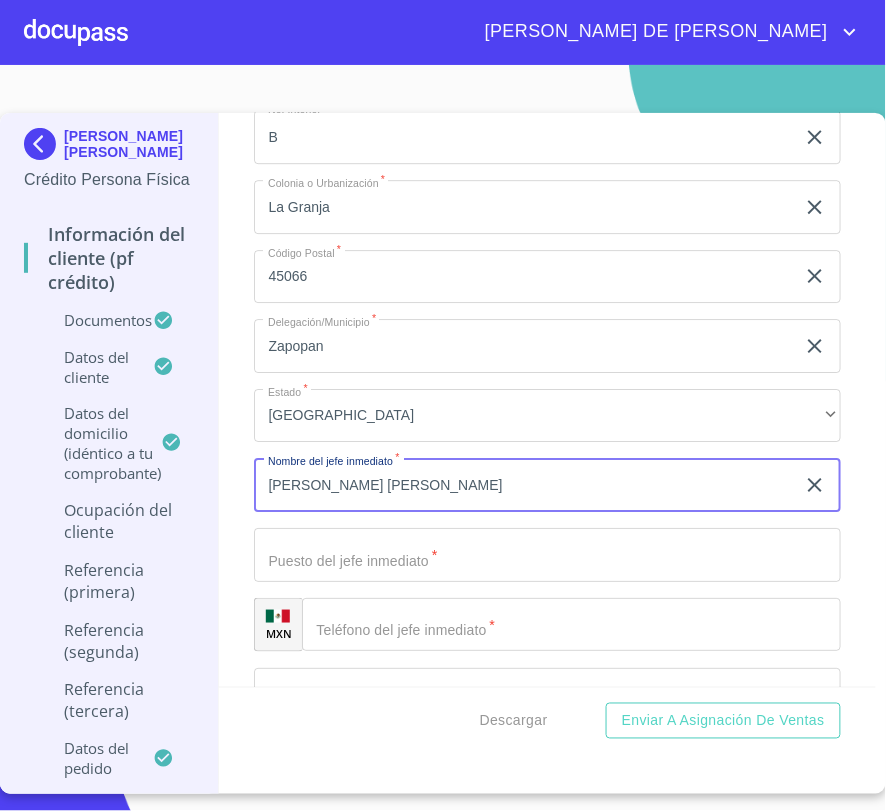 type on "[PERSON_NAME] [PERSON_NAME]" 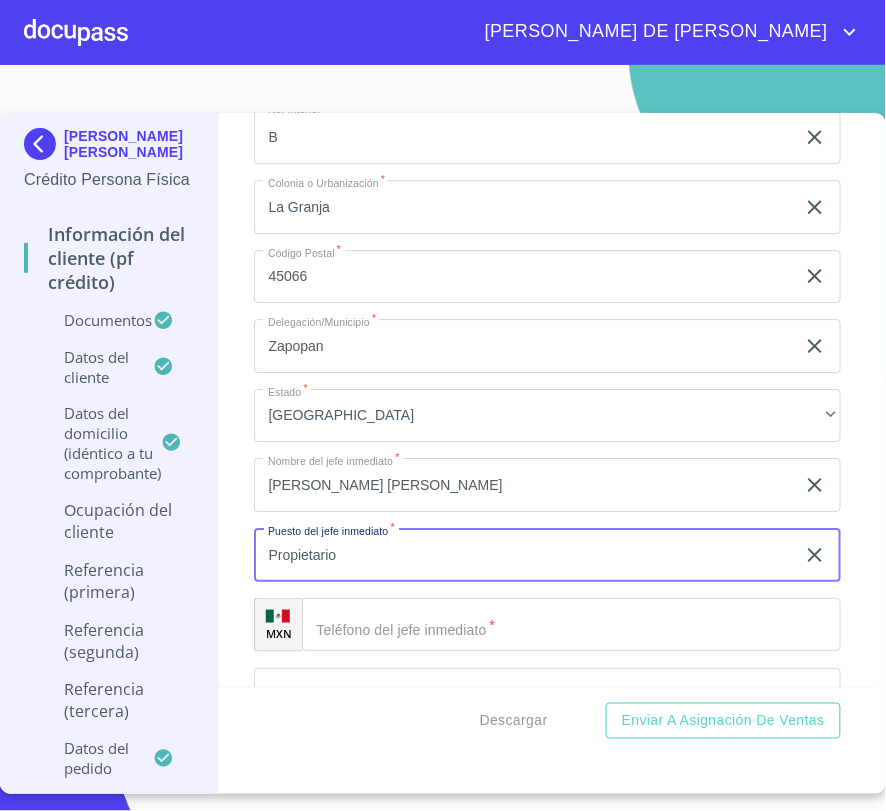 type on "Propietario" 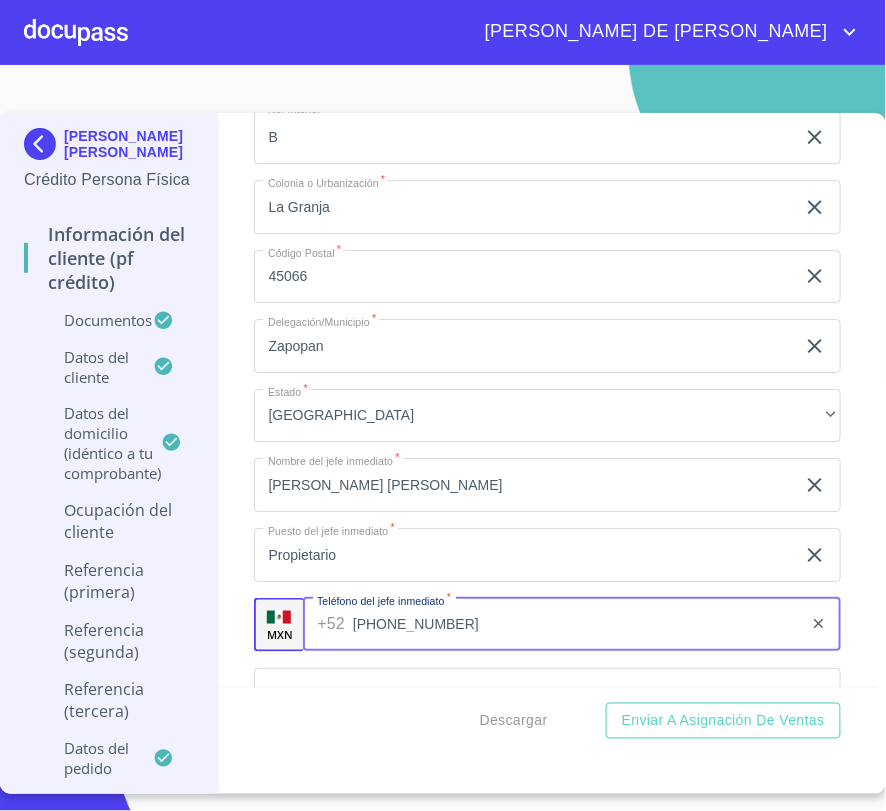 type on "[PHONE_NUMBER]" 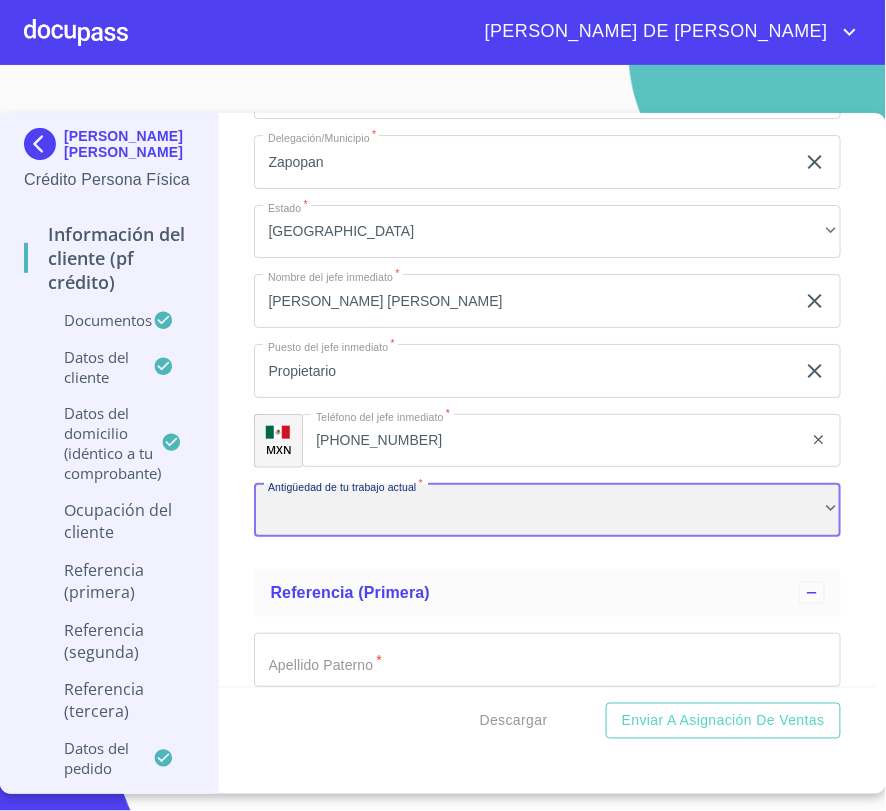 scroll, scrollTop: 9257, scrollLeft: 0, axis: vertical 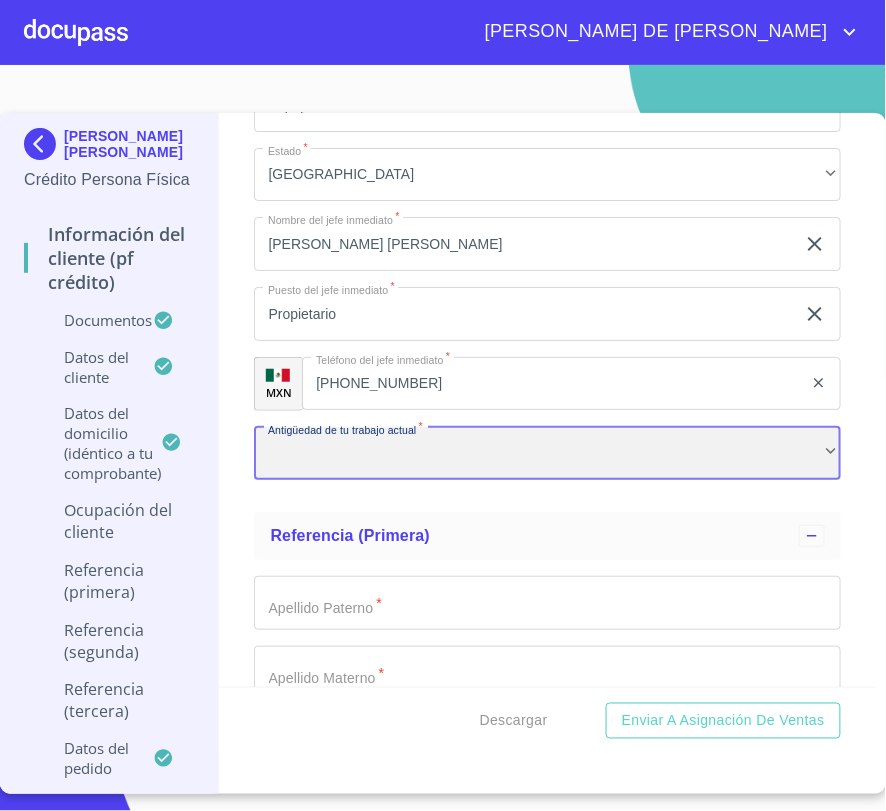 click on "​" at bounding box center [547, 454] 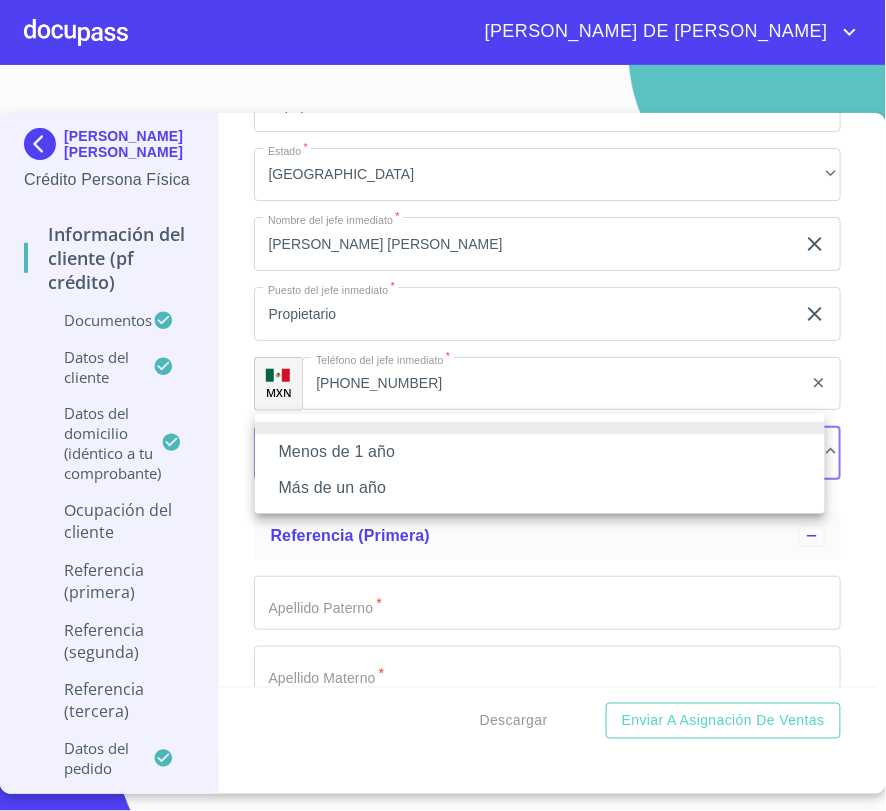click on "Más de un año" at bounding box center [540, 488] 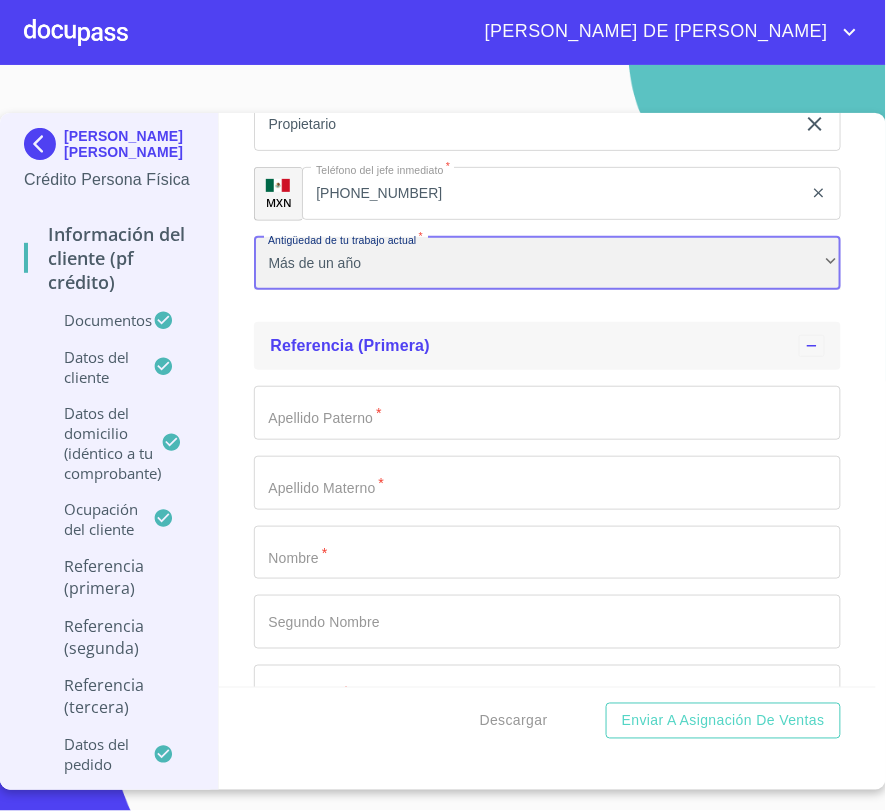 scroll, scrollTop: 9480, scrollLeft: 0, axis: vertical 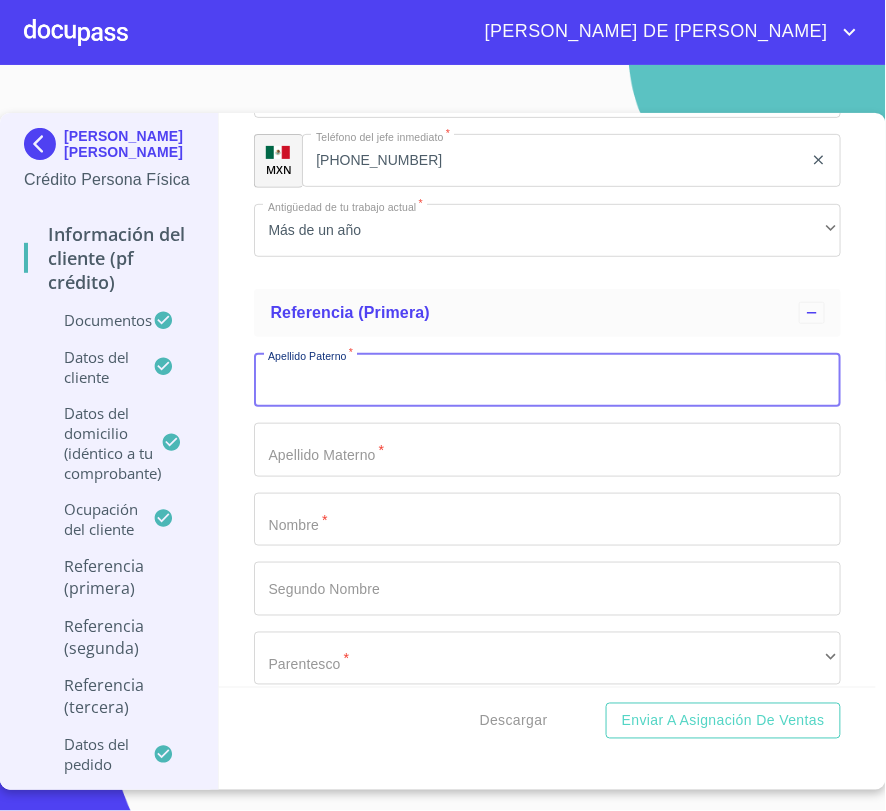 click on "Documento de identificación.   *" at bounding box center (547, 380) 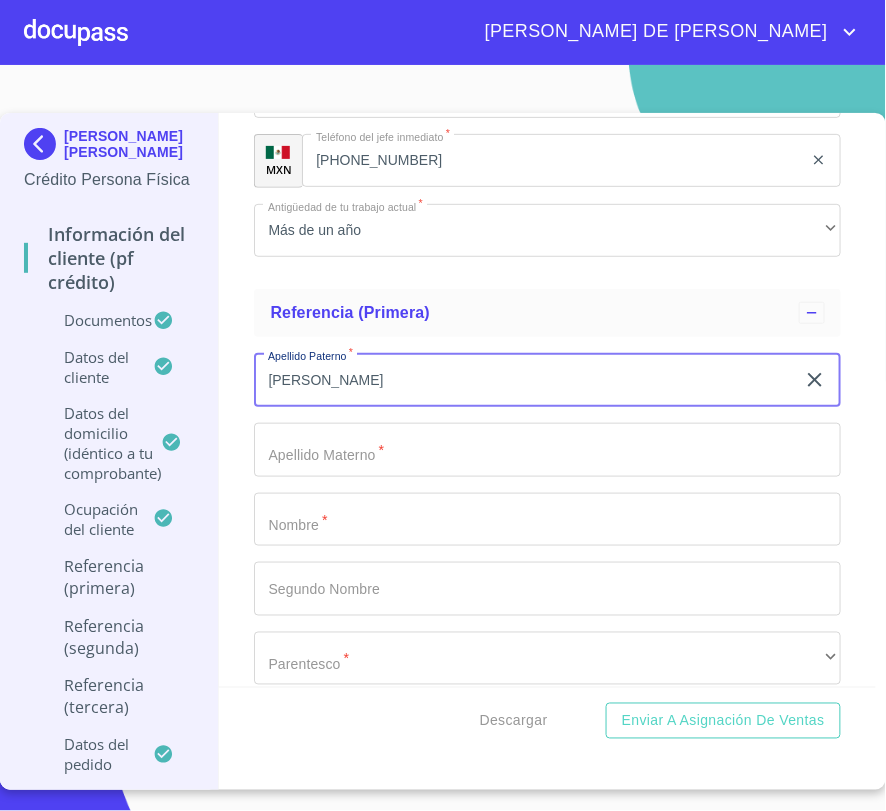 type on "[PERSON_NAME]" 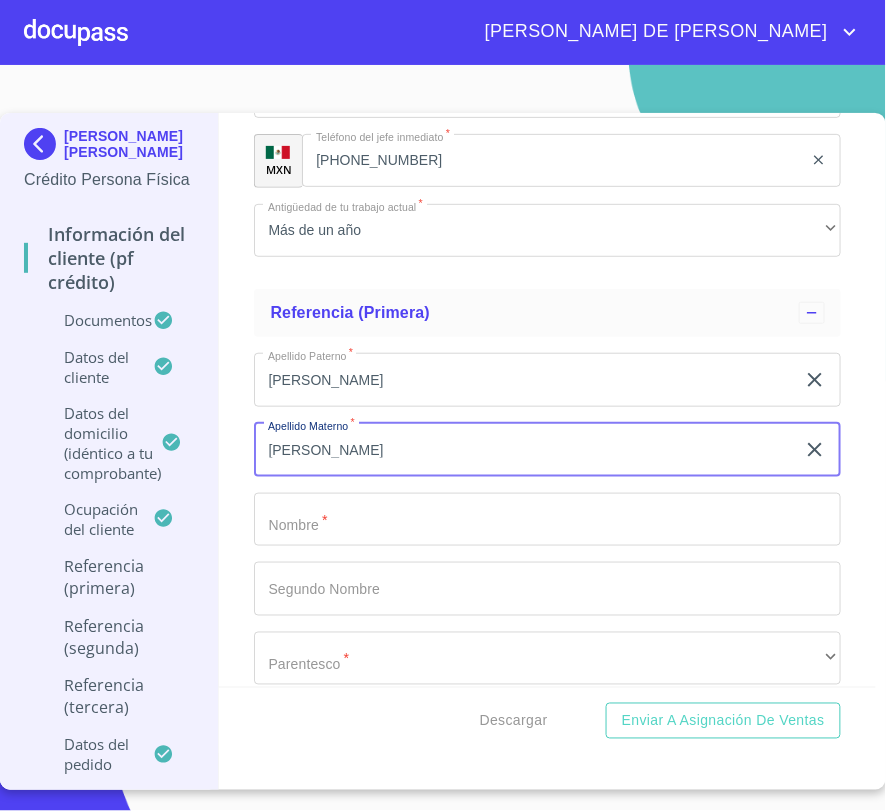 type on "[PERSON_NAME]" 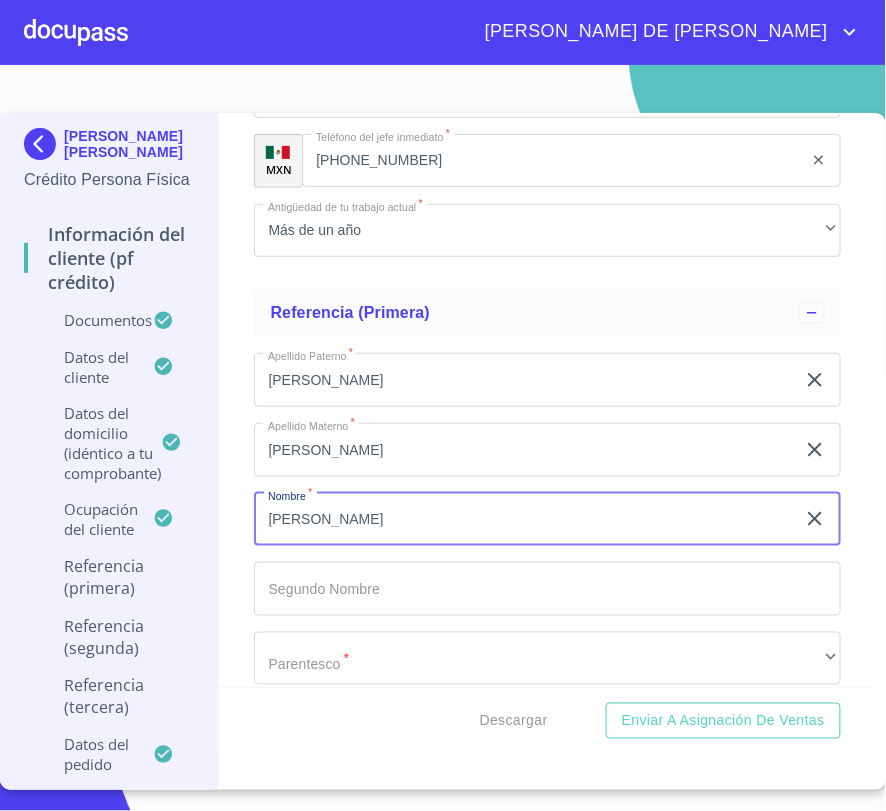 type on "[PERSON_NAME]" 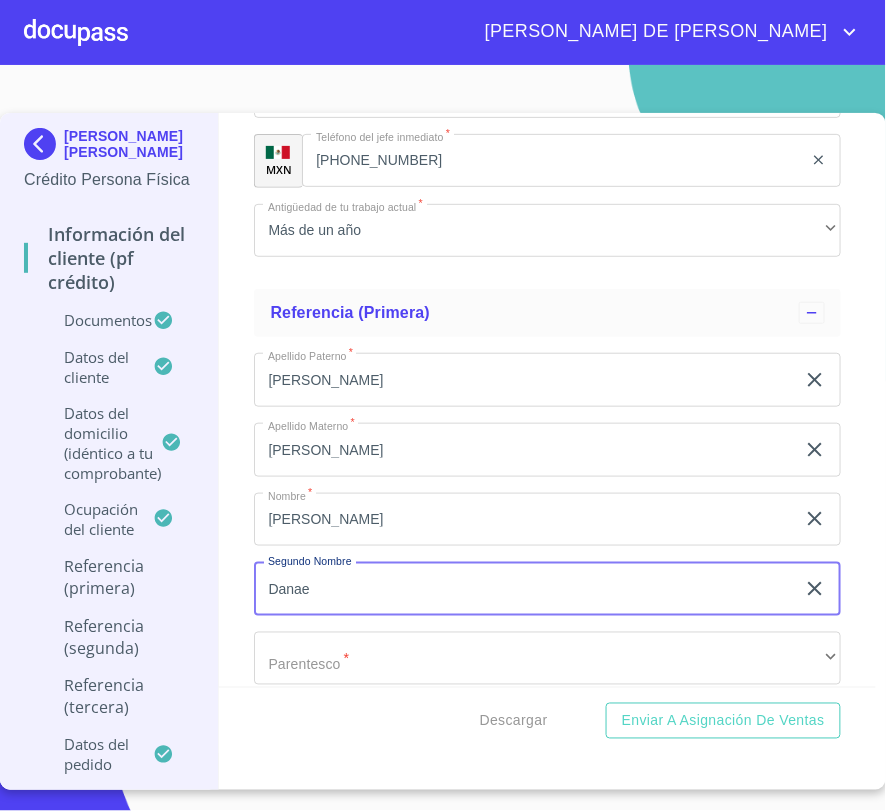 type on "Danae" 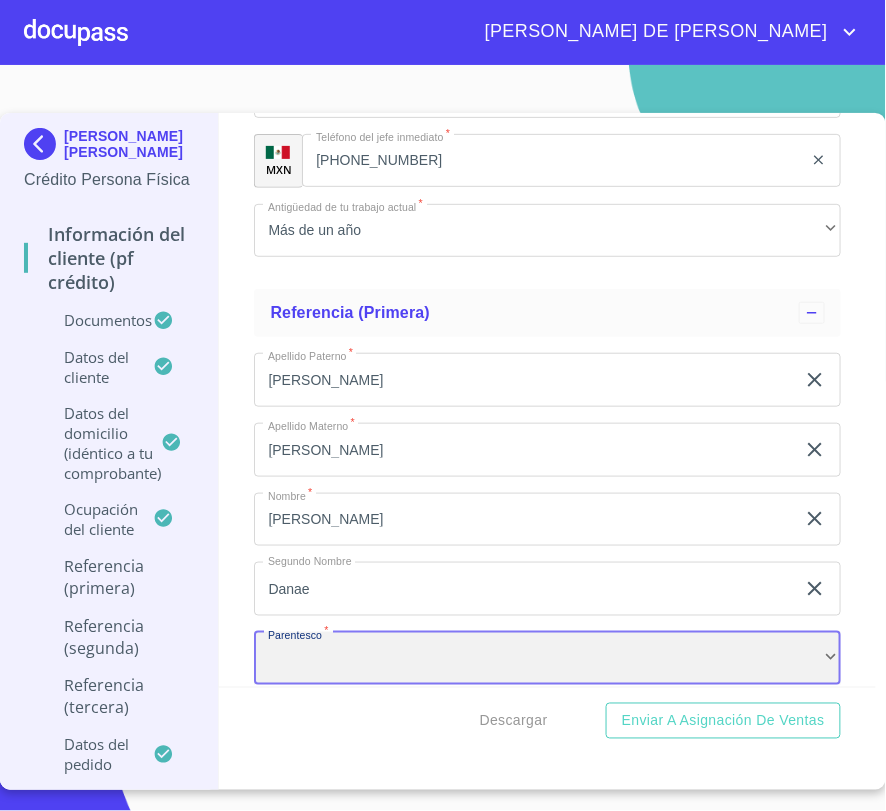 click on "​" at bounding box center (547, 659) 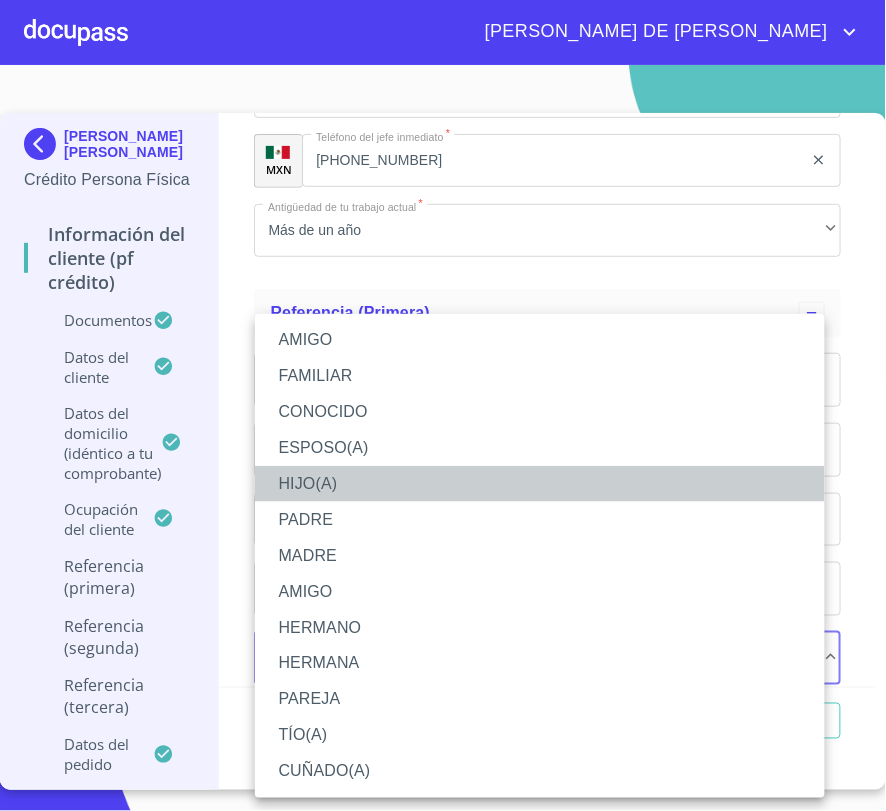 click on "HIJO(A)" at bounding box center [540, 484] 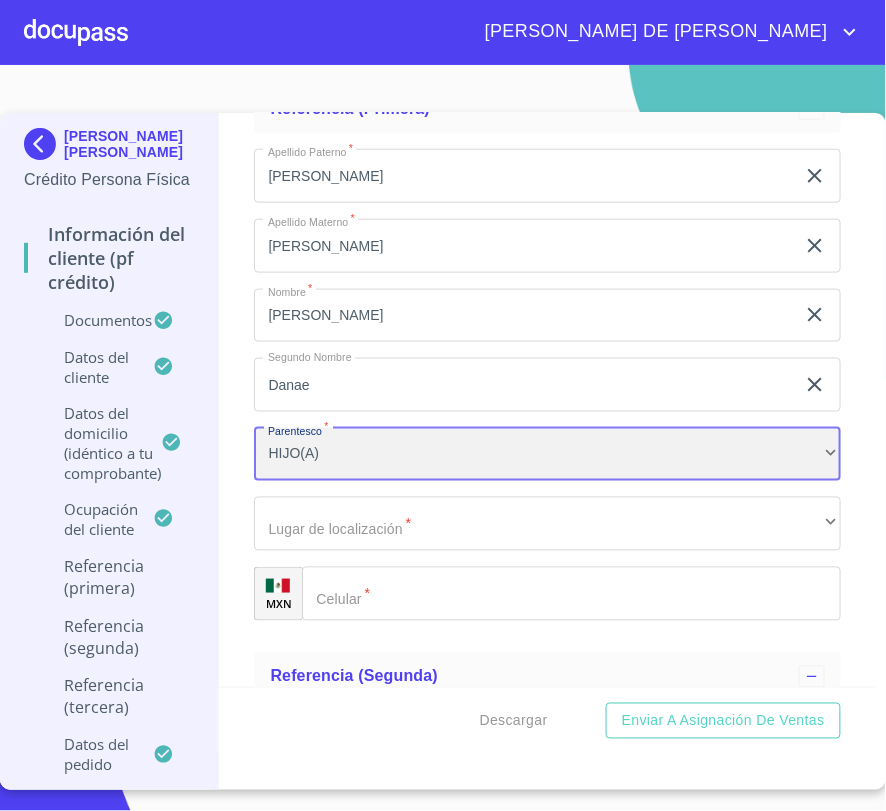 scroll, scrollTop: 9702, scrollLeft: 0, axis: vertical 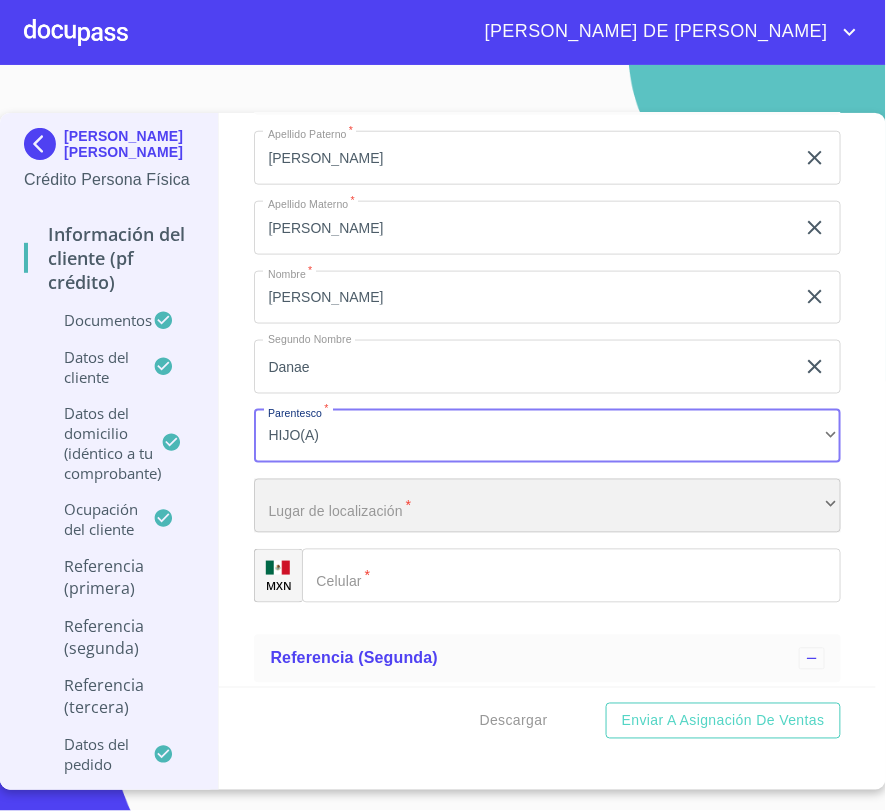 click on "​" at bounding box center (547, 506) 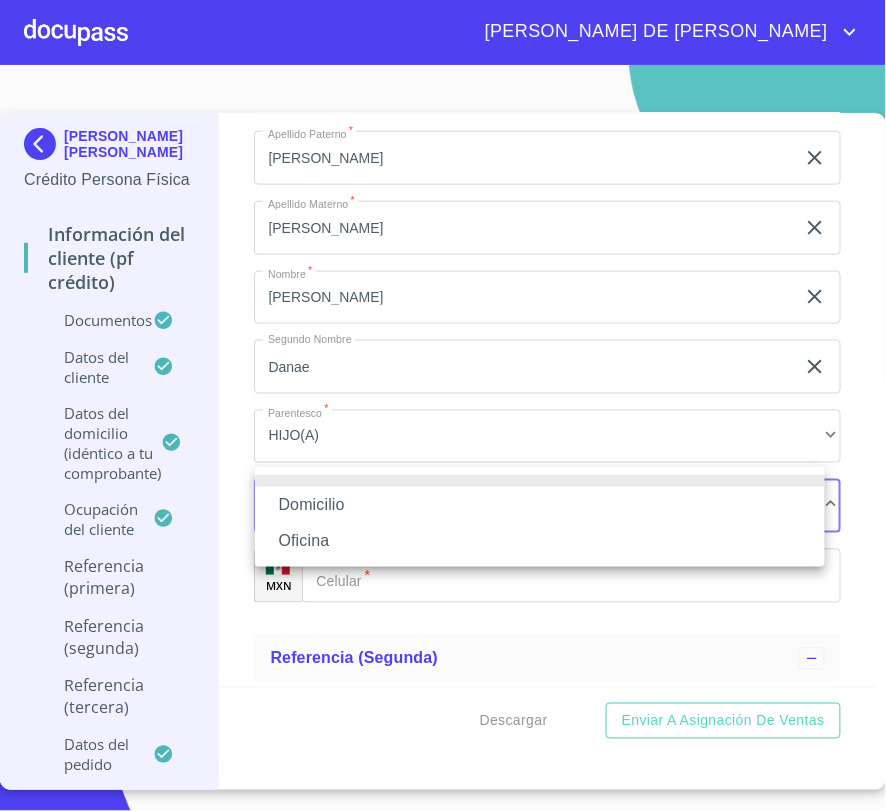 click on "Domicilio" at bounding box center [540, 505] 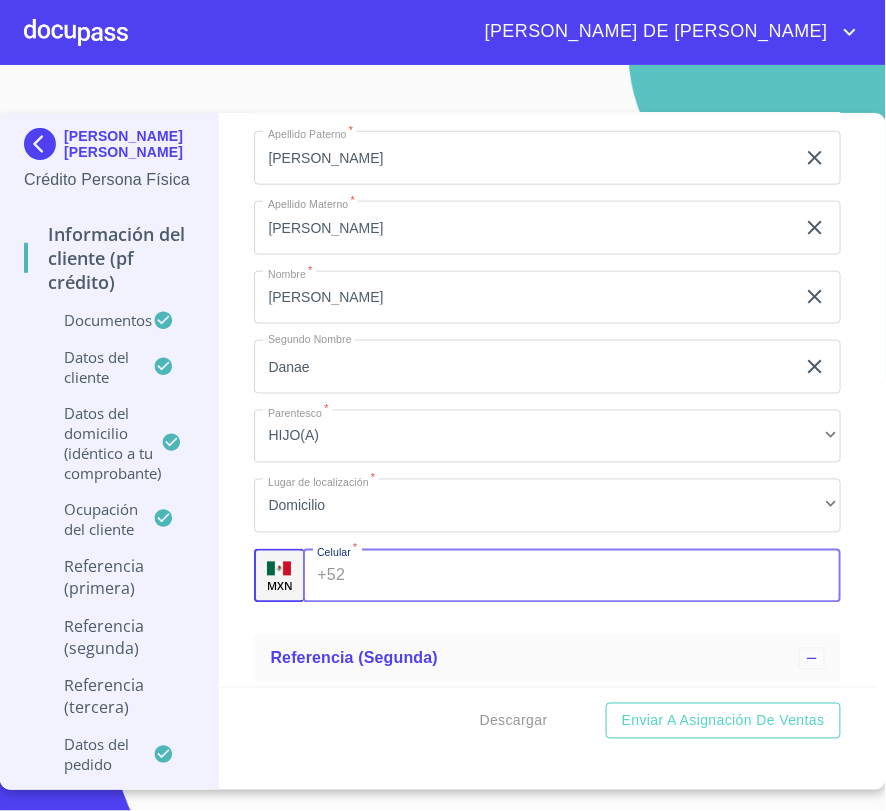 click on "Documento de identificación.   *" at bounding box center (597, 576) 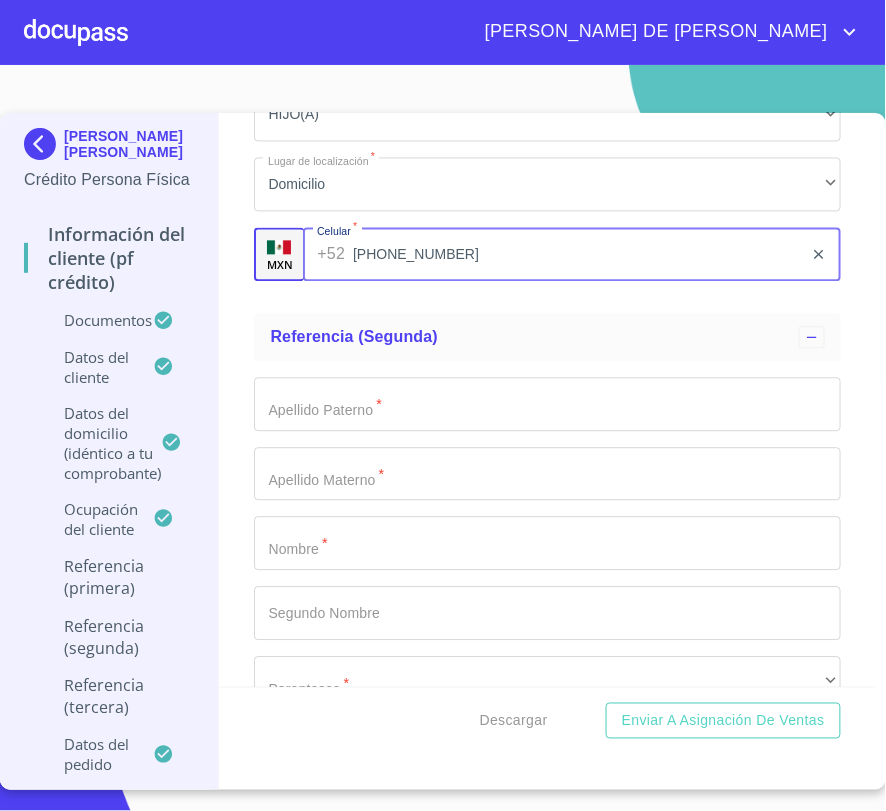 scroll, scrollTop: 10035, scrollLeft: 0, axis: vertical 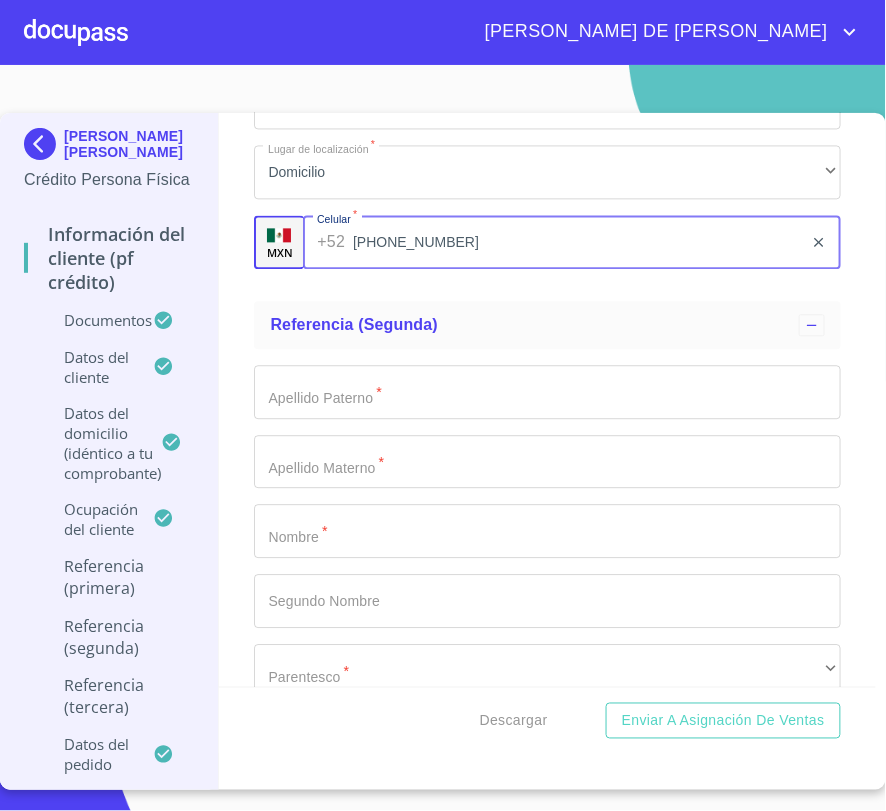type on "[PHONE_NUMBER]" 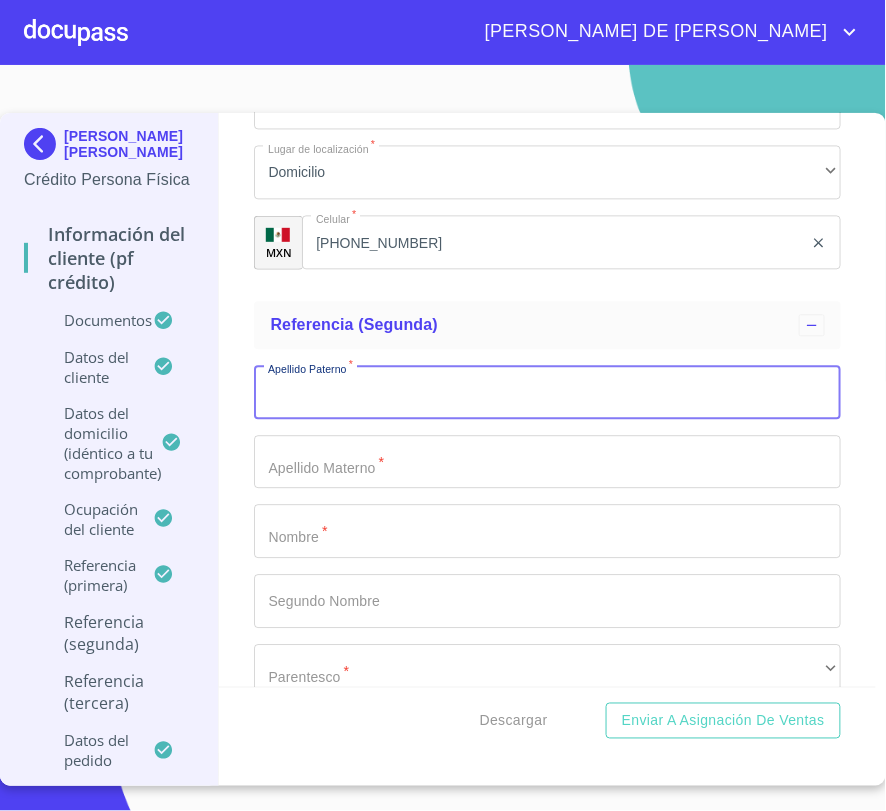 click on "Documento de identificación.   *" at bounding box center [547, 393] 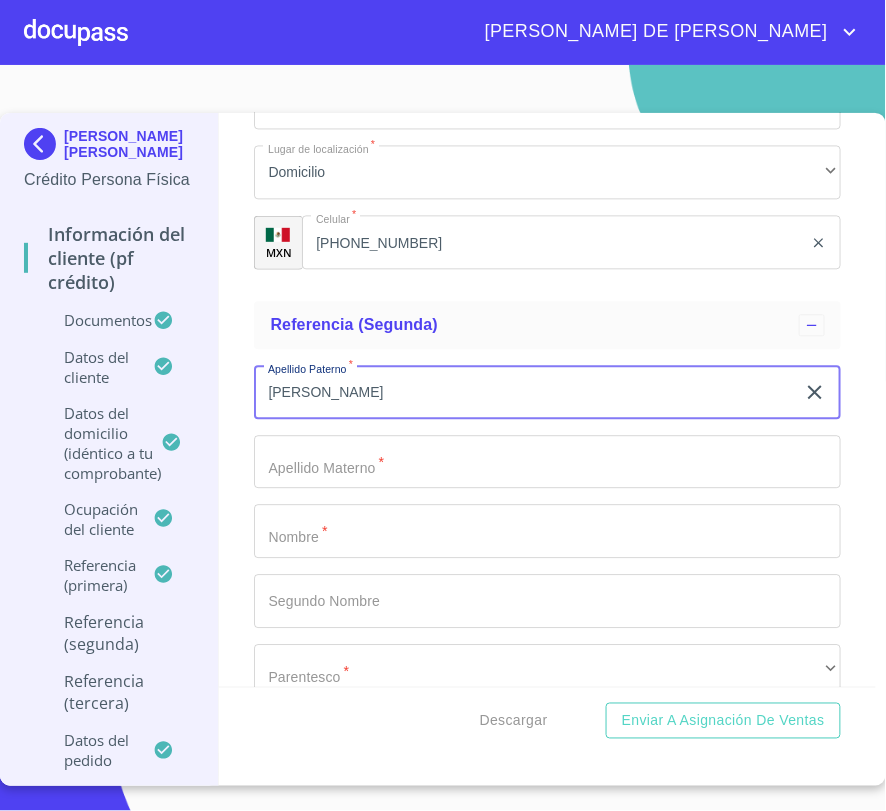 type on "[PERSON_NAME]" 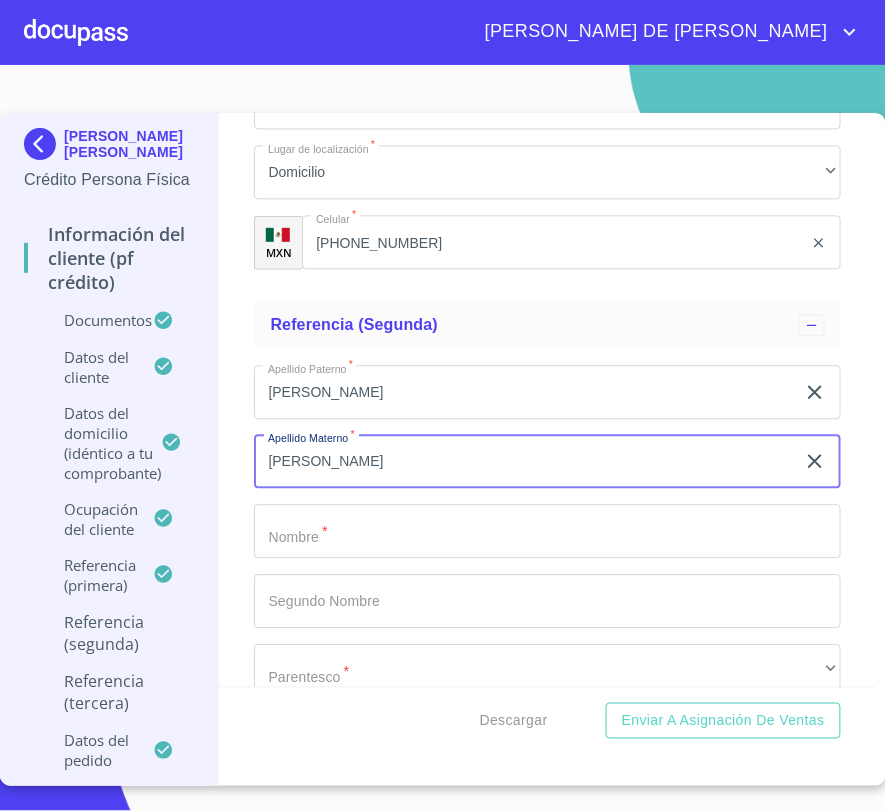 type on "[PERSON_NAME]" 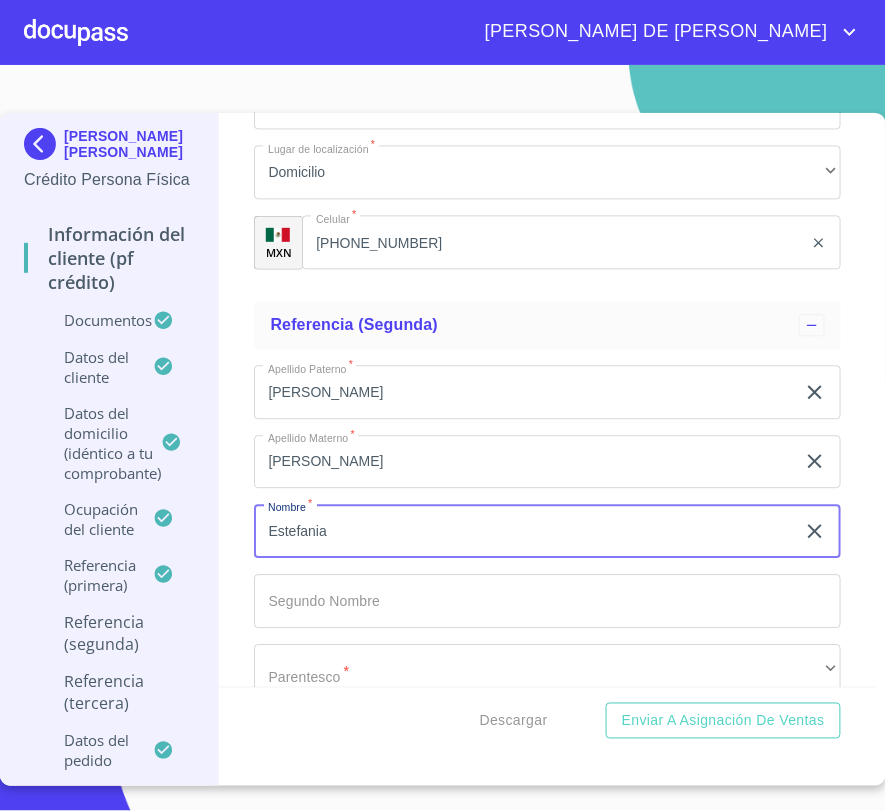 type on "Estefania" 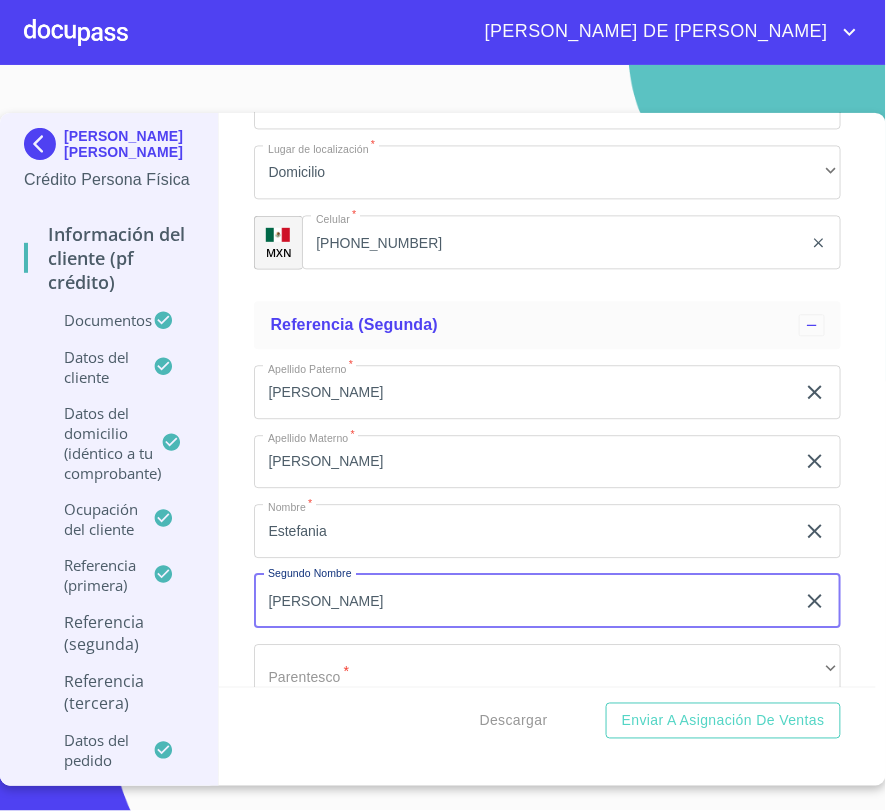 type on "[PERSON_NAME]" 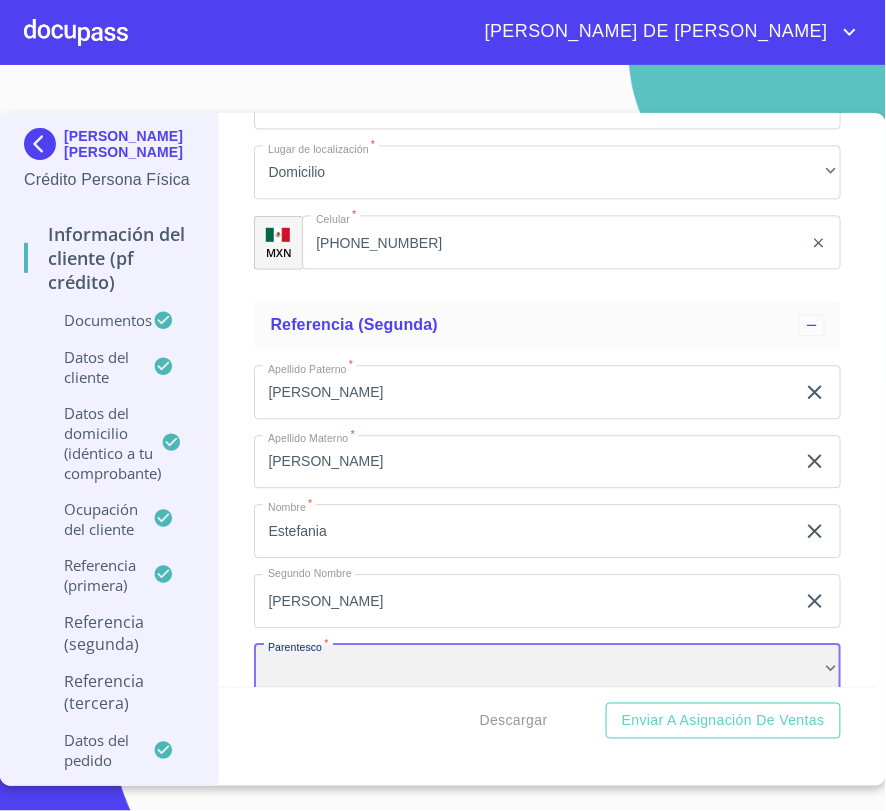 click on "​" at bounding box center (547, 672) 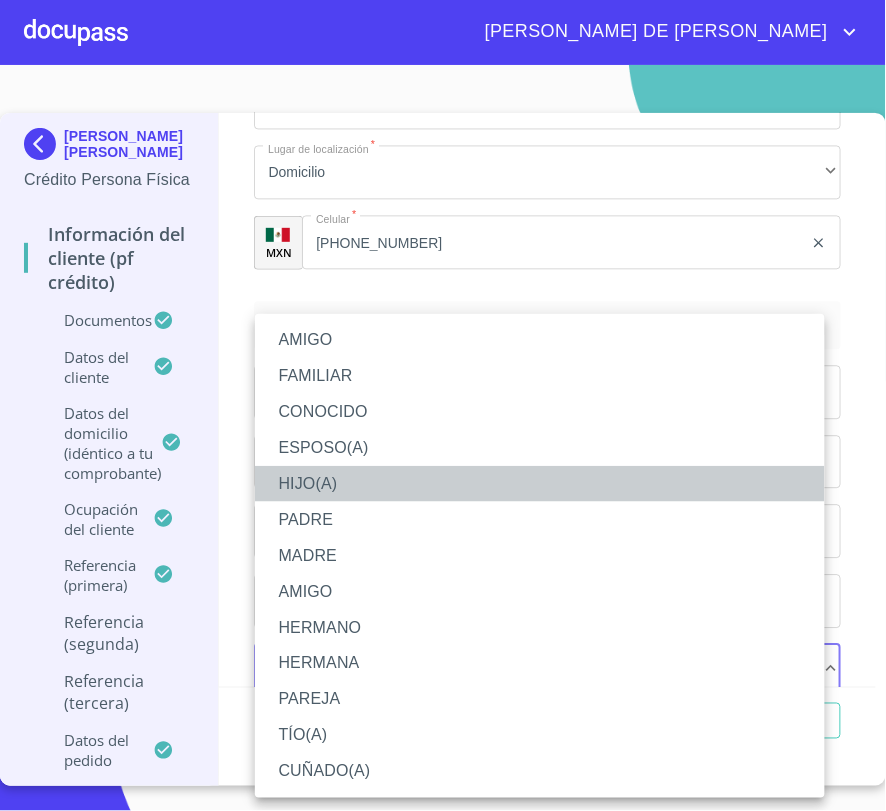 click on "HIJO(A)" at bounding box center (540, 484) 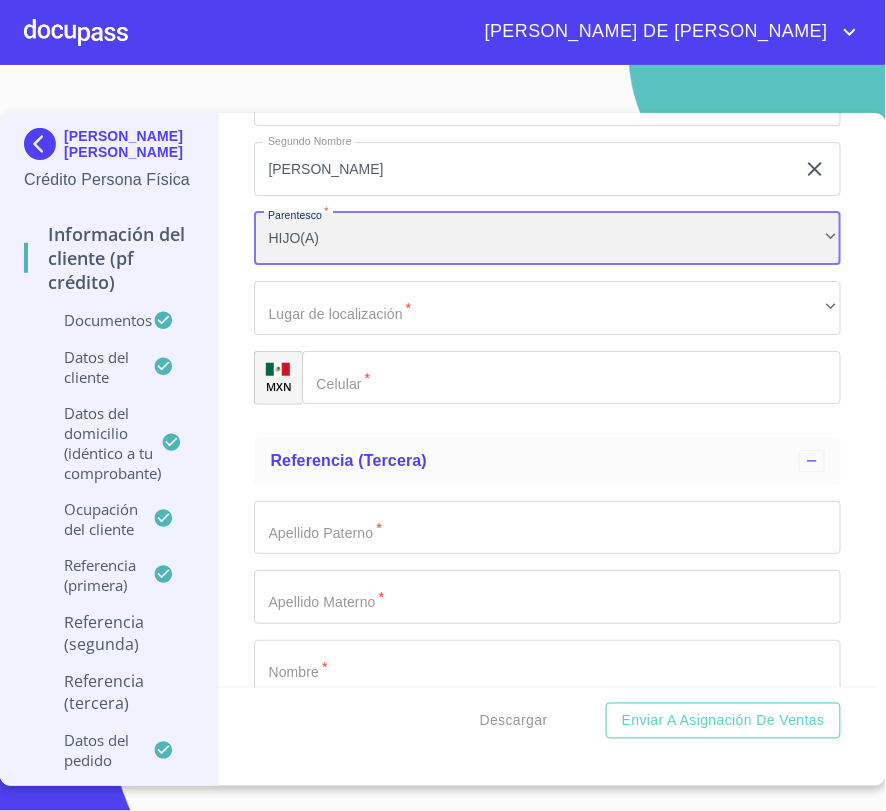 scroll, scrollTop: 10480, scrollLeft: 0, axis: vertical 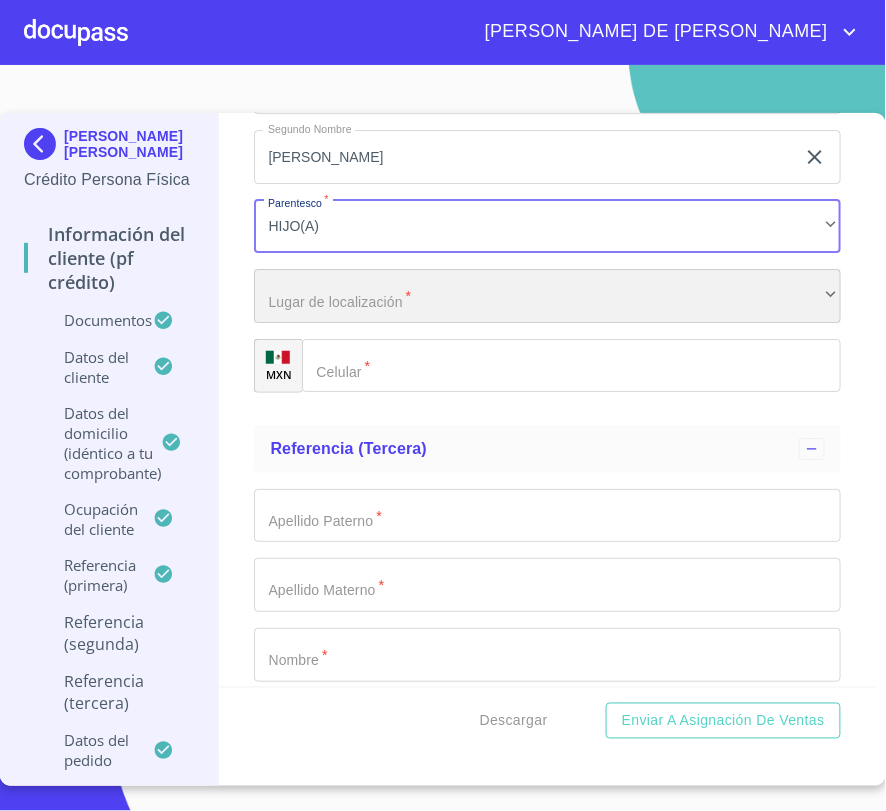 click on "​" at bounding box center [547, 296] 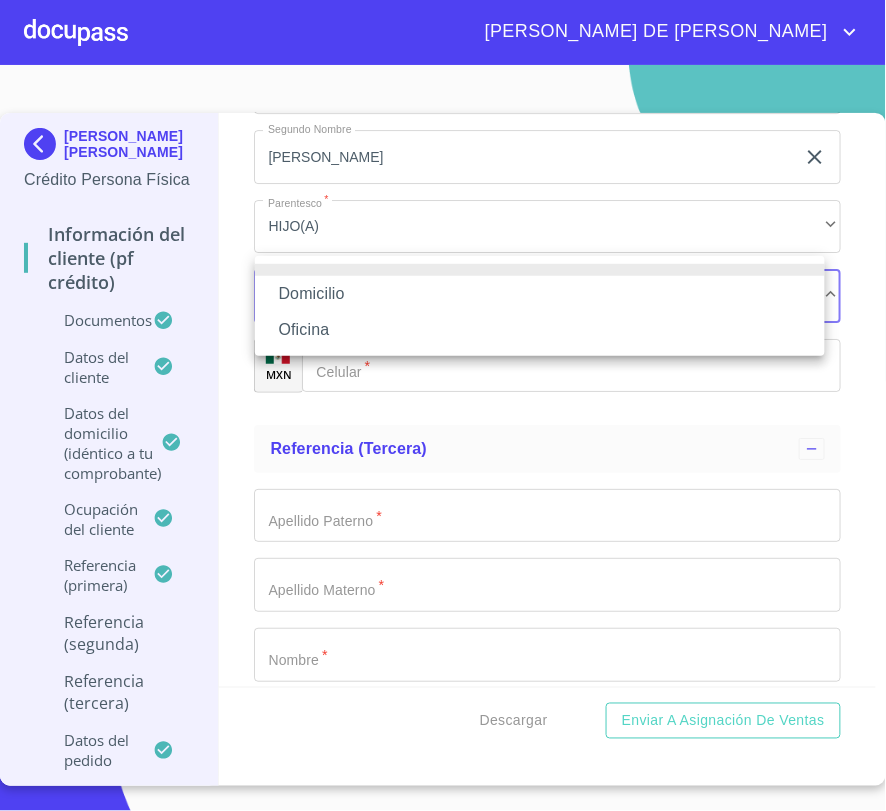 click on "Domicilio" at bounding box center [540, 294] 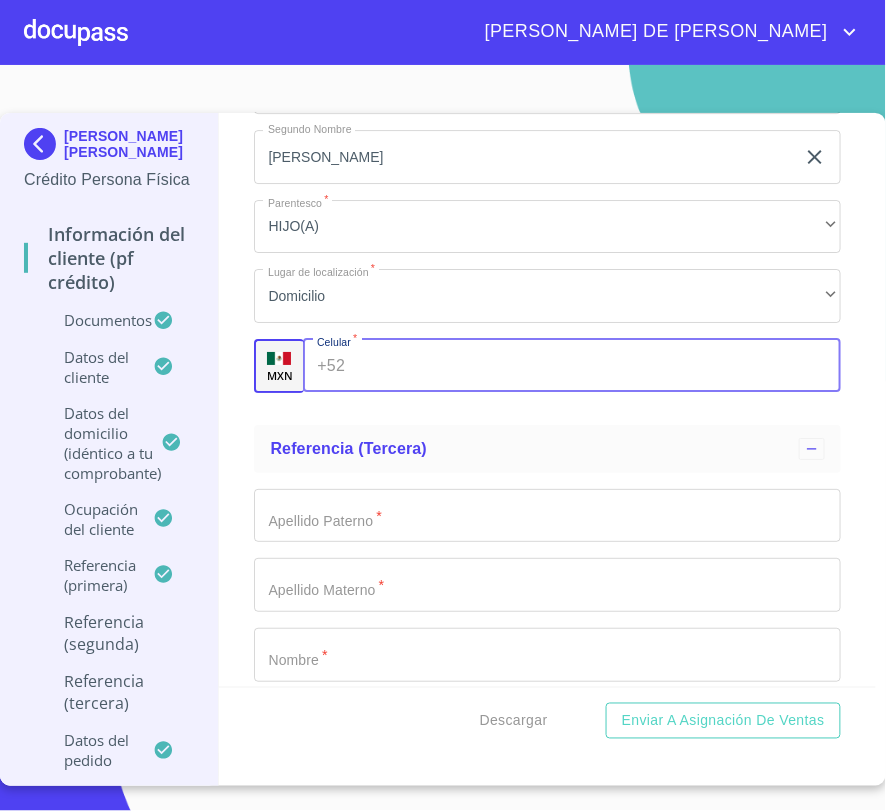 click on "Documento de identificación.   *" at bounding box center (597, 366) 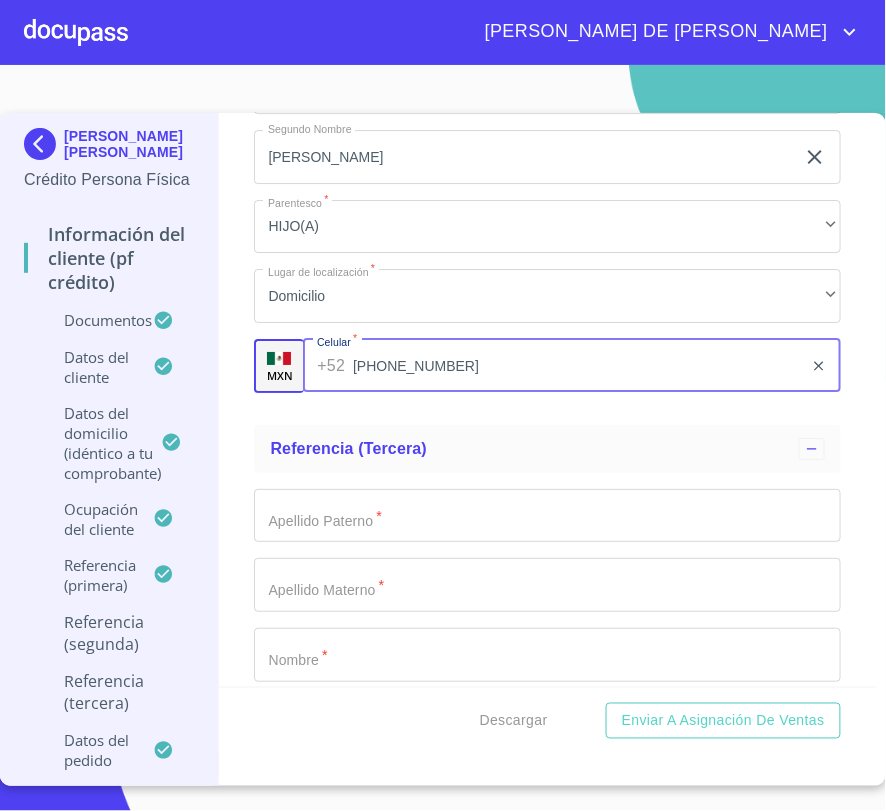 type on "[PHONE_NUMBER]" 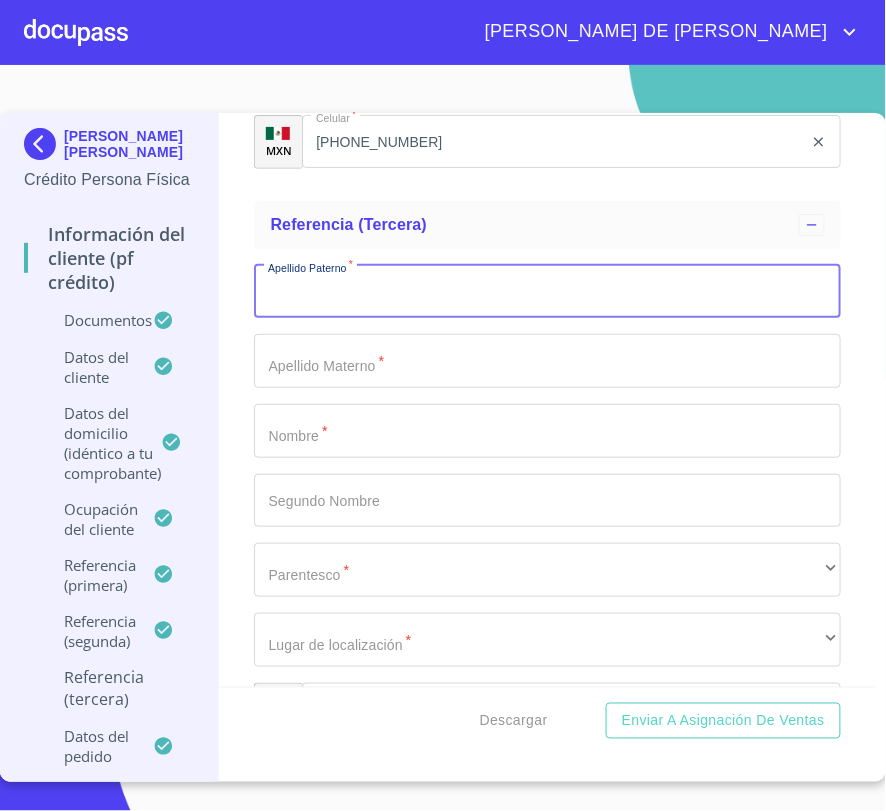 scroll, scrollTop: 10813, scrollLeft: 0, axis: vertical 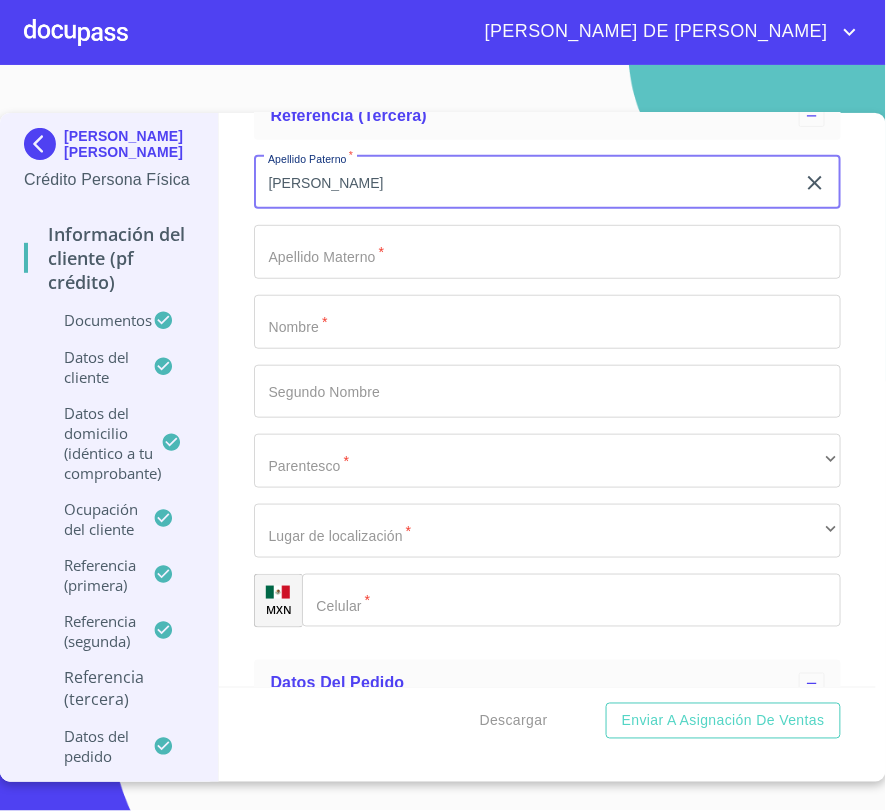 type on "[PERSON_NAME]" 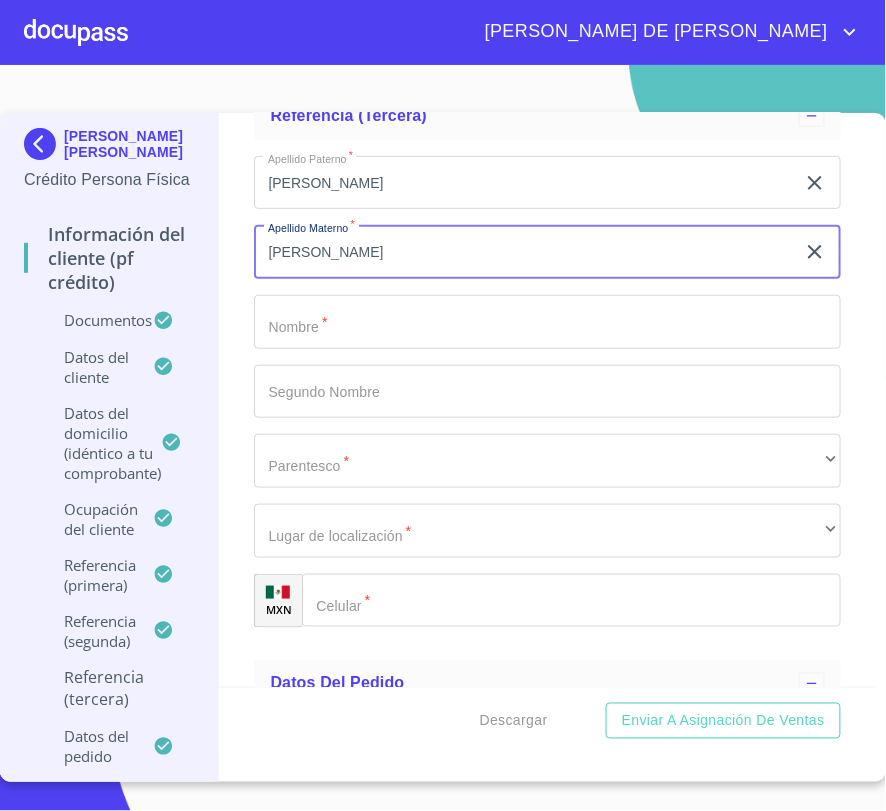 type on "[PERSON_NAME]" 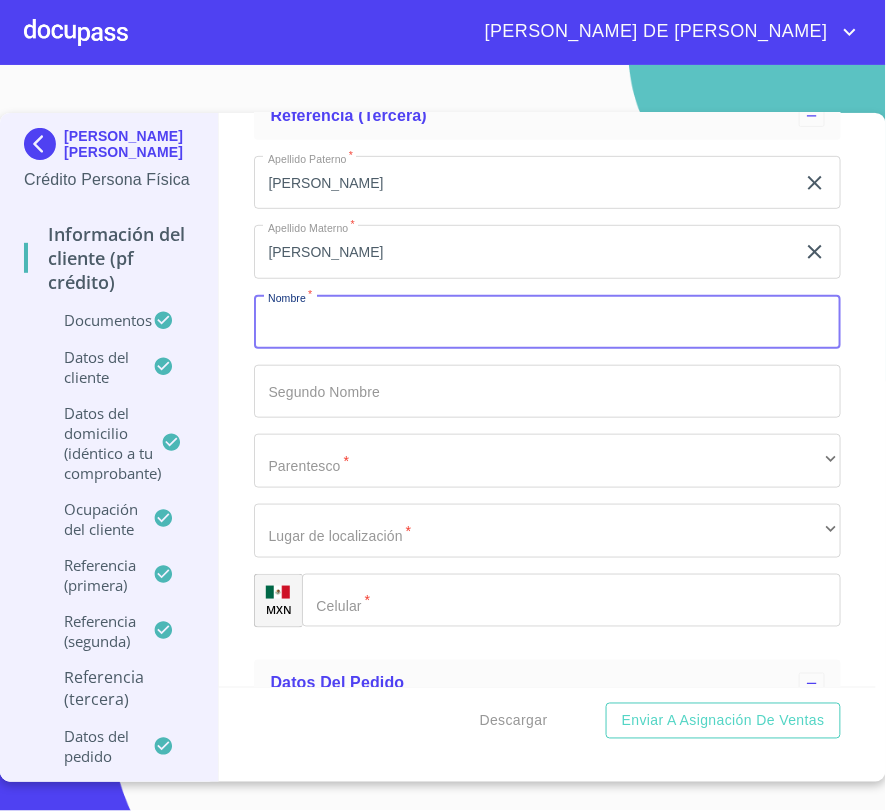 type on "H" 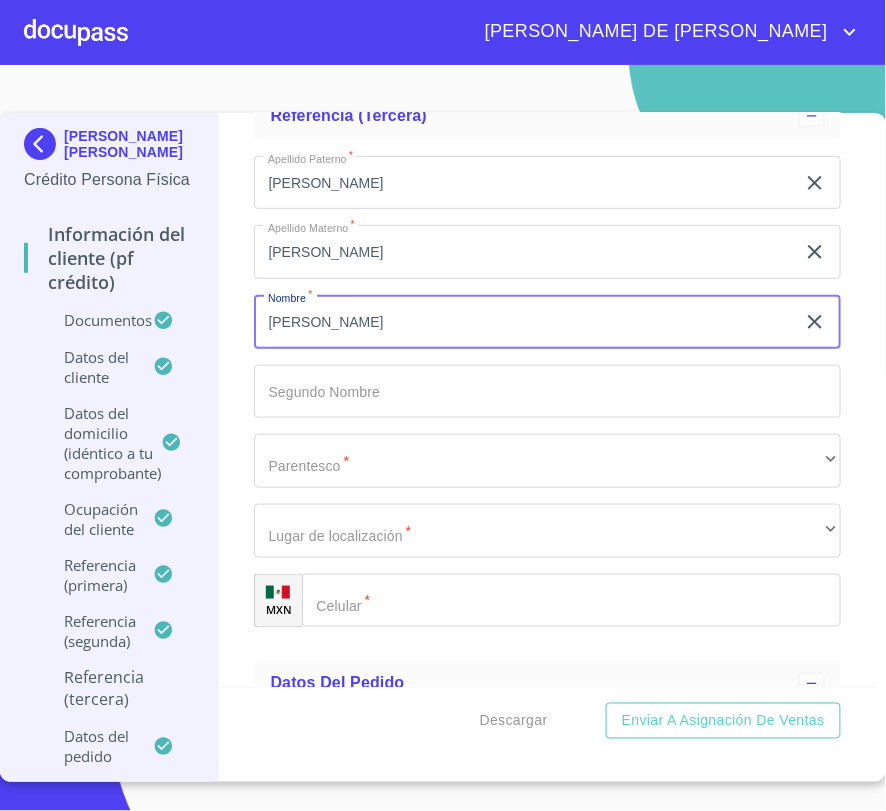 type on "[PERSON_NAME]" 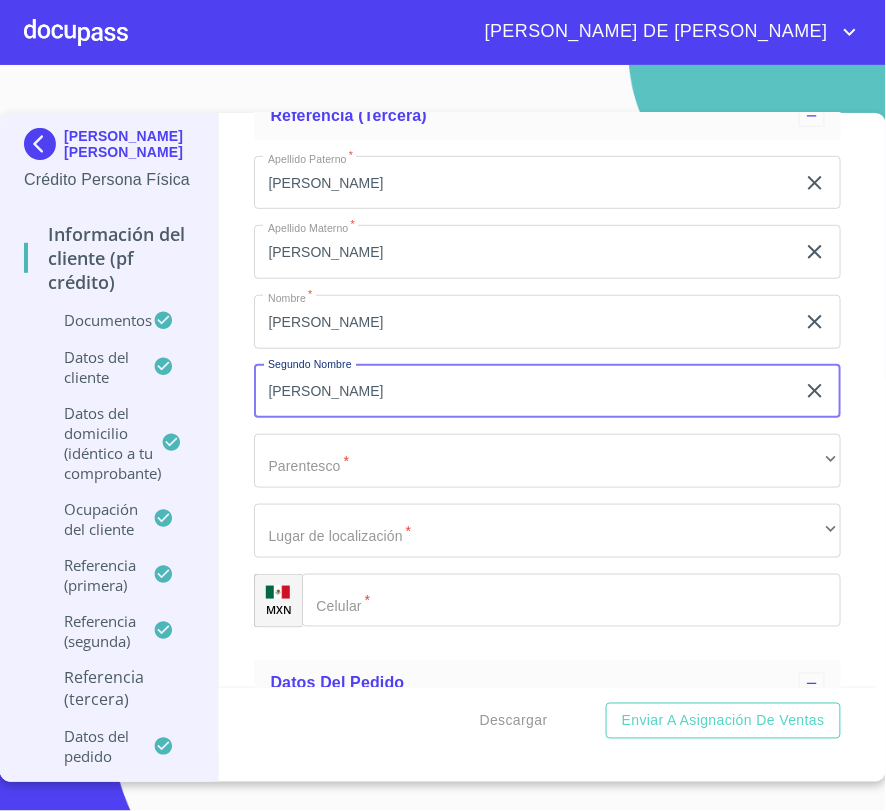 type on "[PERSON_NAME]" 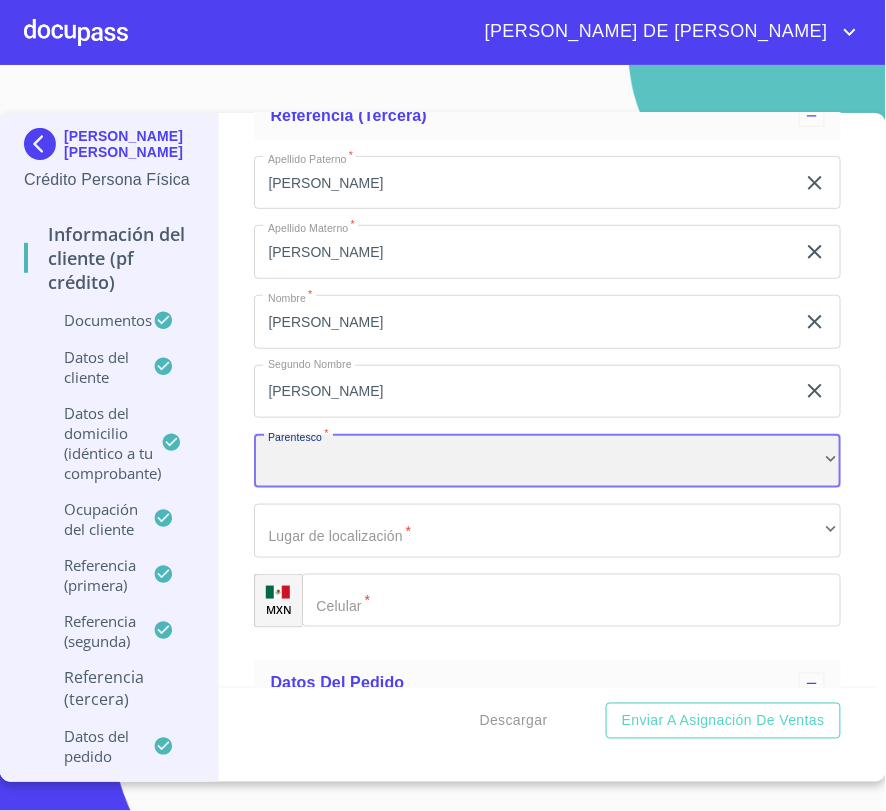 click on "​" at bounding box center [547, 461] 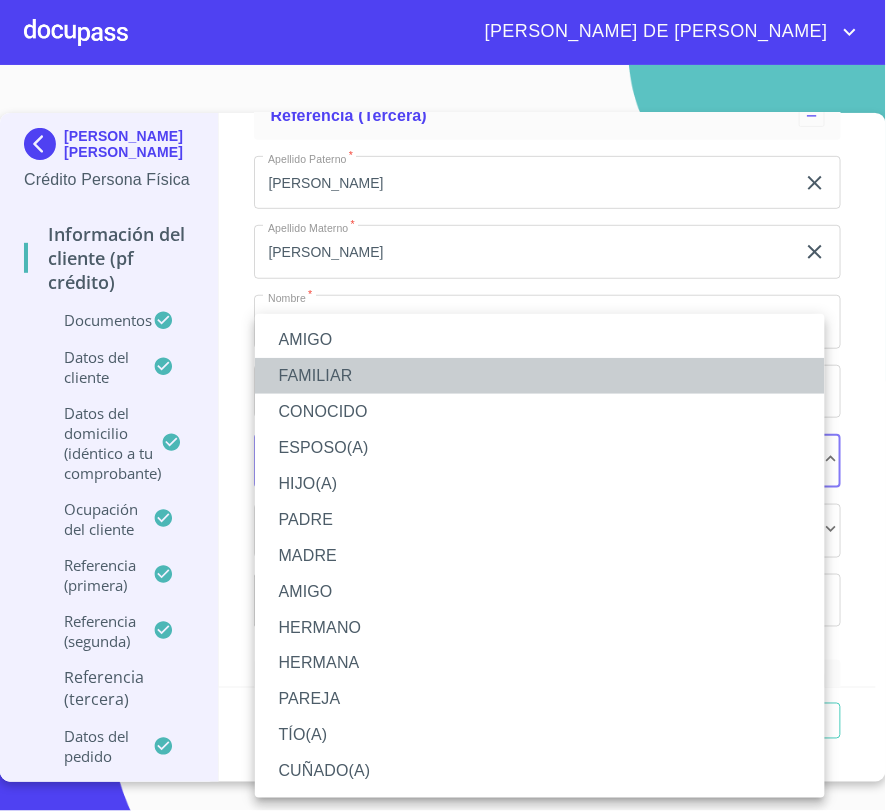 click on "FAMILIAR" at bounding box center [540, 376] 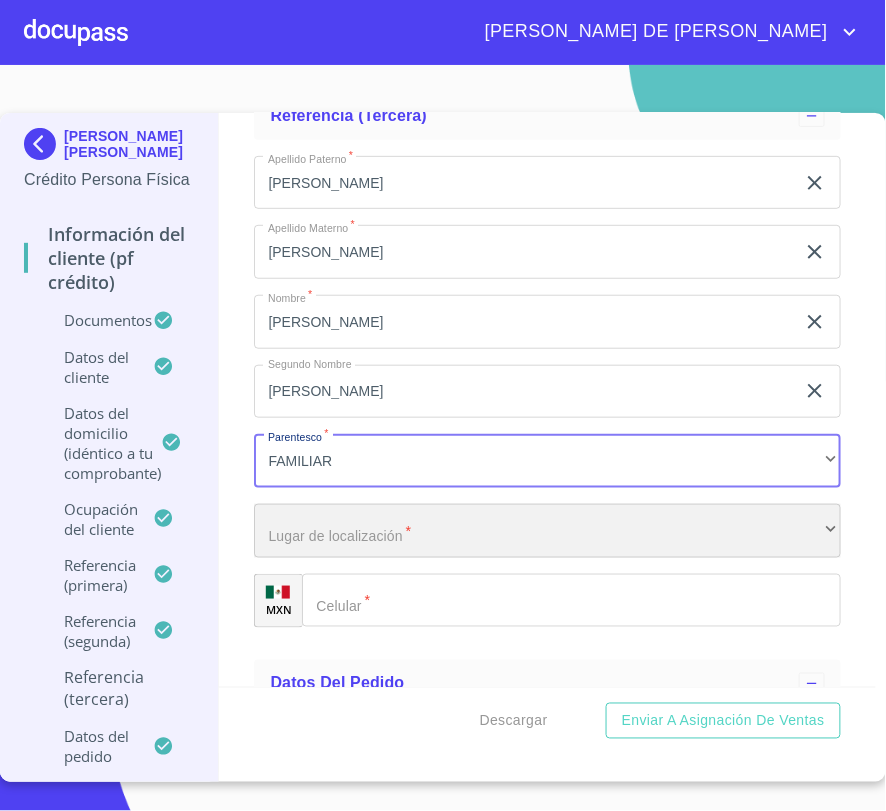 click on "​" at bounding box center [547, 531] 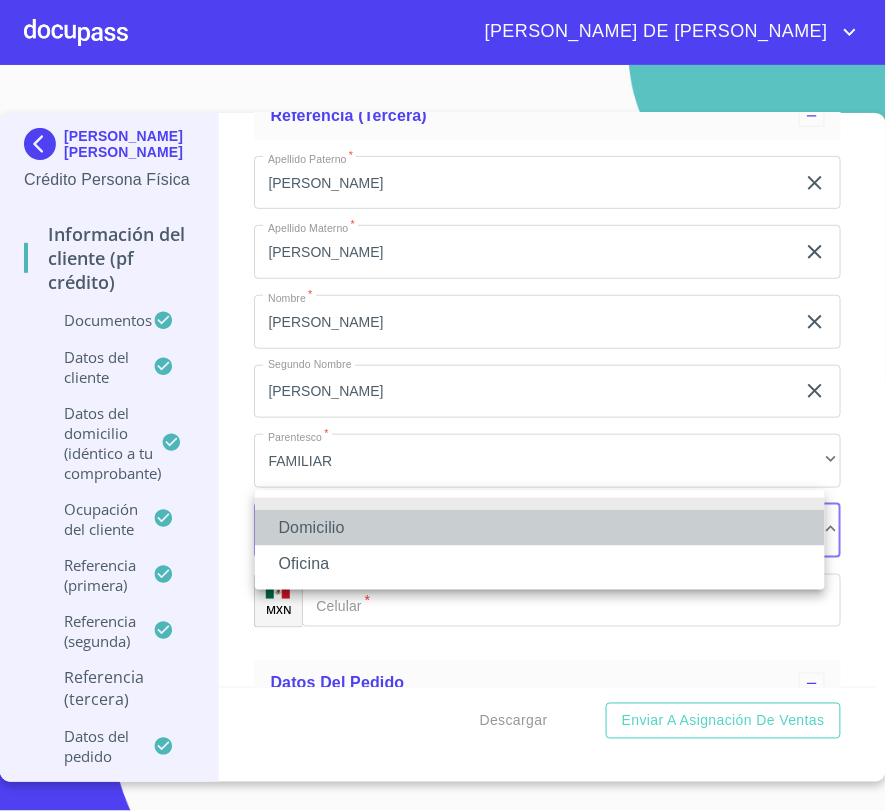 click on "Domicilio" at bounding box center [540, 528] 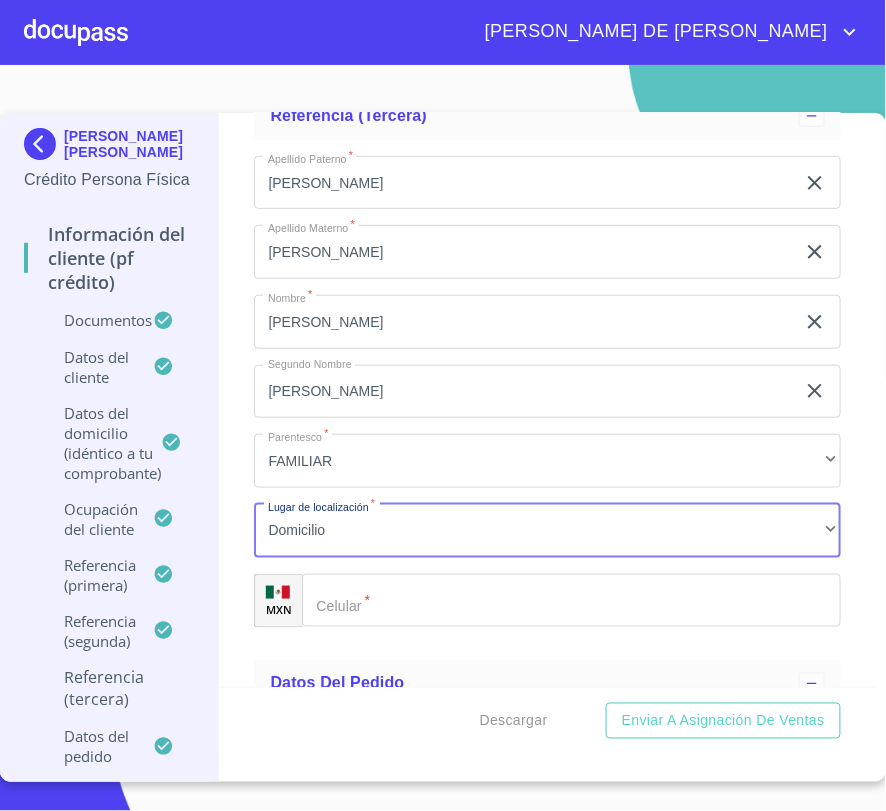 click on "Documento de identificación.   *" 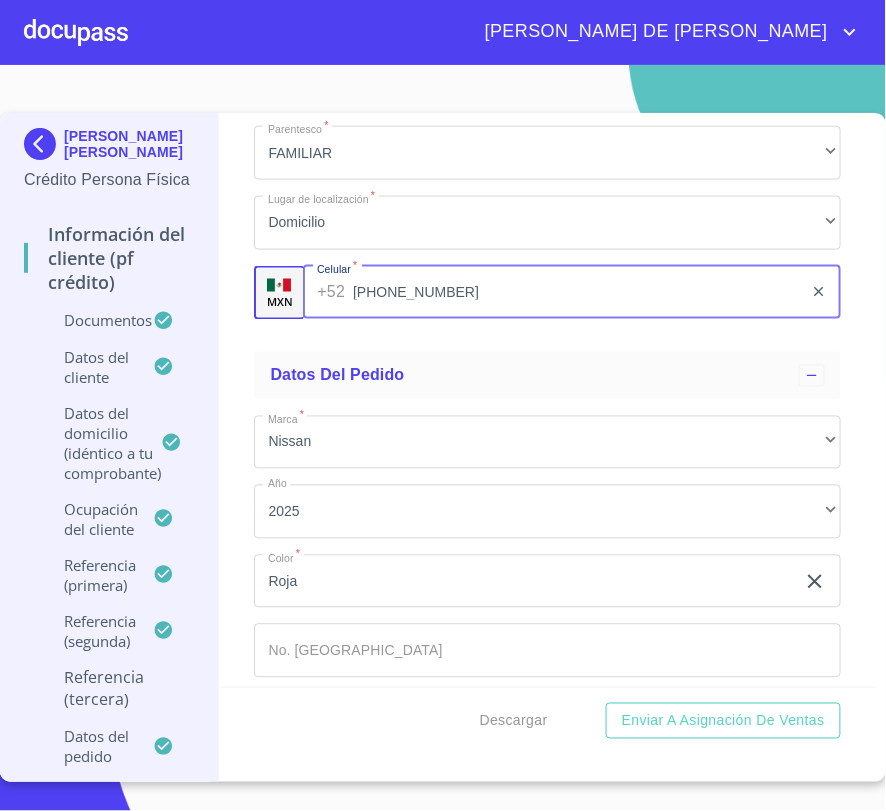 scroll, scrollTop: 11146, scrollLeft: 0, axis: vertical 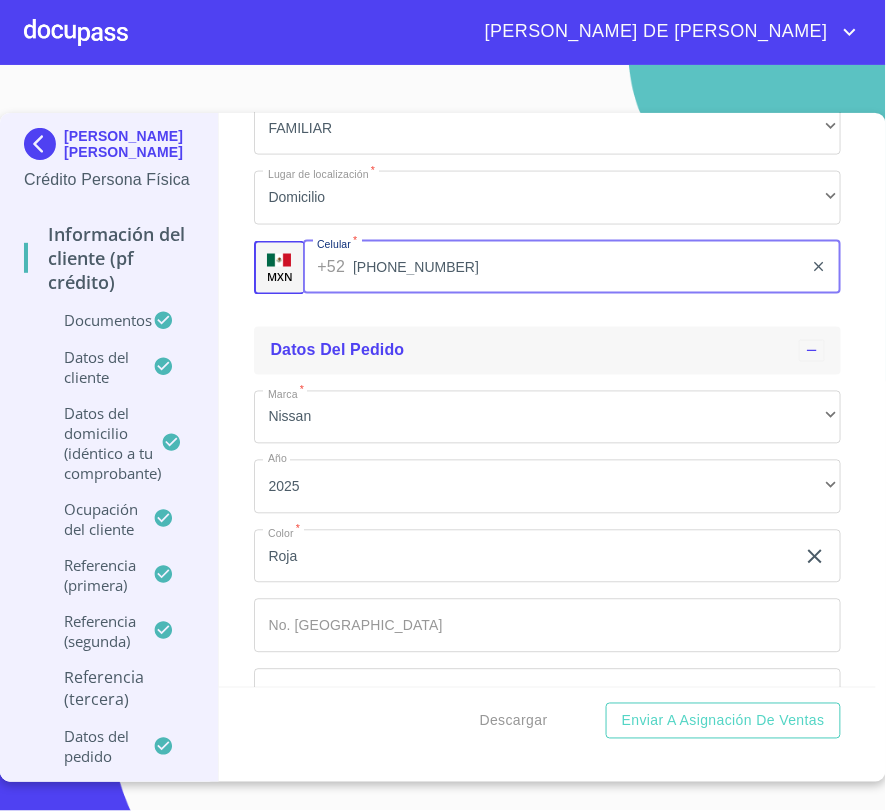 type on "[PHONE_NUMBER]" 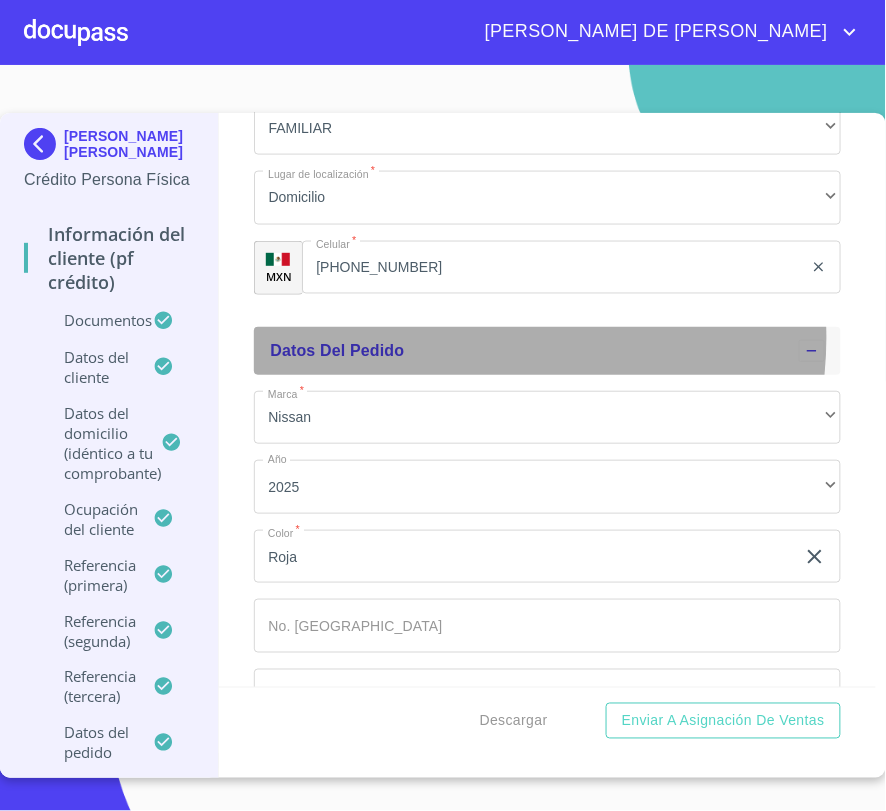 click on "Datos del pedido" at bounding box center [534, 351] 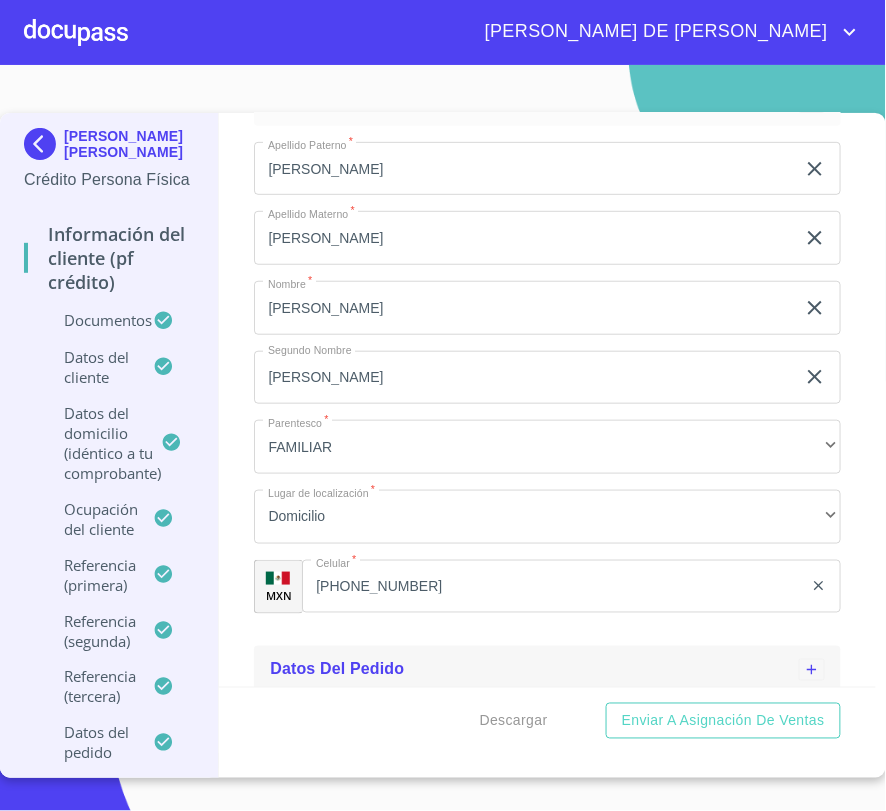 scroll, scrollTop: 10825, scrollLeft: 0, axis: vertical 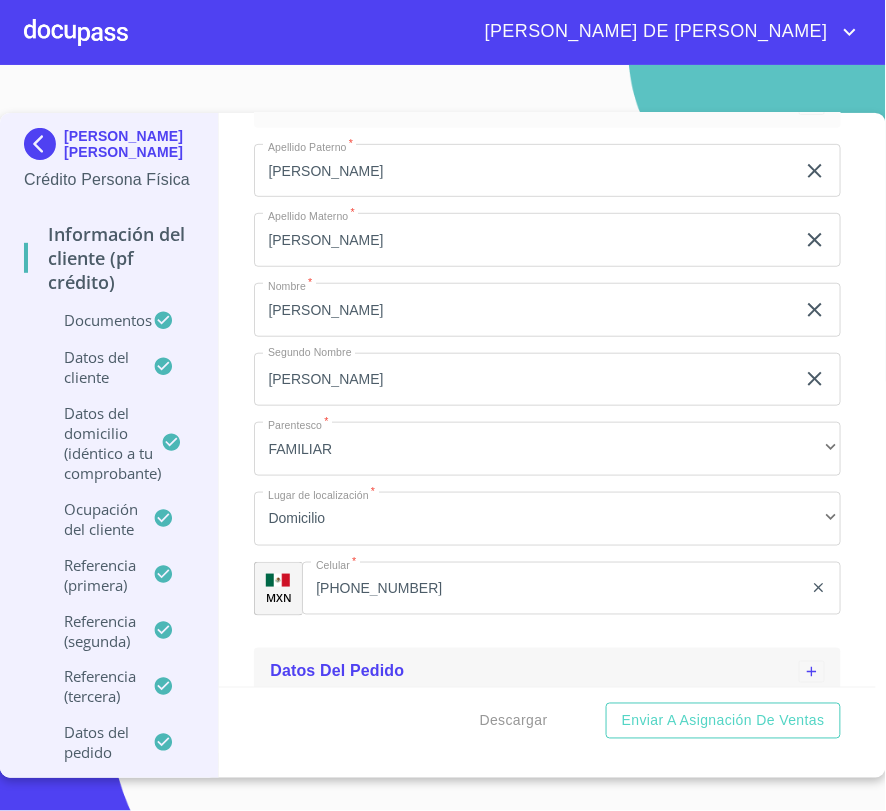 click on "Datos del pedido" at bounding box center [534, 672] 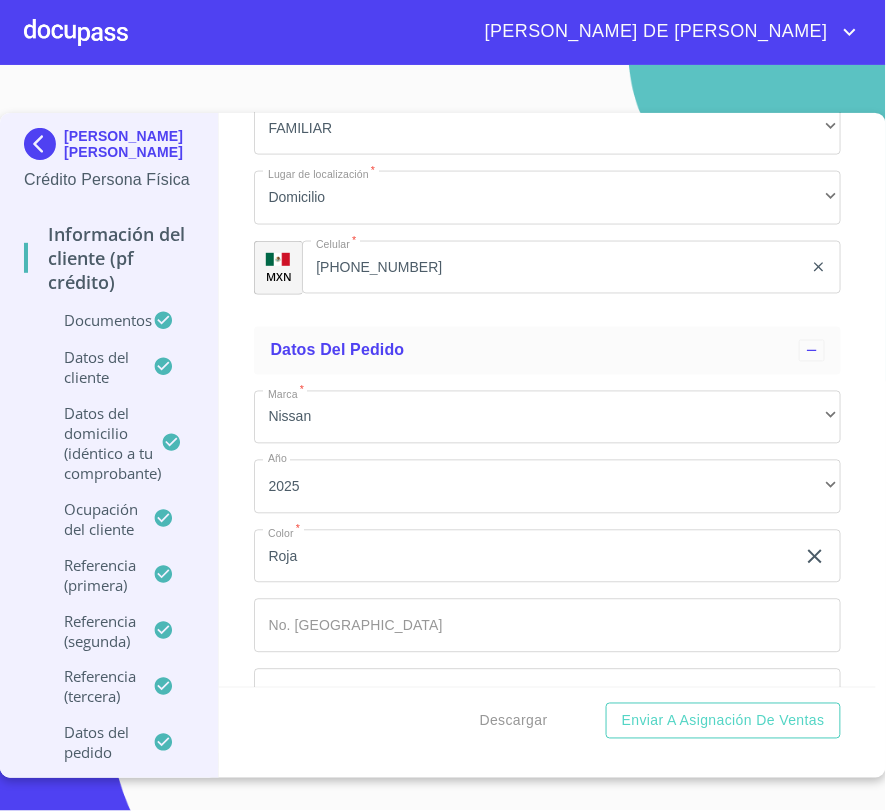 scroll, scrollTop: 11190, scrollLeft: 0, axis: vertical 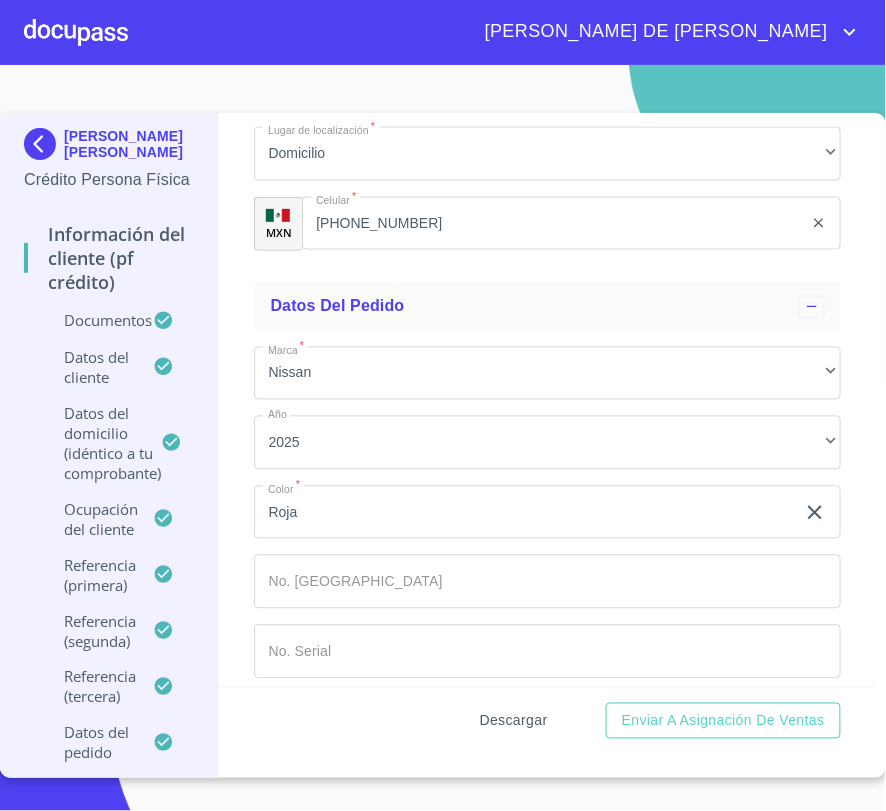click on "Descargar" at bounding box center (514, 721) 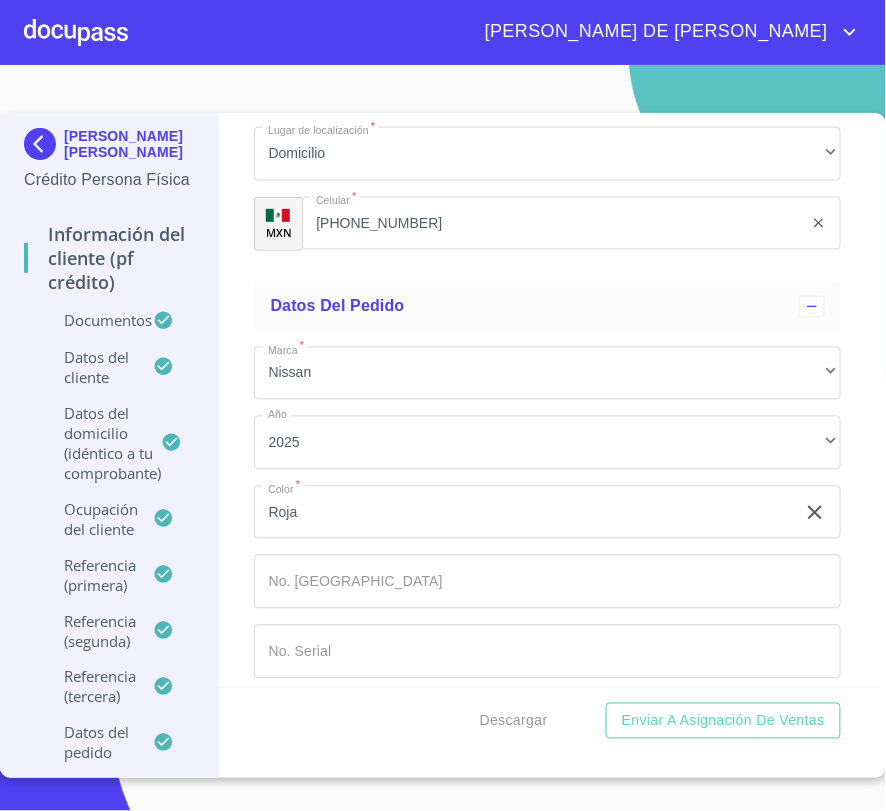 scroll, scrollTop: 0, scrollLeft: 0, axis: both 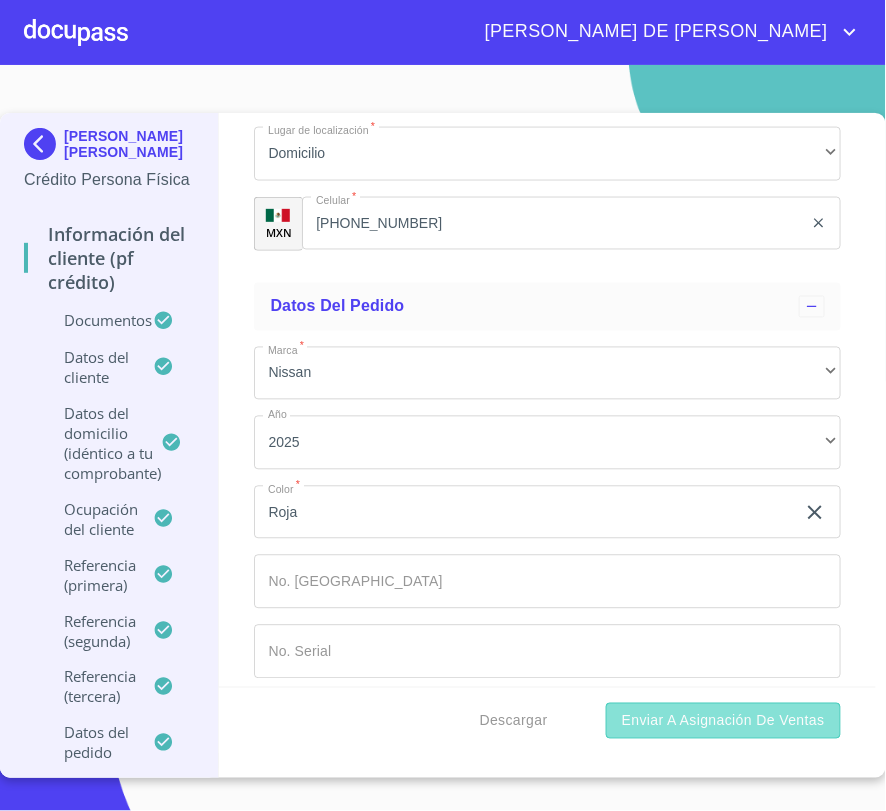 click on "Enviar a Asignación de Ventas" at bounding box center (723, 721) 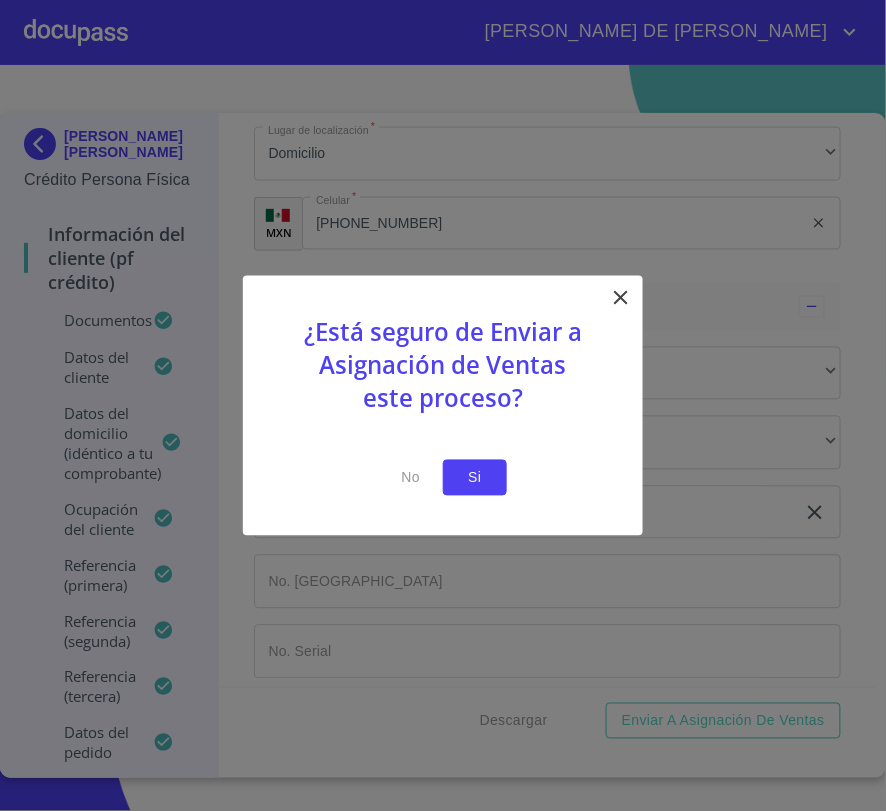 click on "Si" at bounding box center (475, 477) 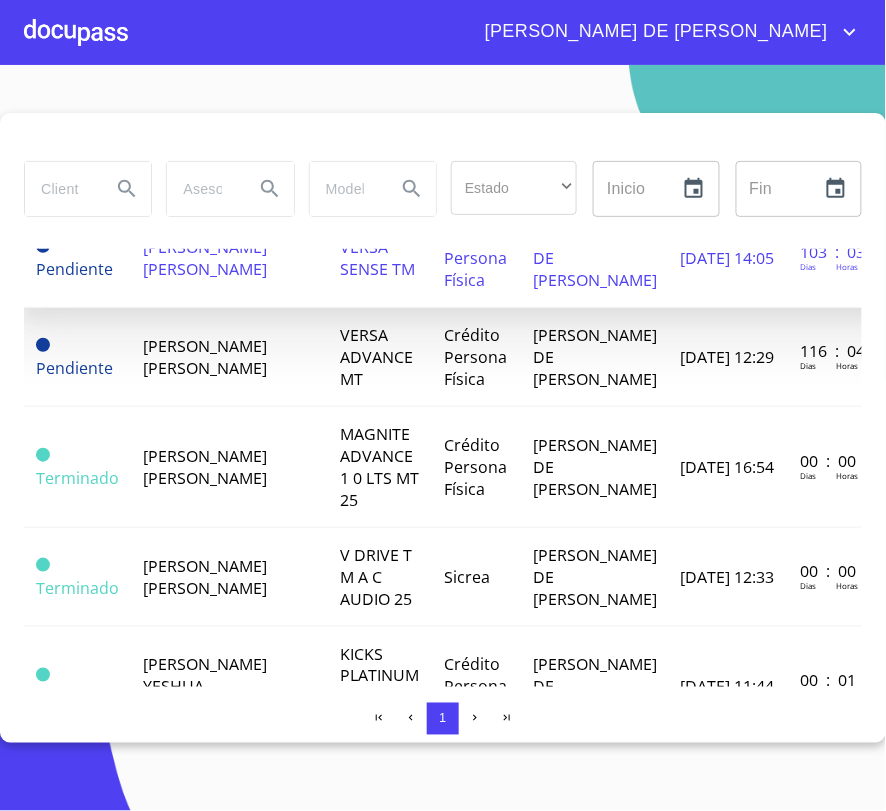scroll, scrollTop: 222, scrollLeft: 0, axis: vertical 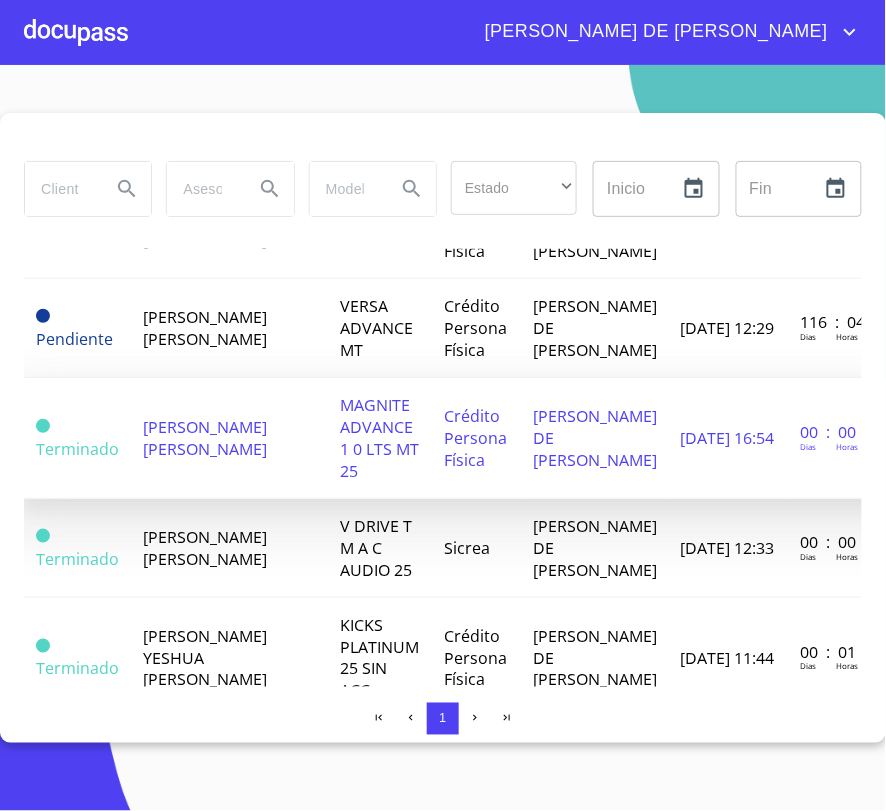 click on "MAGNITE ADVANCE 1 0 LTS MT 25" at bounding box center [379, 438] 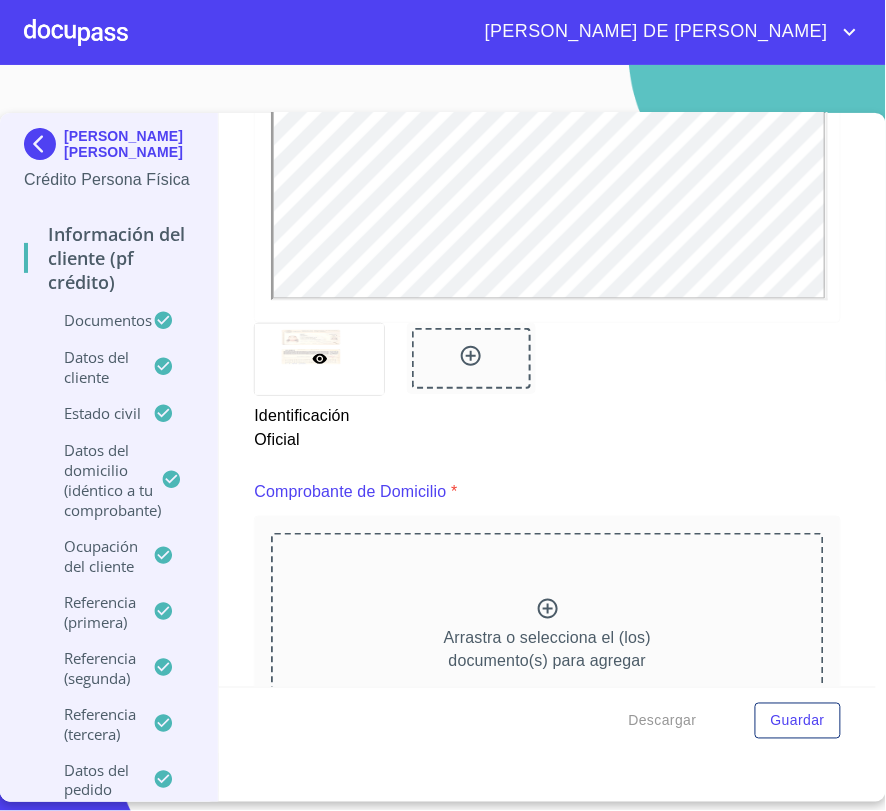 scroll, scrollTop: 2297, scrollLeft: 0, axis: vertical 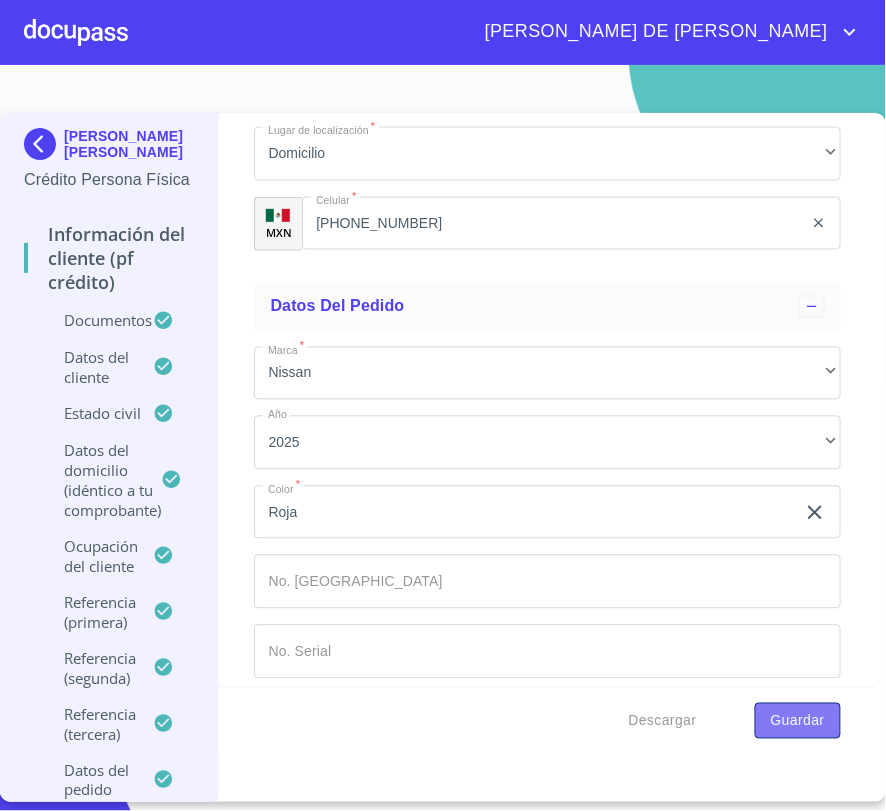 click on "Guardar" at bounding box center (798, 721) 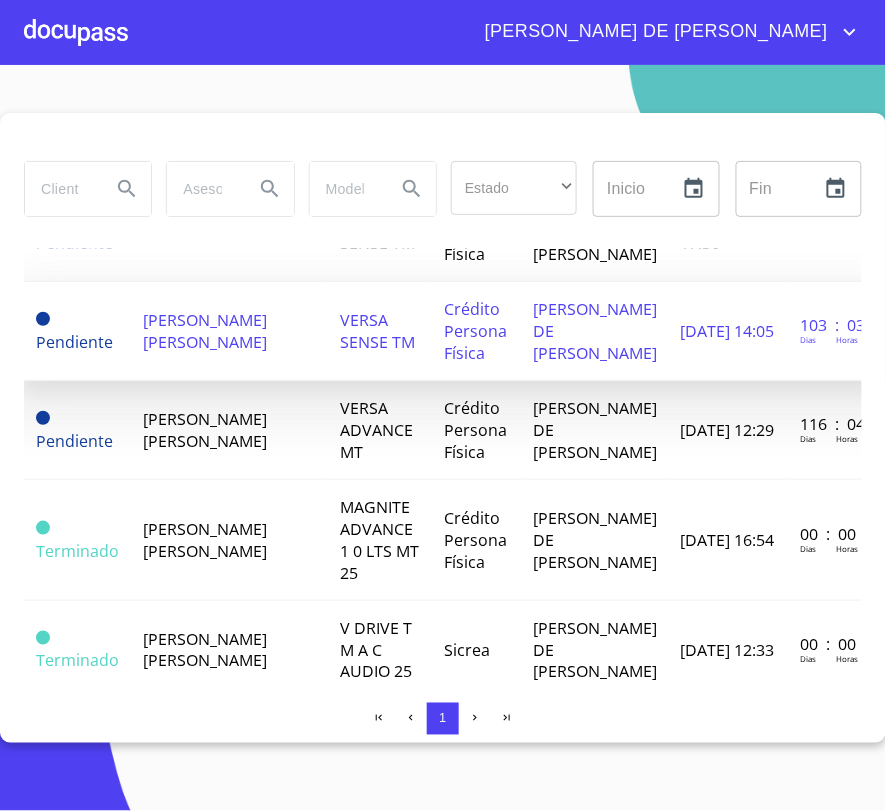 scroll, scrollTop: 333, scrollLeft: 0, axis: vertical 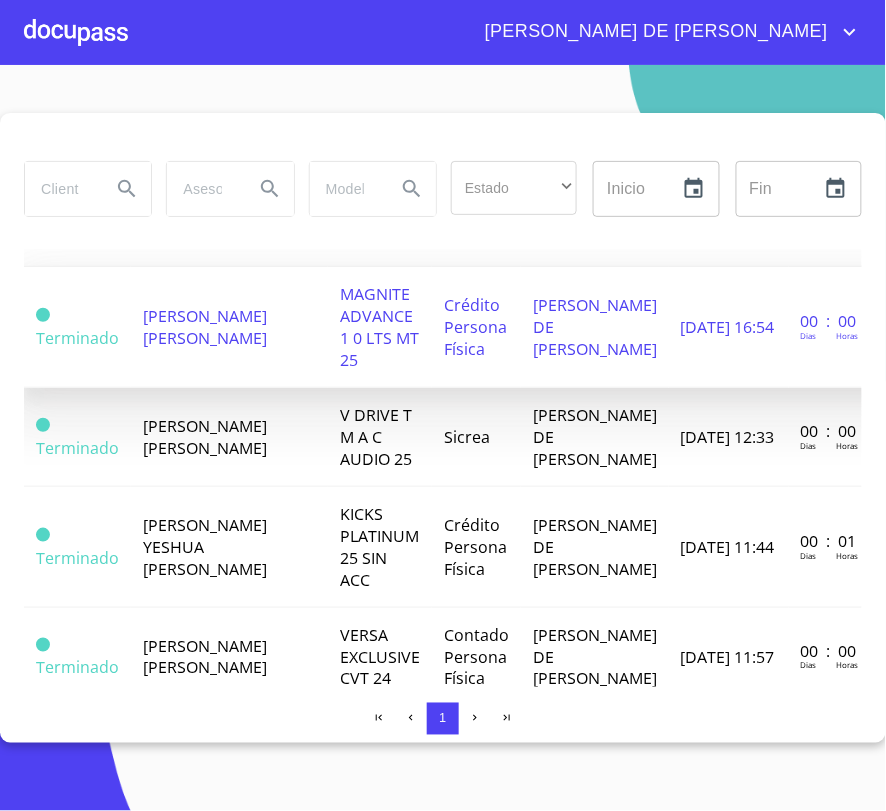 click on "MAGNITE ADVANCE 1 0 LTS MT 25" at bounding box center (379, 327) 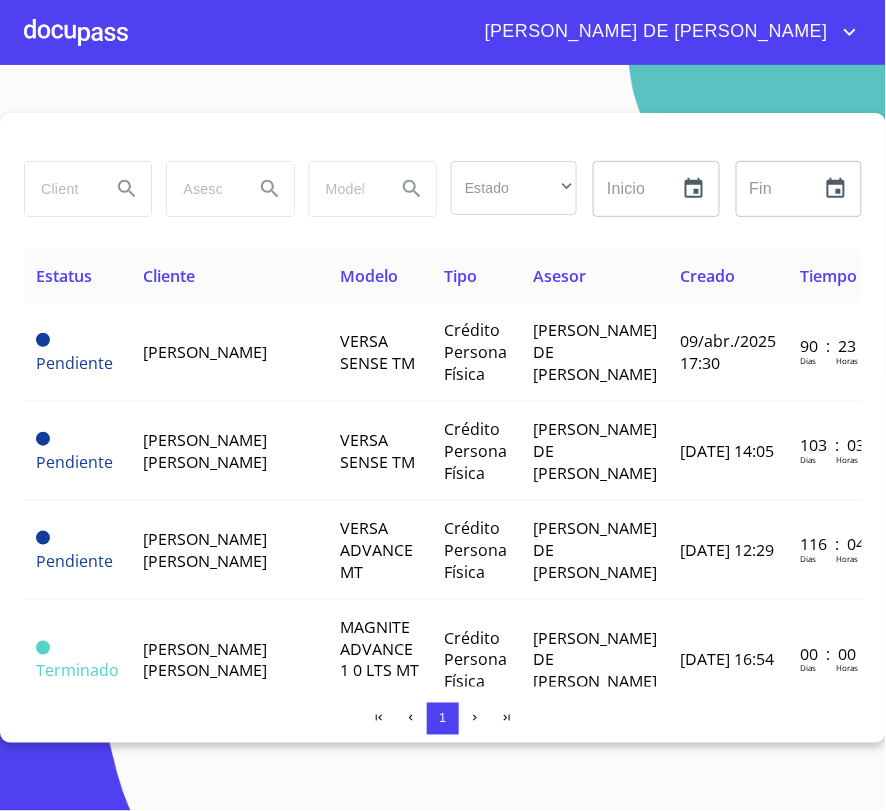 scroll, scrollTop: 333, scrollLeft: 0, axis: vertical 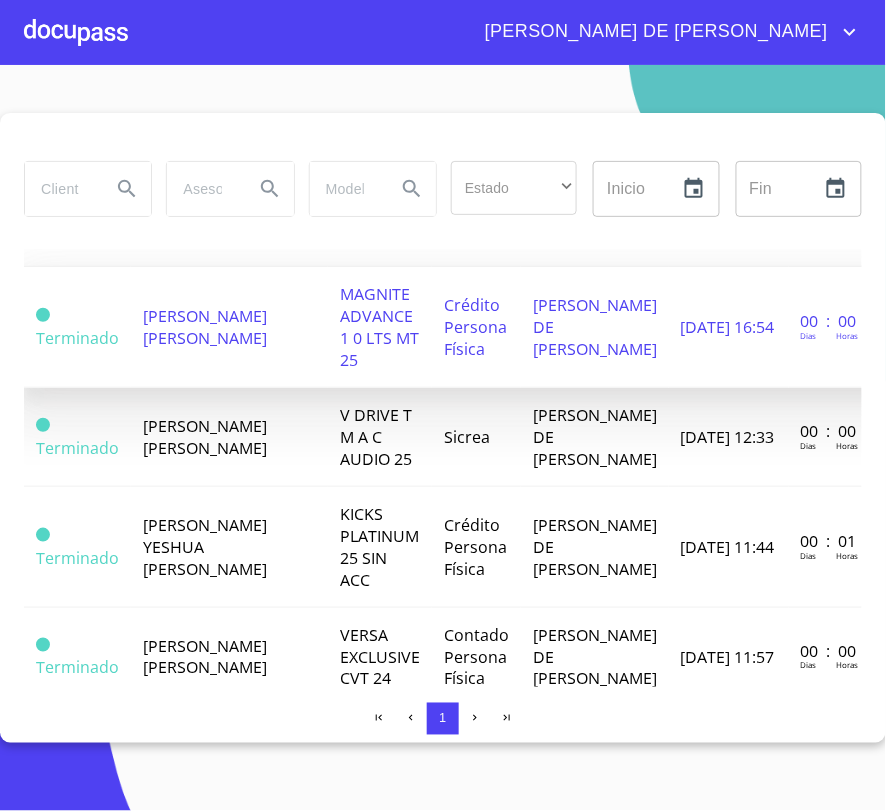 click on "[PERSON_NAME] DE [PERSON_NAME]" at bounding box center (595, 327) 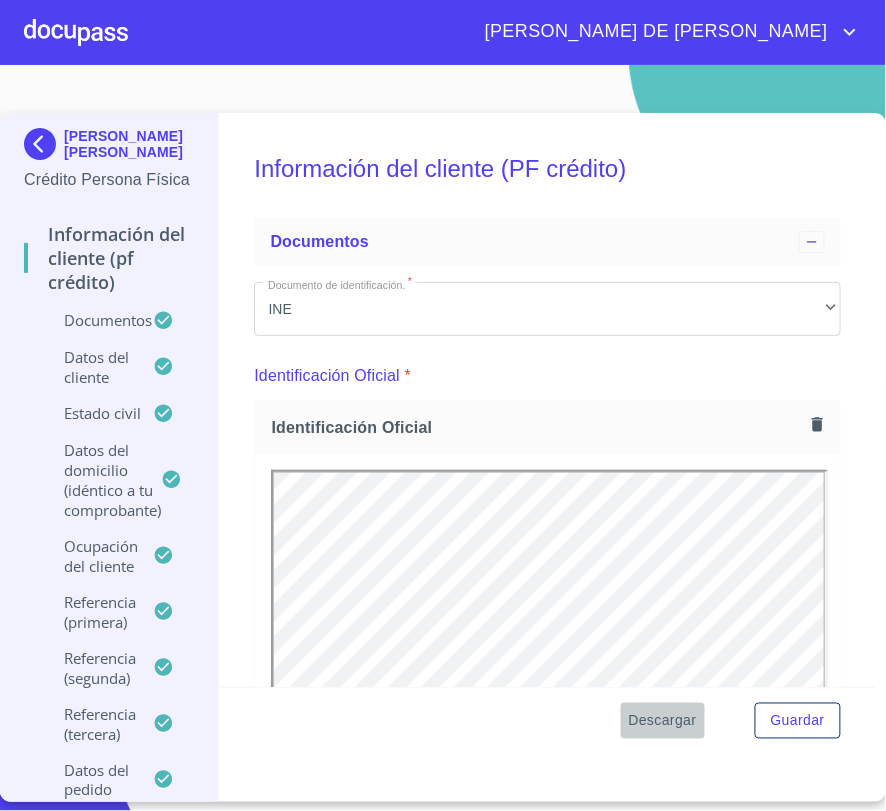 click on "Descargar" at bounding box center [663, 721] 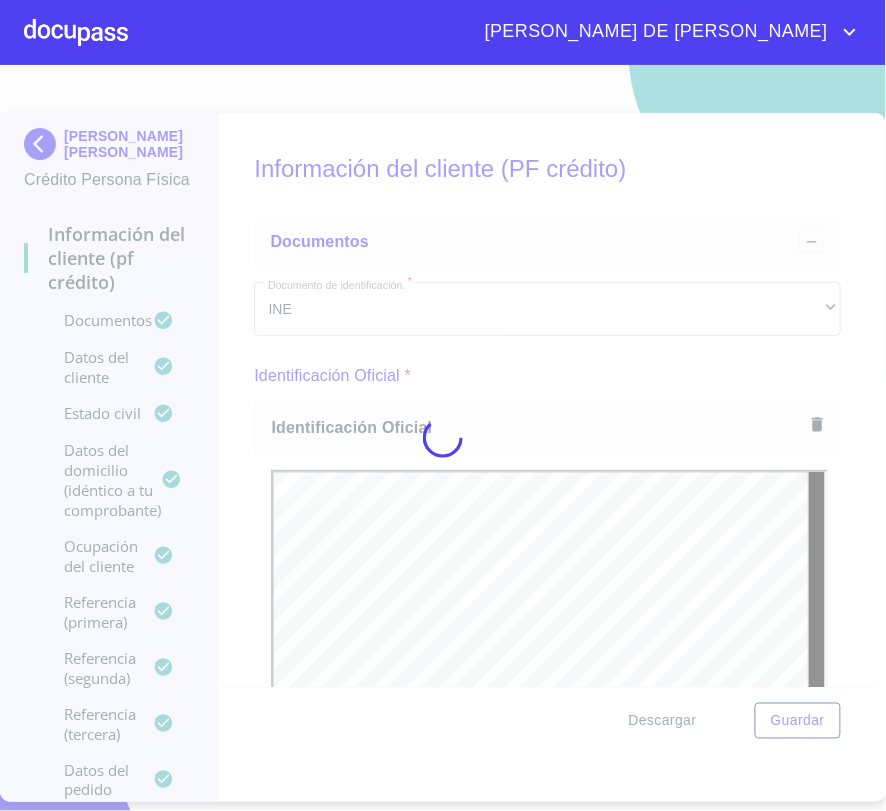 scroll, scrollTop: 0, scrollLeft: 0, axis: both 